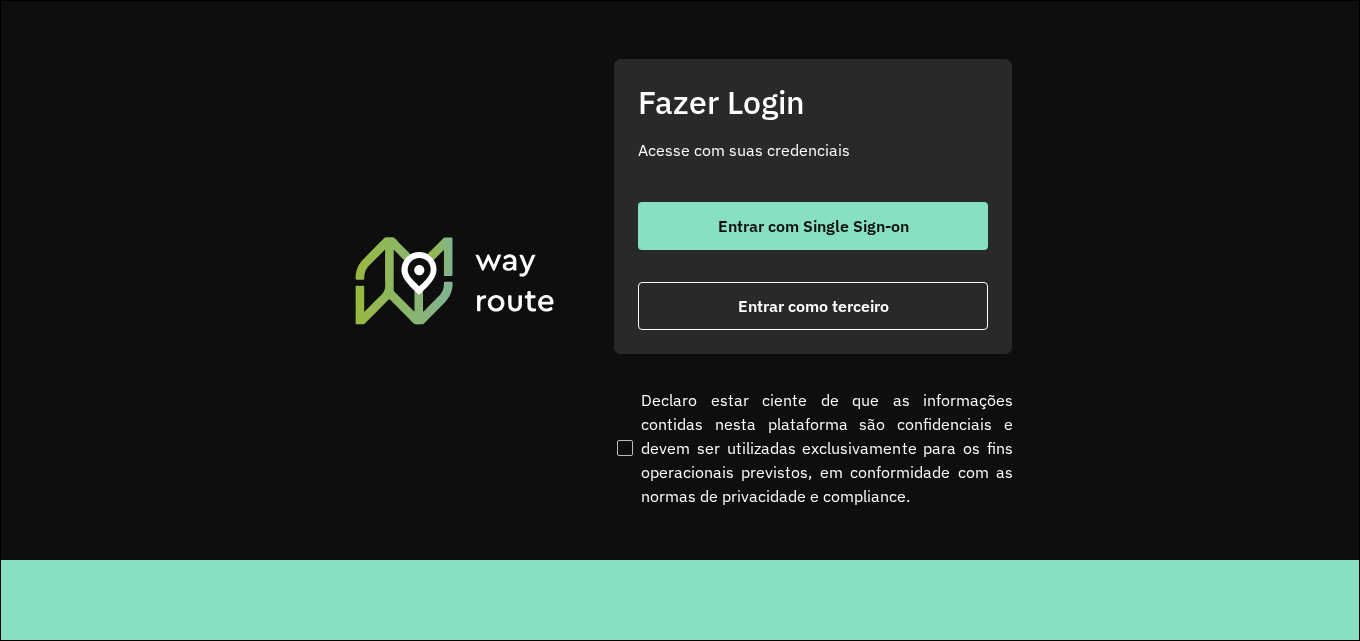 scroll, scrollTop: 0, scrollLeft: 0, axis: both 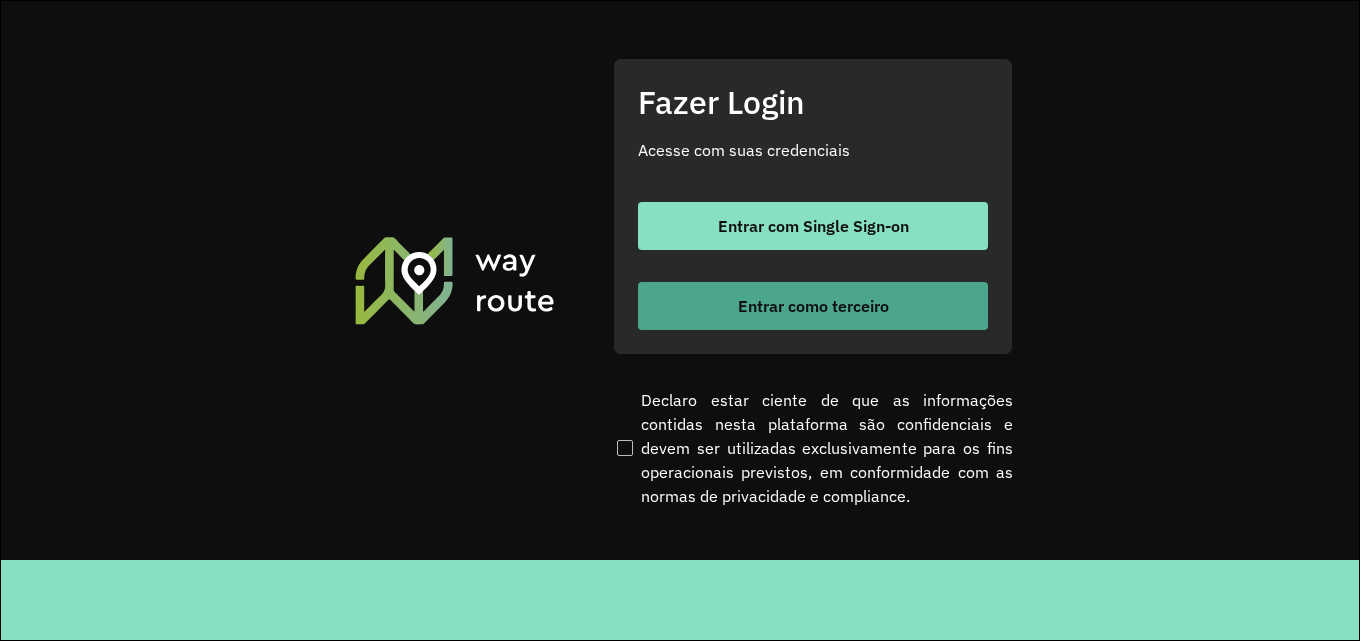 click on "Entrar como terceiro" at bounding box center (813, 306) 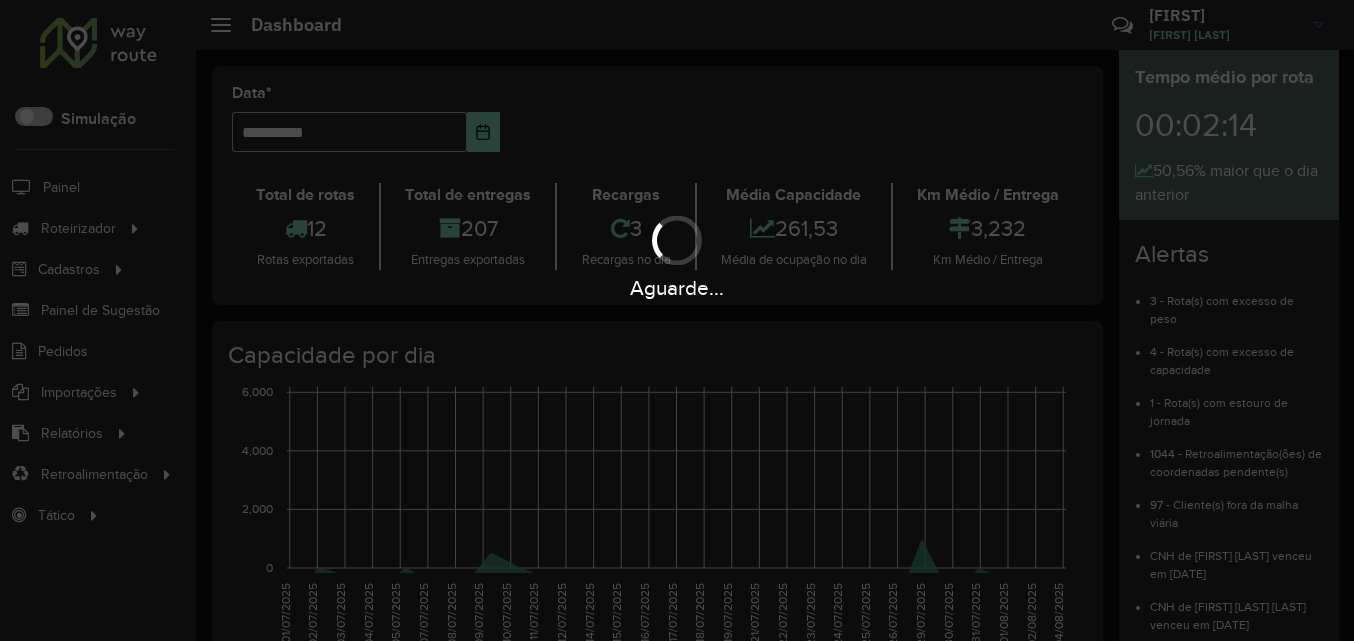 scroll, scrollTop: 0, scrollLeft: 0, axis: both 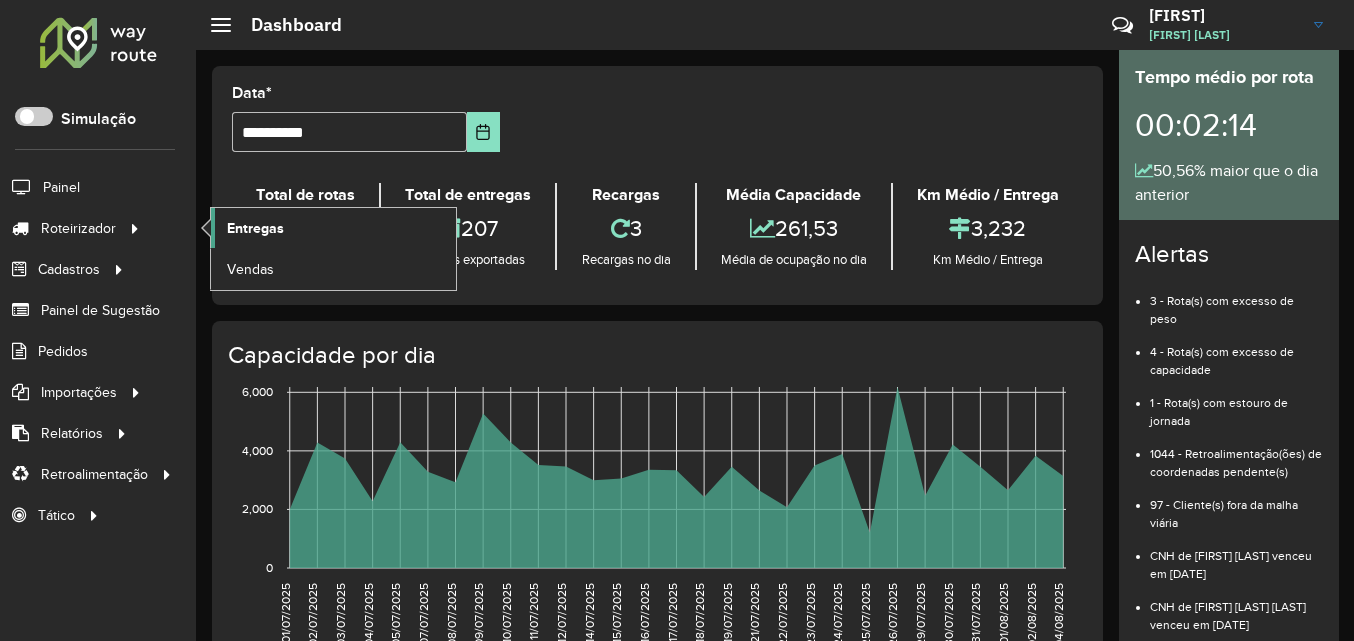 click on "Entregas" 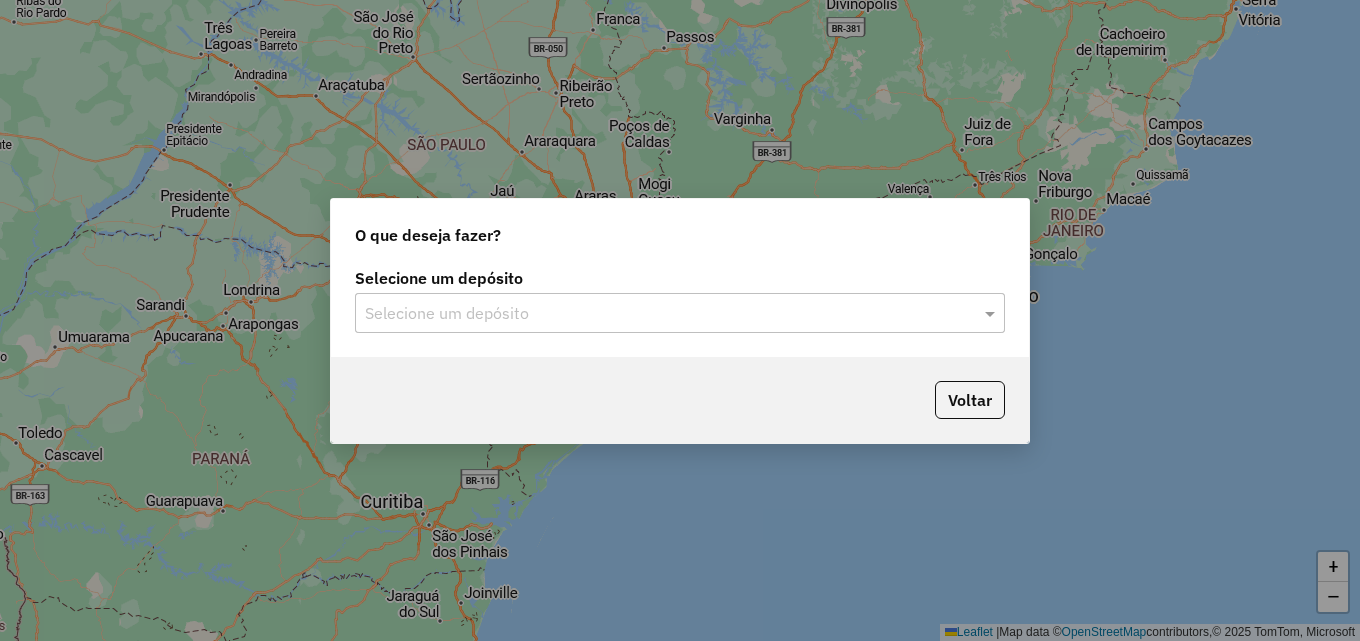 scroll, scrollTop: 0, scrollLeft: 0, axis: both 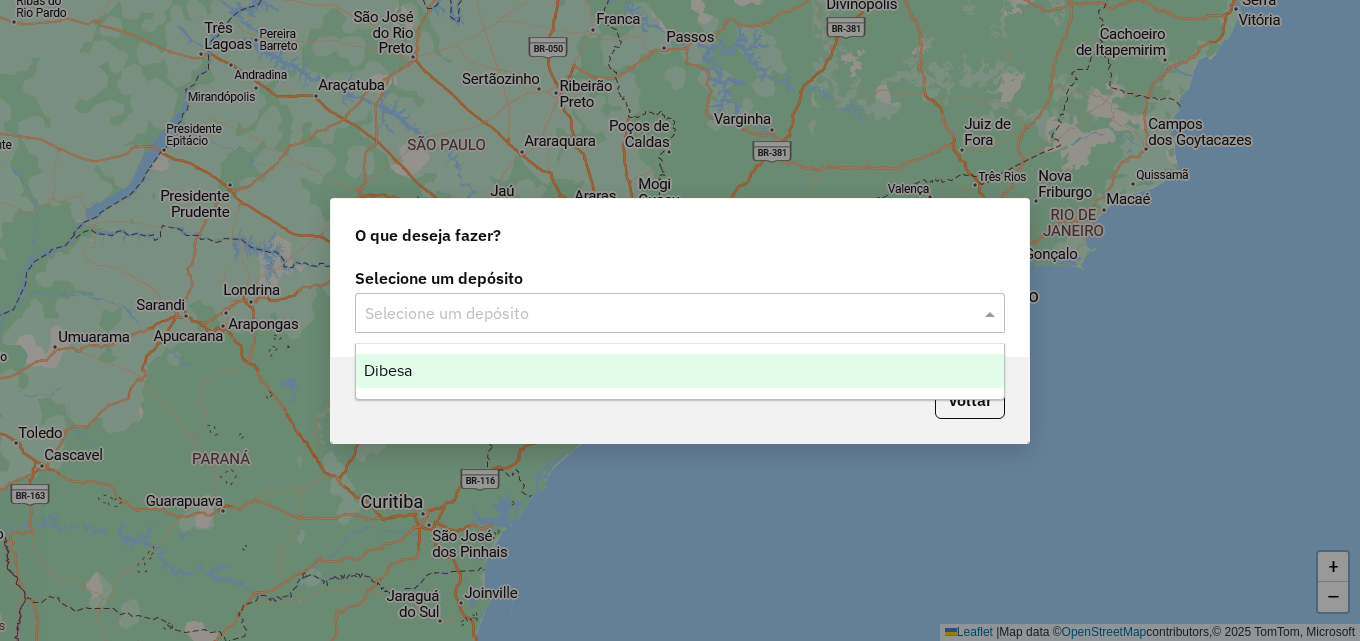 click on "Dibesa" at bounding box center [680, 371] 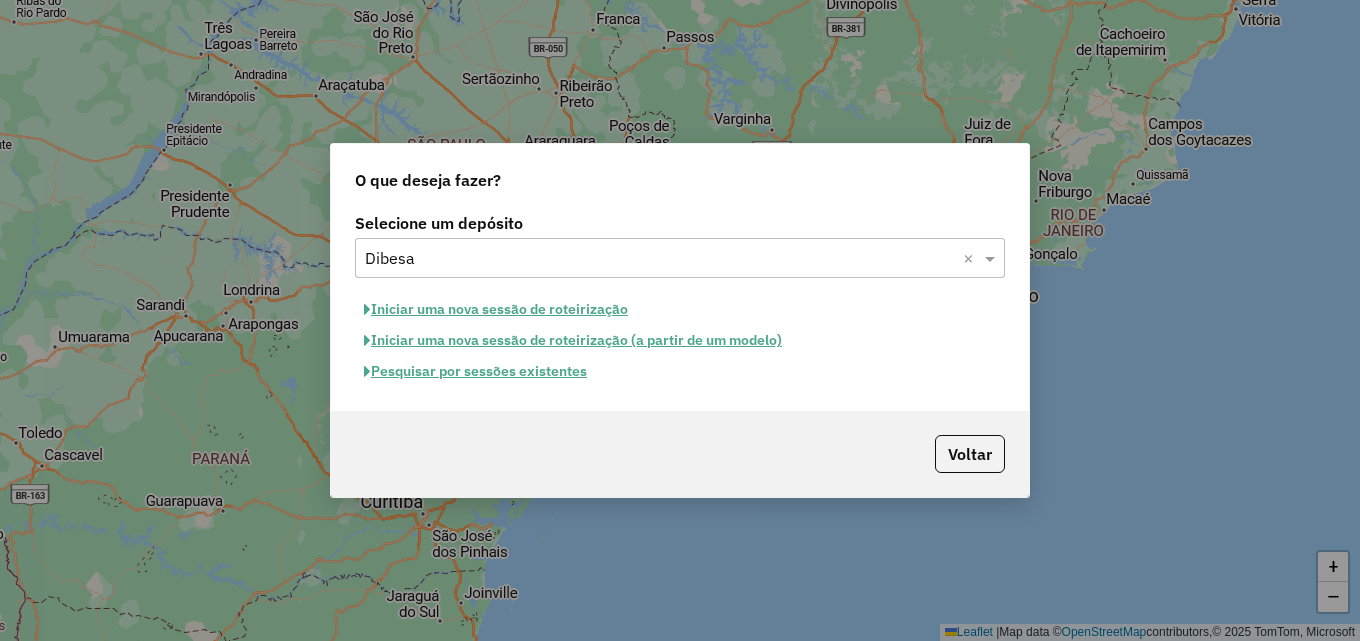 click on "Iniciar uma nova sessão de roteirização" 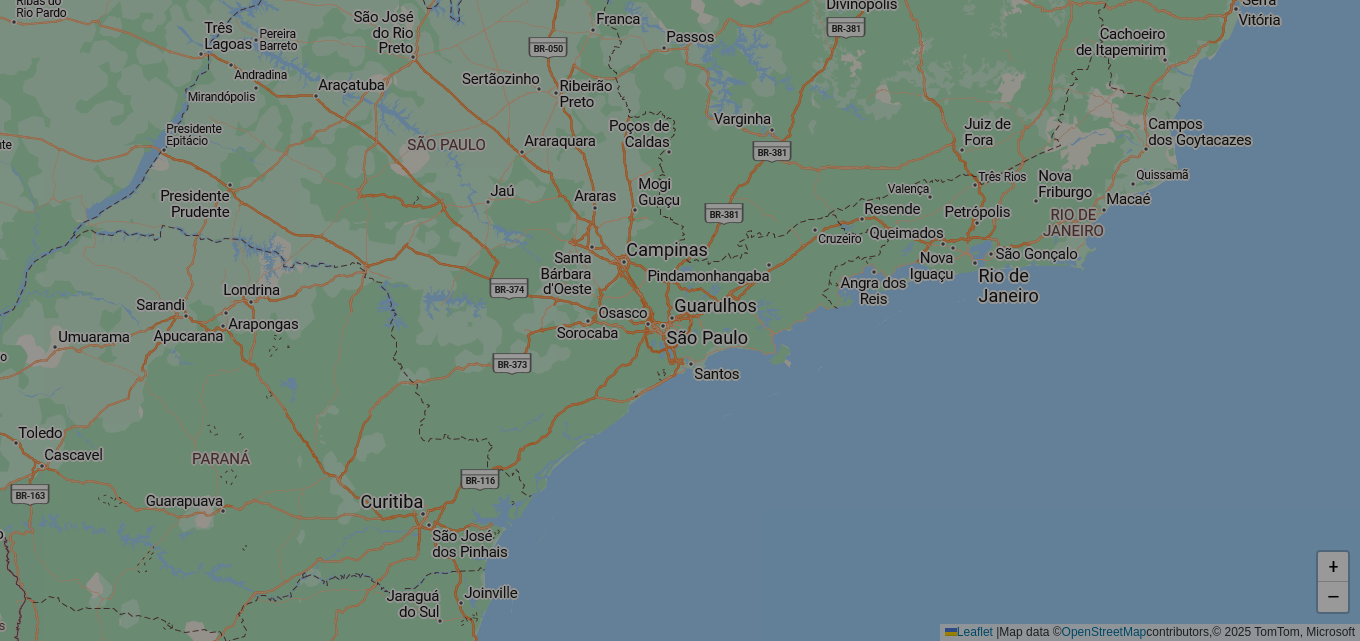 select on "*" 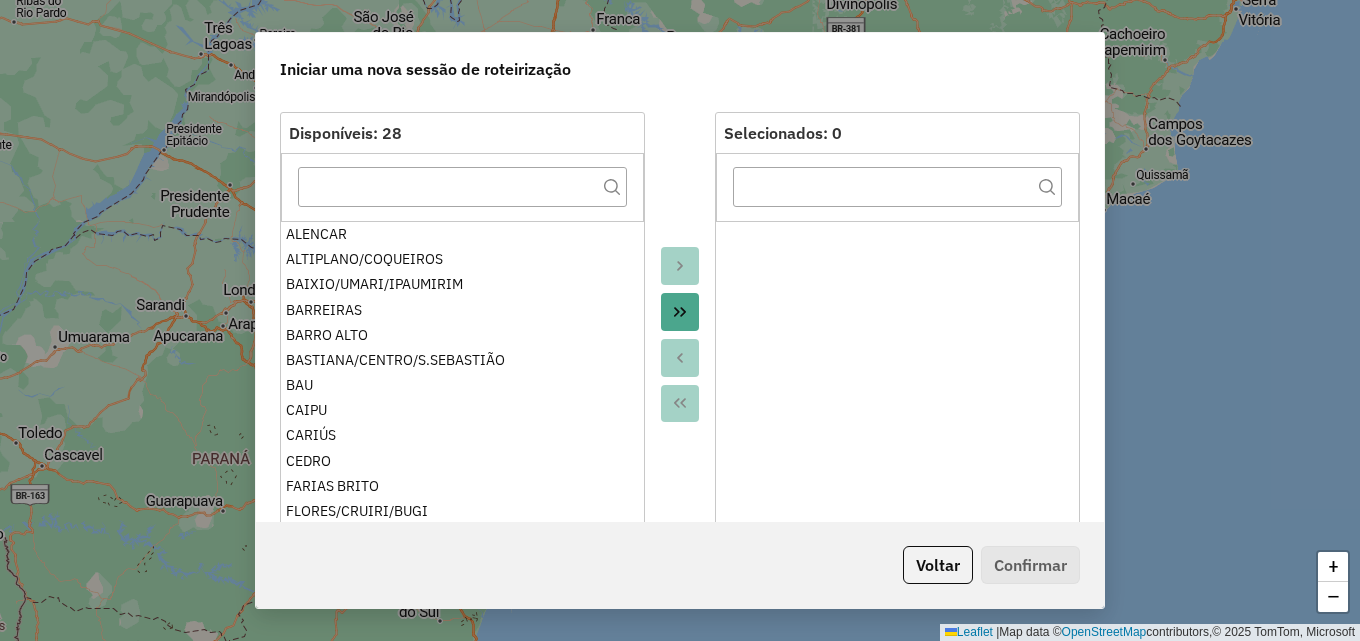 scroll, scrollTop: 200, scrollLeft: 0, axis: vertical 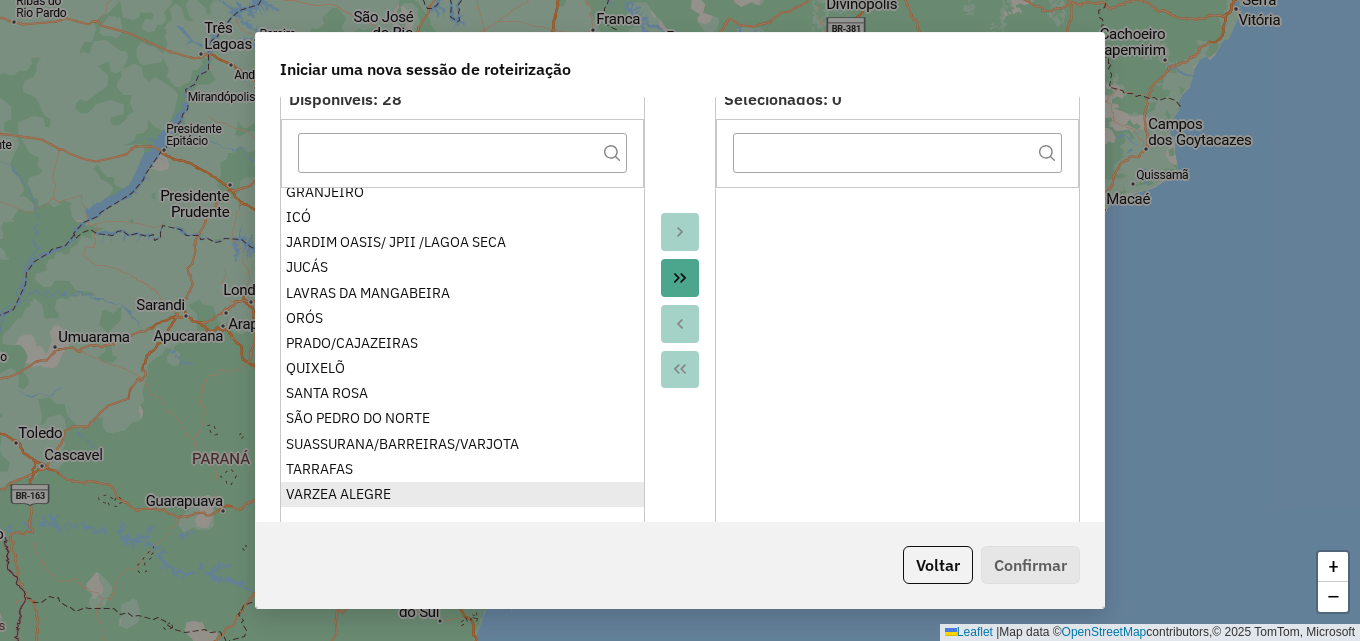 click on "ALENCAR ALTIPLANO/COQUEIROS BAIXIO/UMARI/IPAUMIRIM BARREIRAS BARRO ALTO BASTIANA/CENTRO/S.SEBASTIÃO BAU CAIPU CARIÚS CEDRO FARIAS BRITO FLORES/CRUIRI/BUGI FOMENTO - PENHA GADELHA GAMELEIRA - BARRA GRANJEIRO ICÓ JARDIM OASIS/ JPII /LAGOA SECA JUCÁS LAVRAS DA MANGABEIRA ORÓS PRADO/CAJAZEIRAS QUIXELÕ SANTA ROSA SÃO PEDRO DO NORTE SUASSURANA/BARREIRAS/VARJOTA TARRAFAS VARZEA ALEGRE" at bounding box center [462, 347] 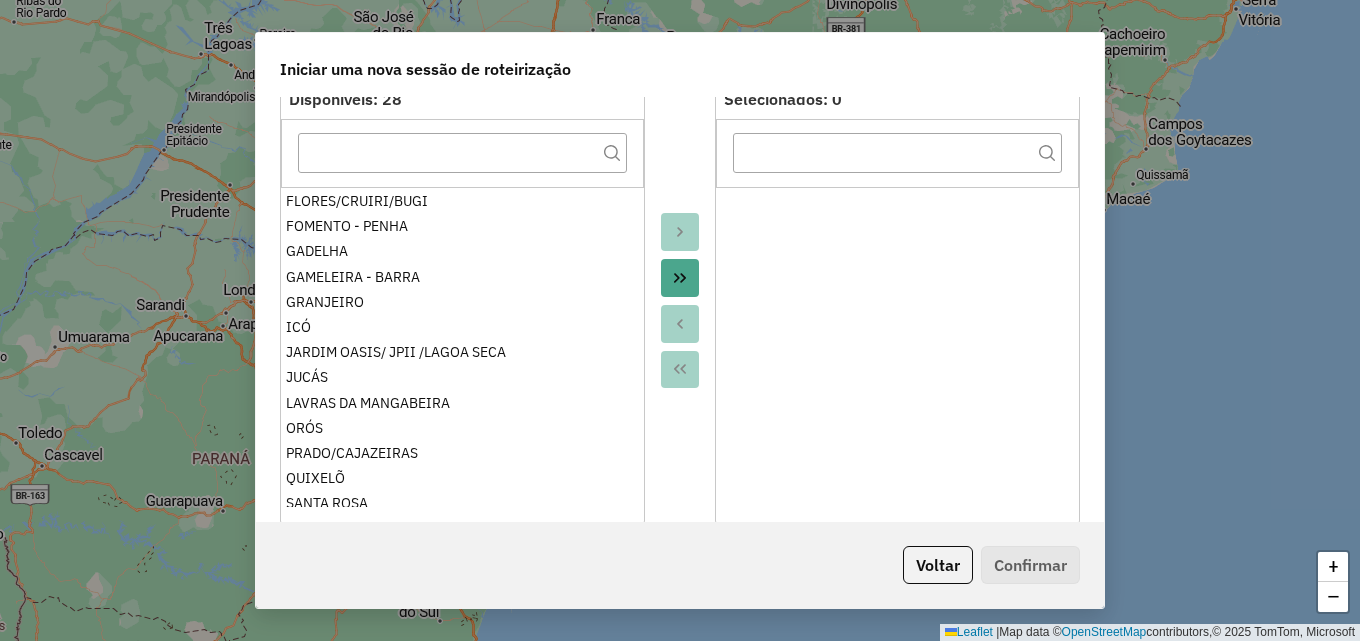 scroll, scrollTop: 386, scrollLeft: 0, axis: vertical 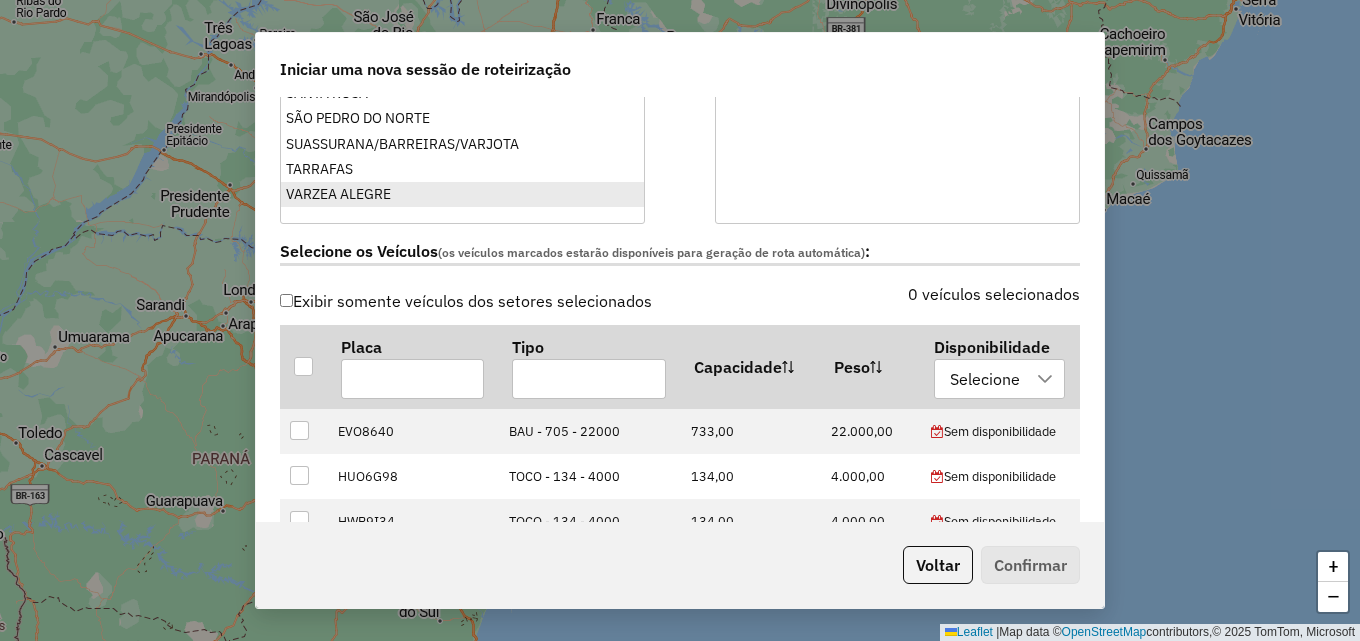 click on "VARZEA ALEGRE" at bounding box center [462, 194] 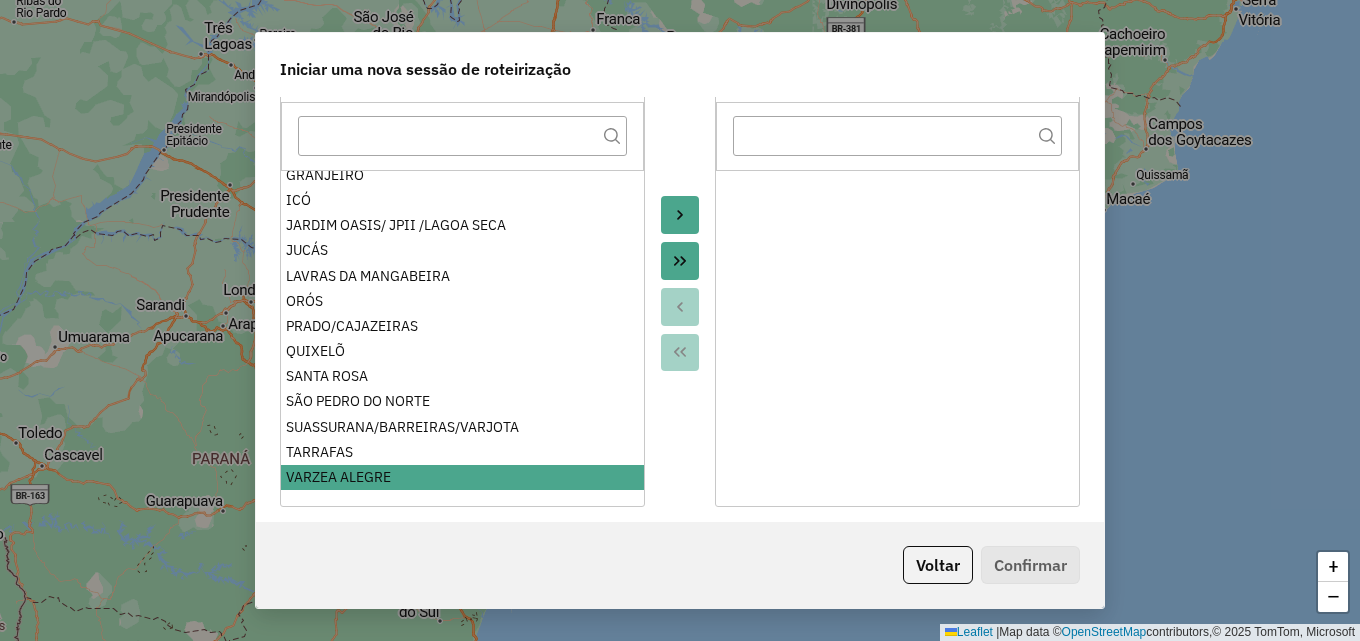 scroll, scrollTop: 200, scrollLeft: 0, axis: vertical 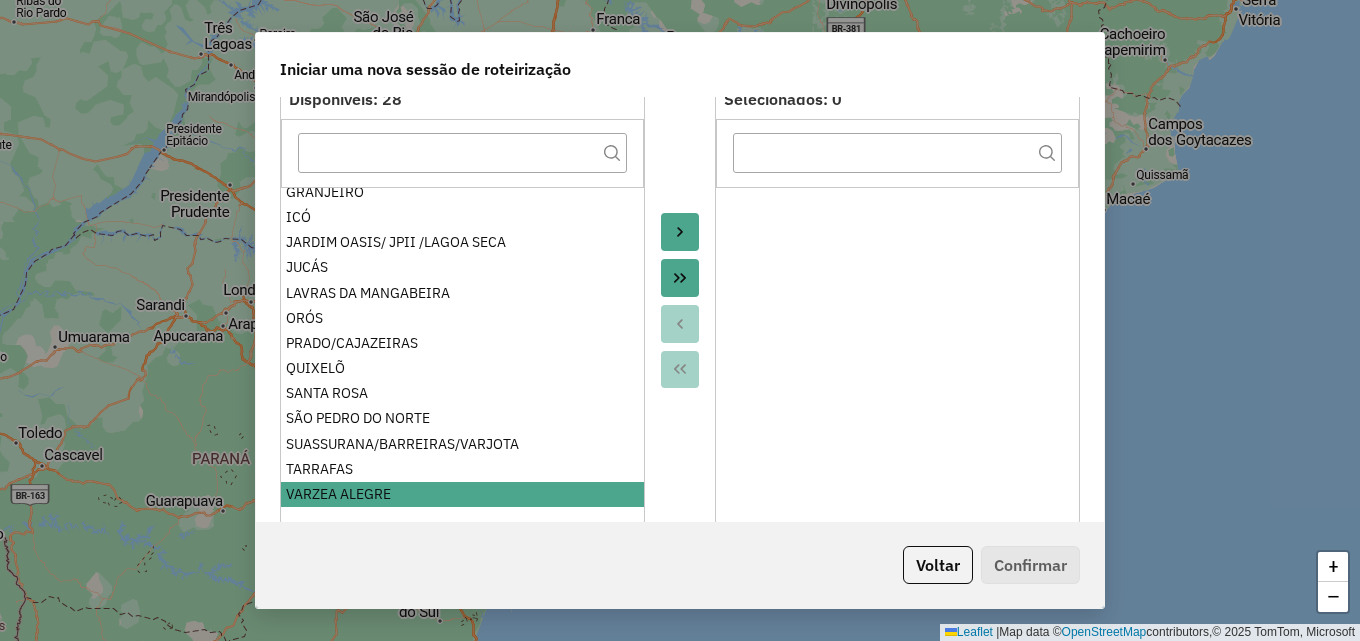 click 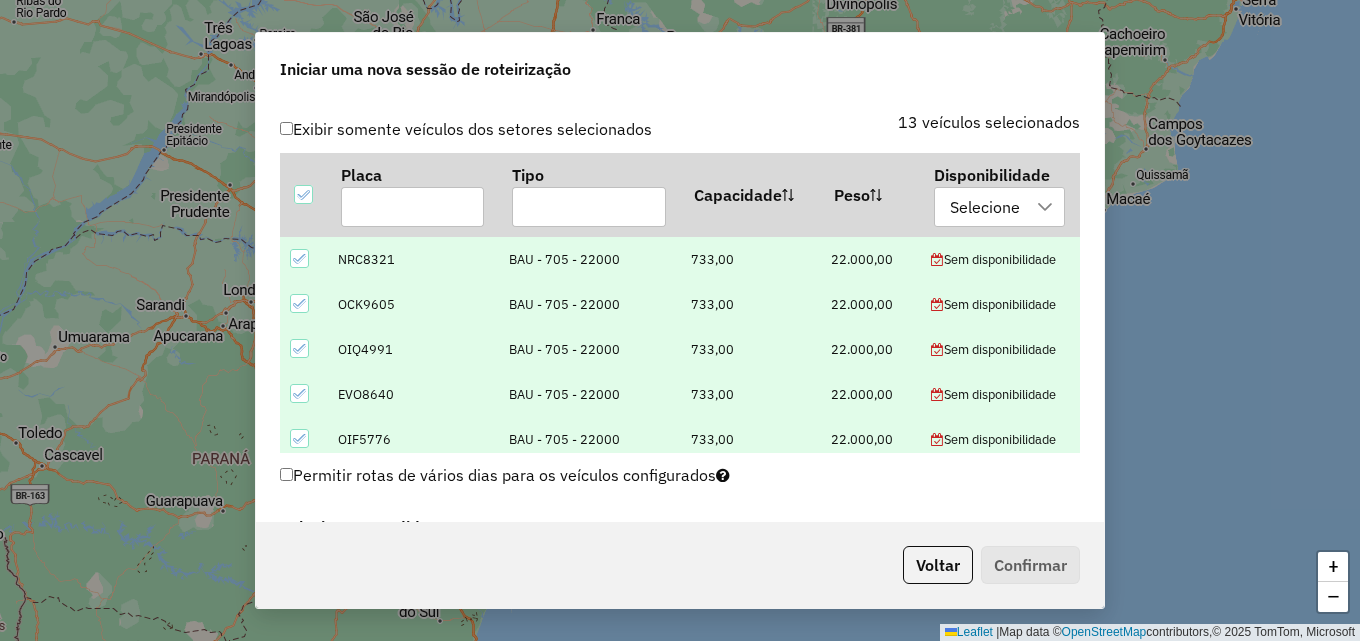 scroll, scrollTop: 700, scrollLeft: 0, axis: vertical 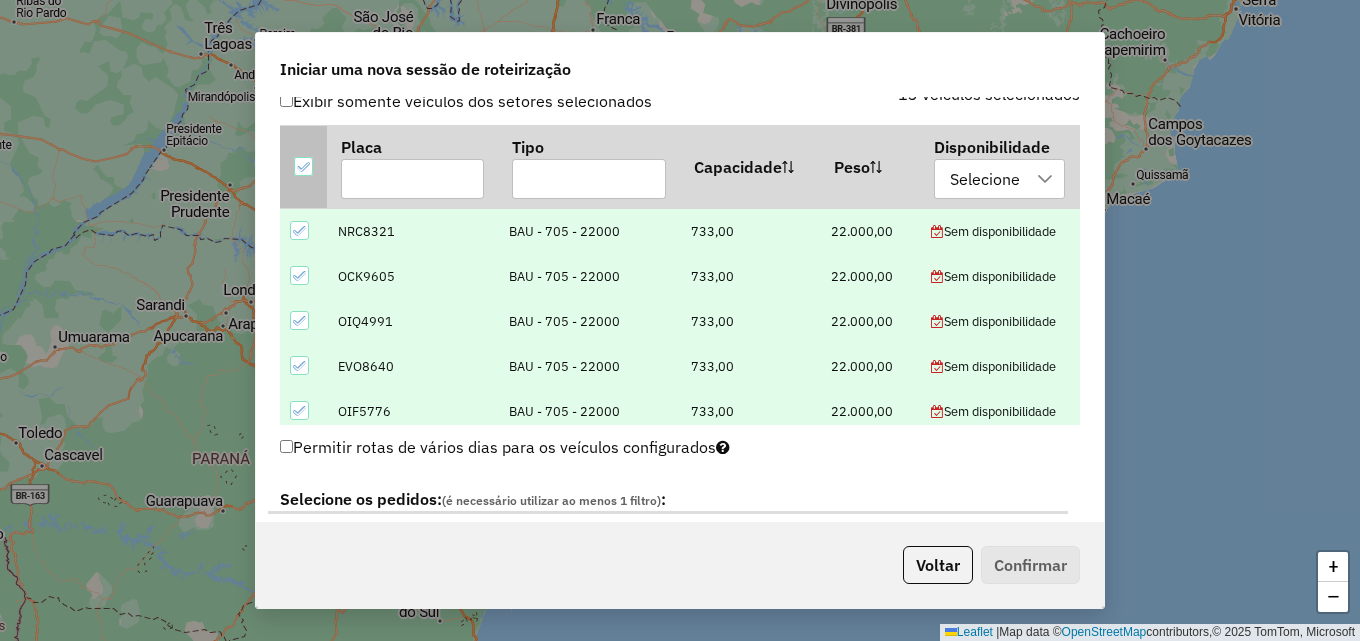 click 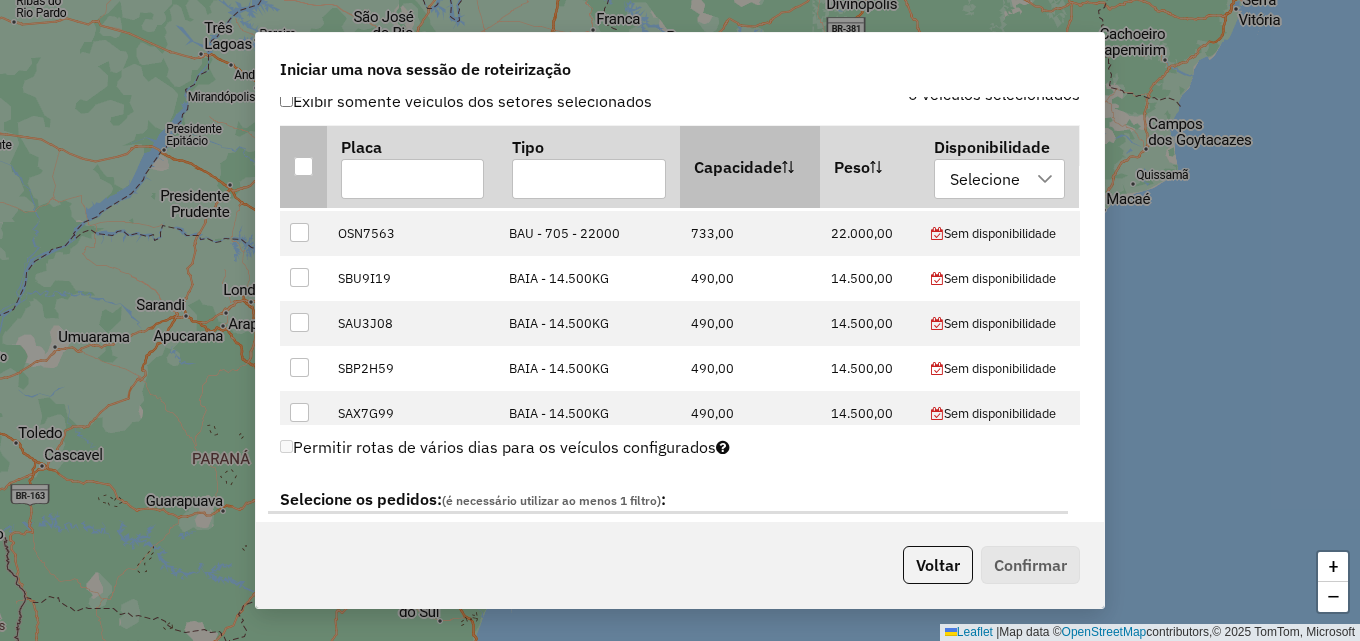 scroll, scrollTop: 369, scrollLeft: 0, axis: vertical 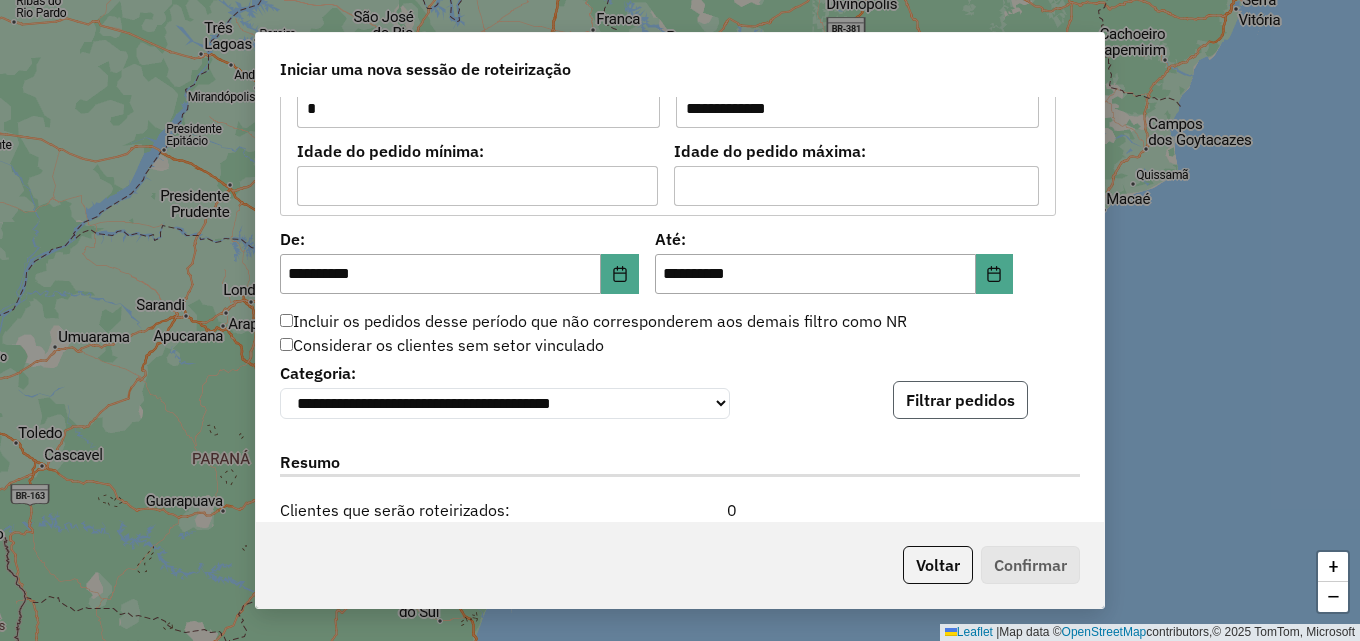click on "Filtrar pedidos" 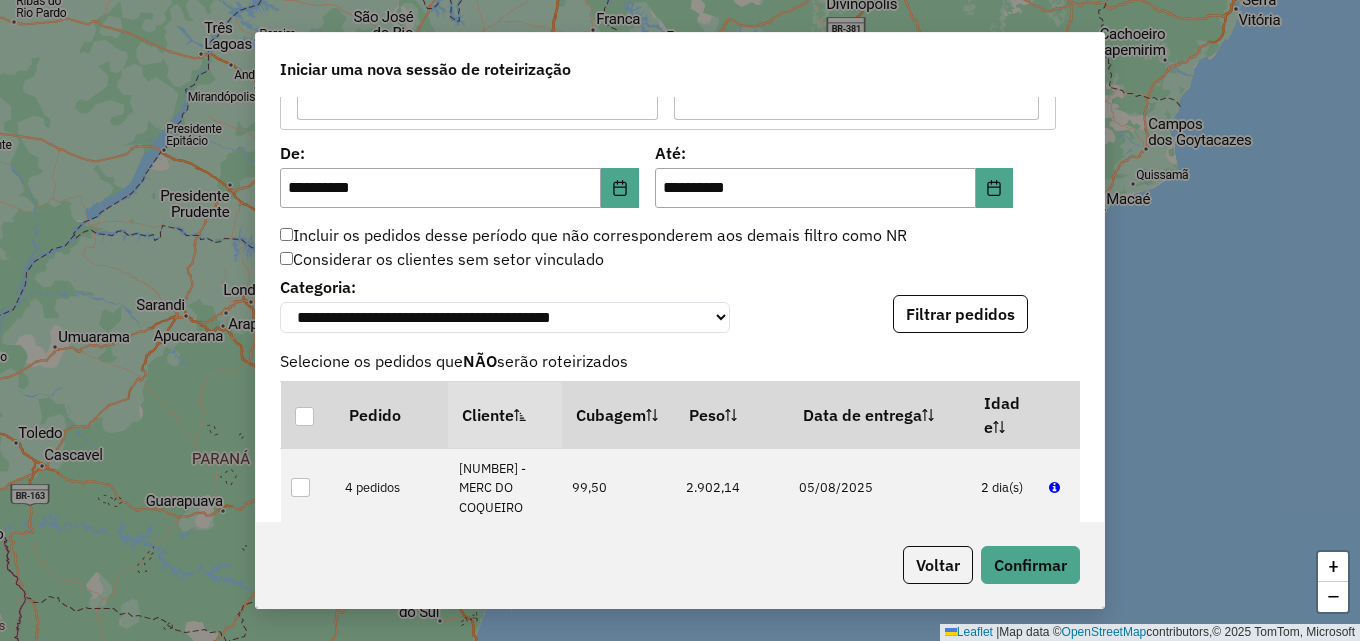 scroll, scrollTop: 2000, scrollLeft: 0, axis: vertical 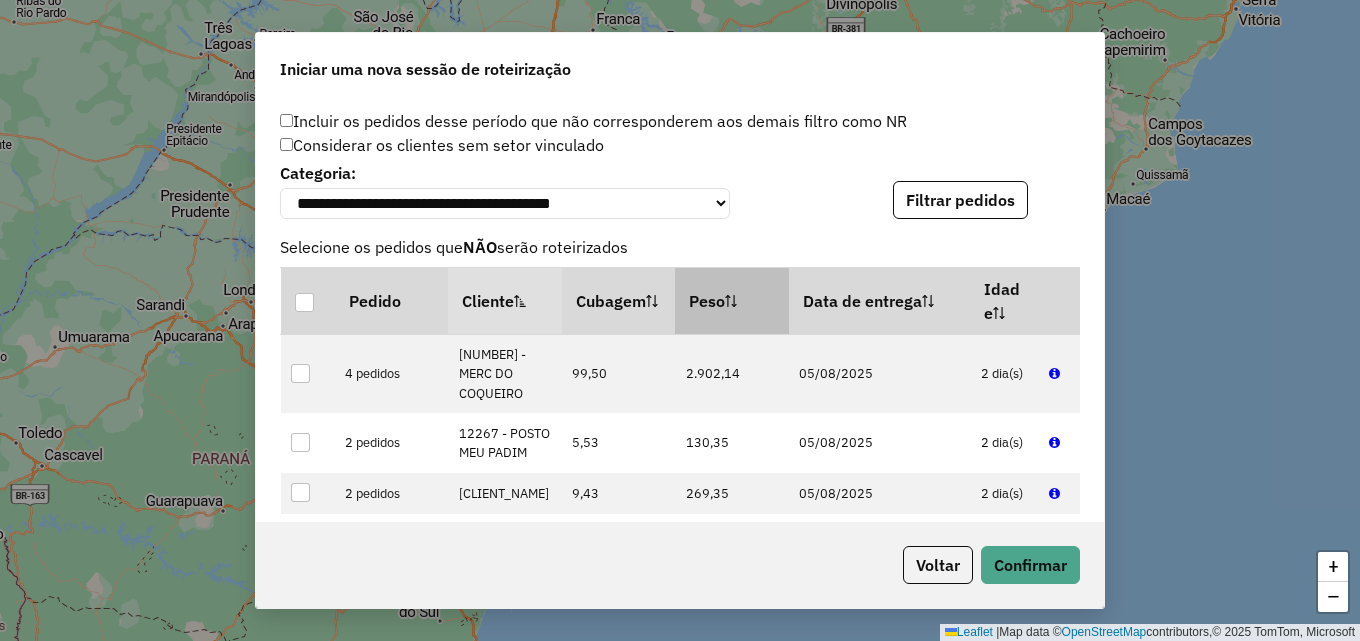 click 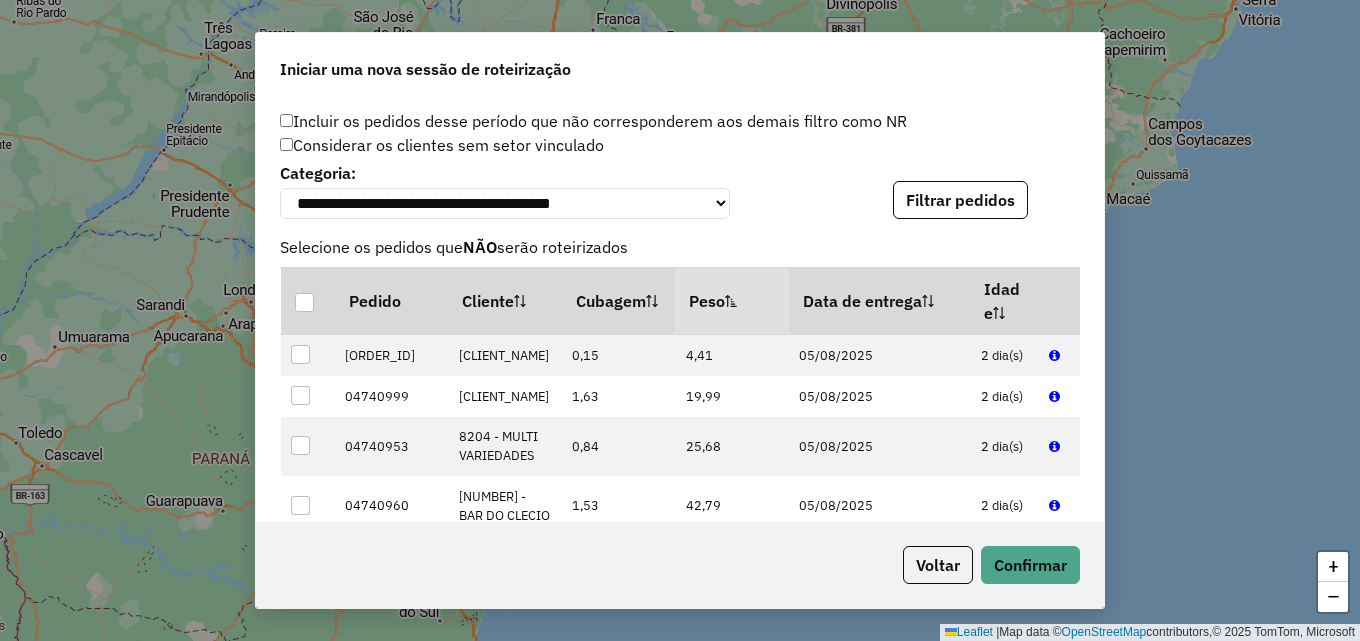 click 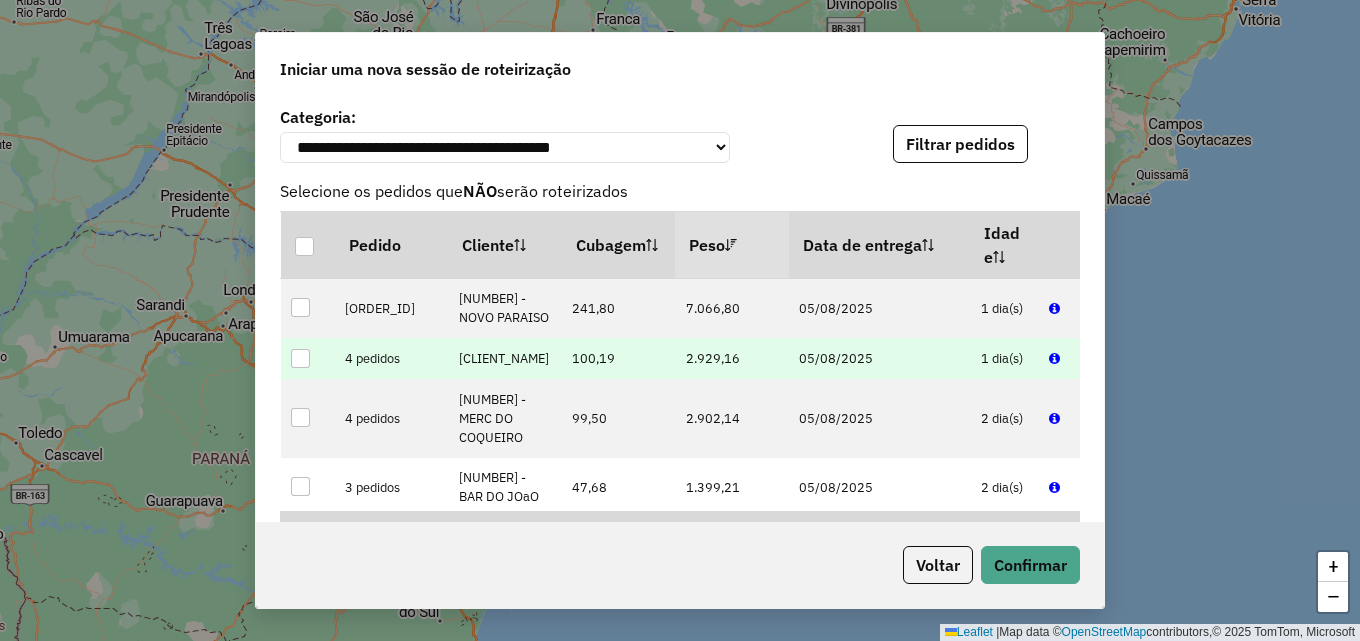 scroll, scrollTop: 2100, scrollLeft: 0, axis: vertical 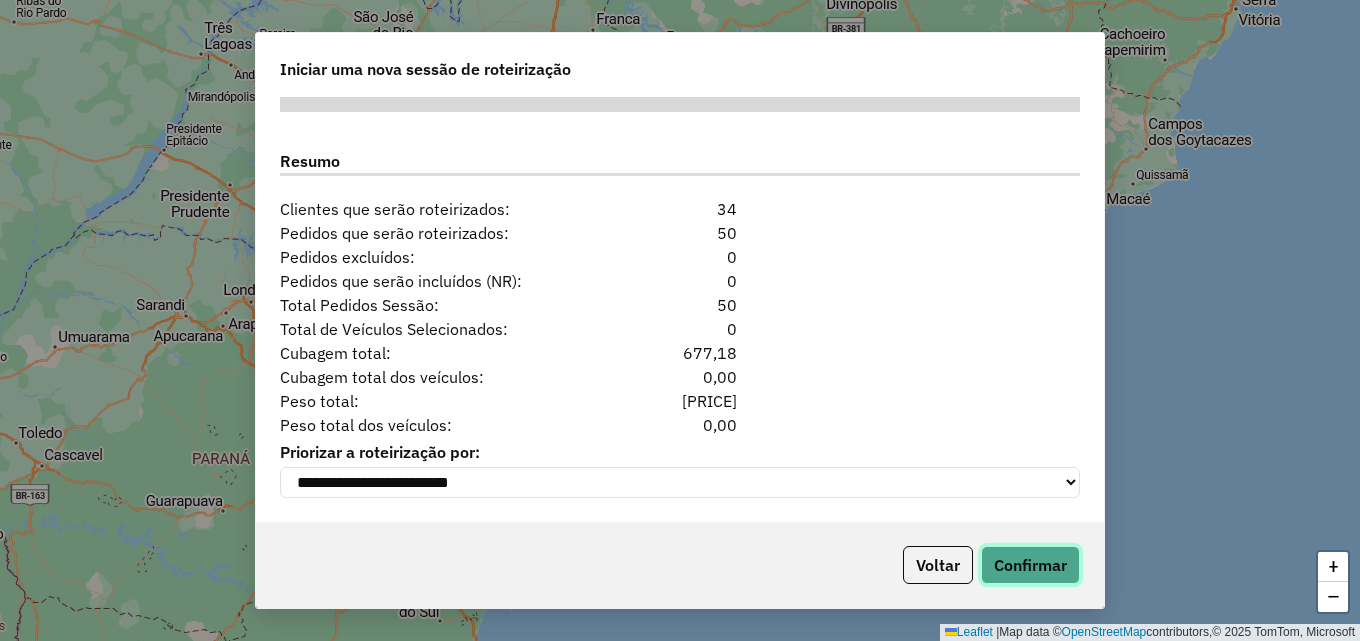 drag, startPoint x: 1027, startPoint y: 574, endPoint x: 1020, endPoint y: 555, distance: 20.248457 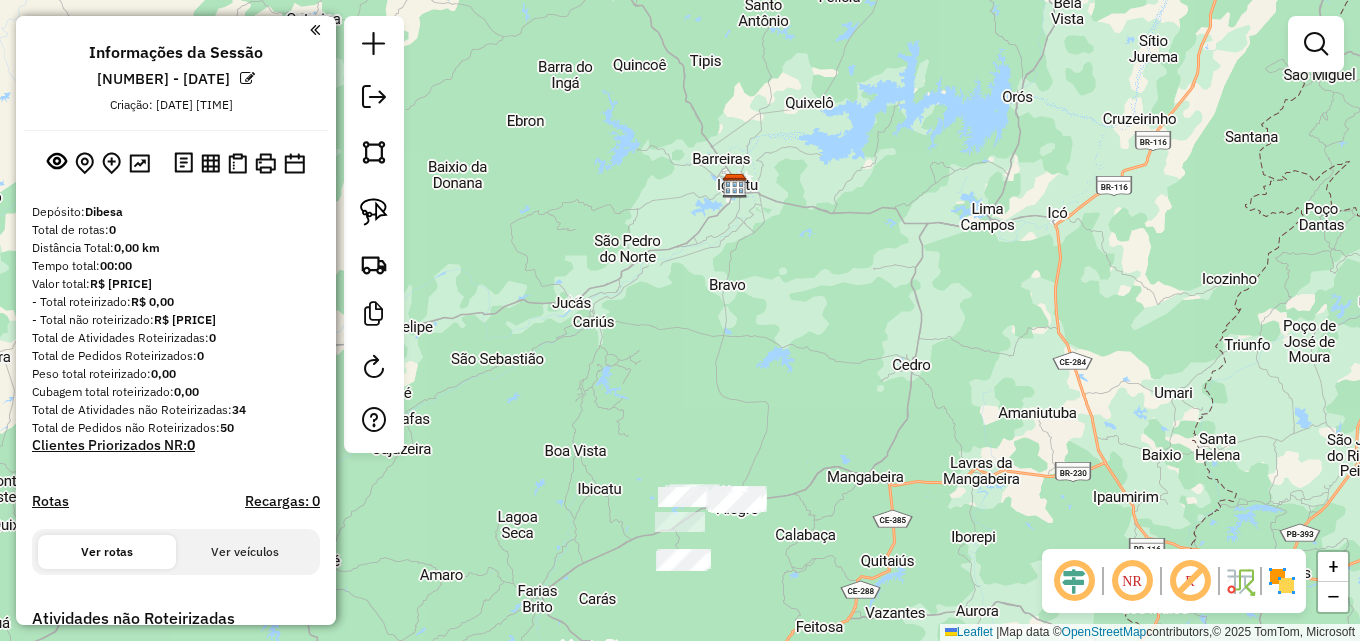 drag, startPoint x: 621, startPoint y: 496, endPoint x: 676, endPoint y: 355, distance: 151.34729 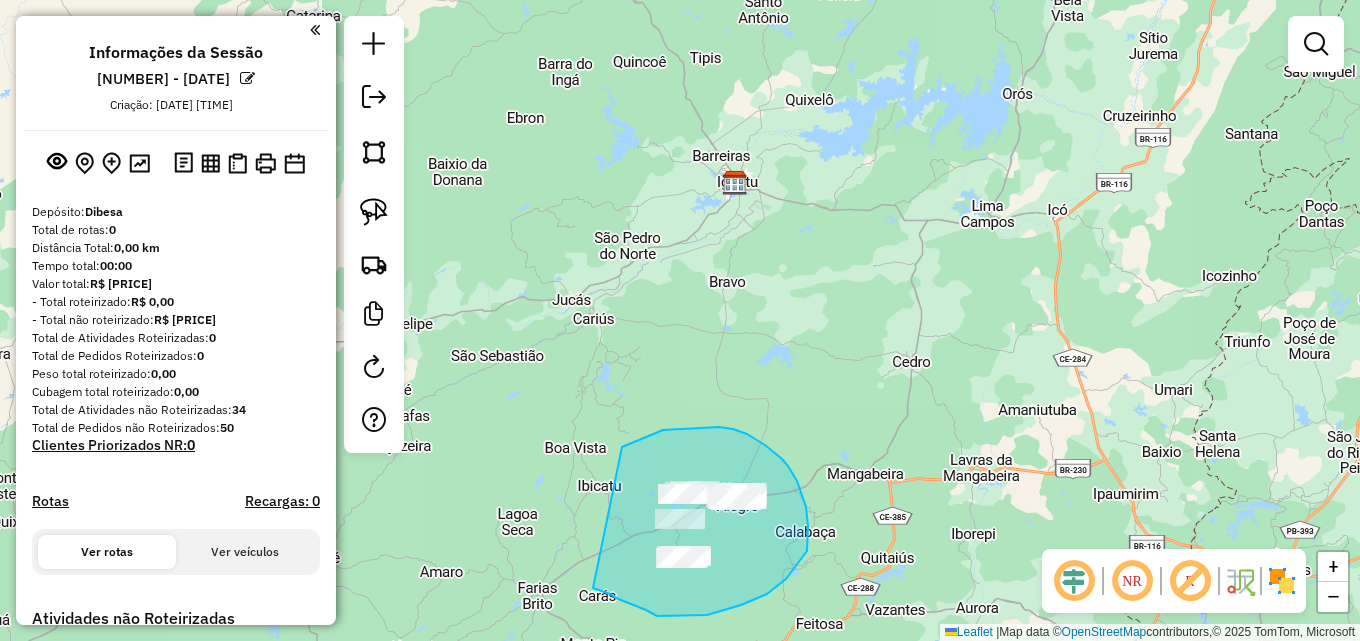drag, startPoint x: 622, startPoint y: 447, endPoint x: 588, endPoint y: 586, distance: 143.09787 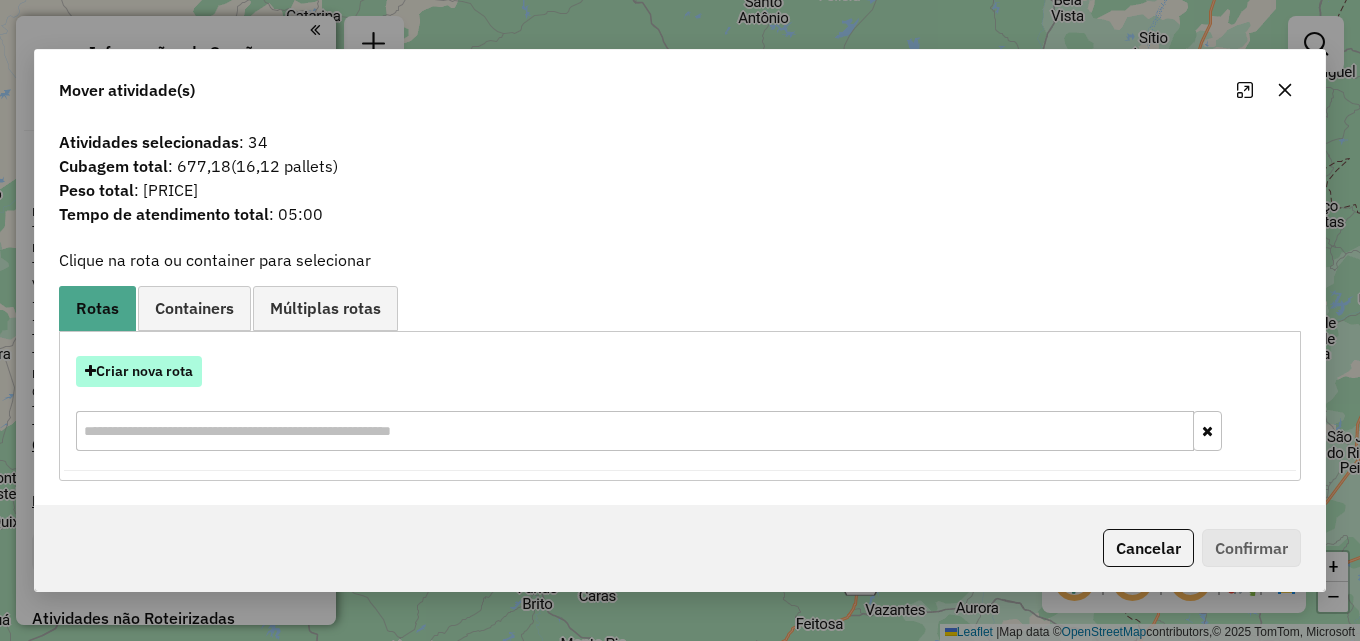 click on "Criar nova rota" at bounding box center (139, 371) 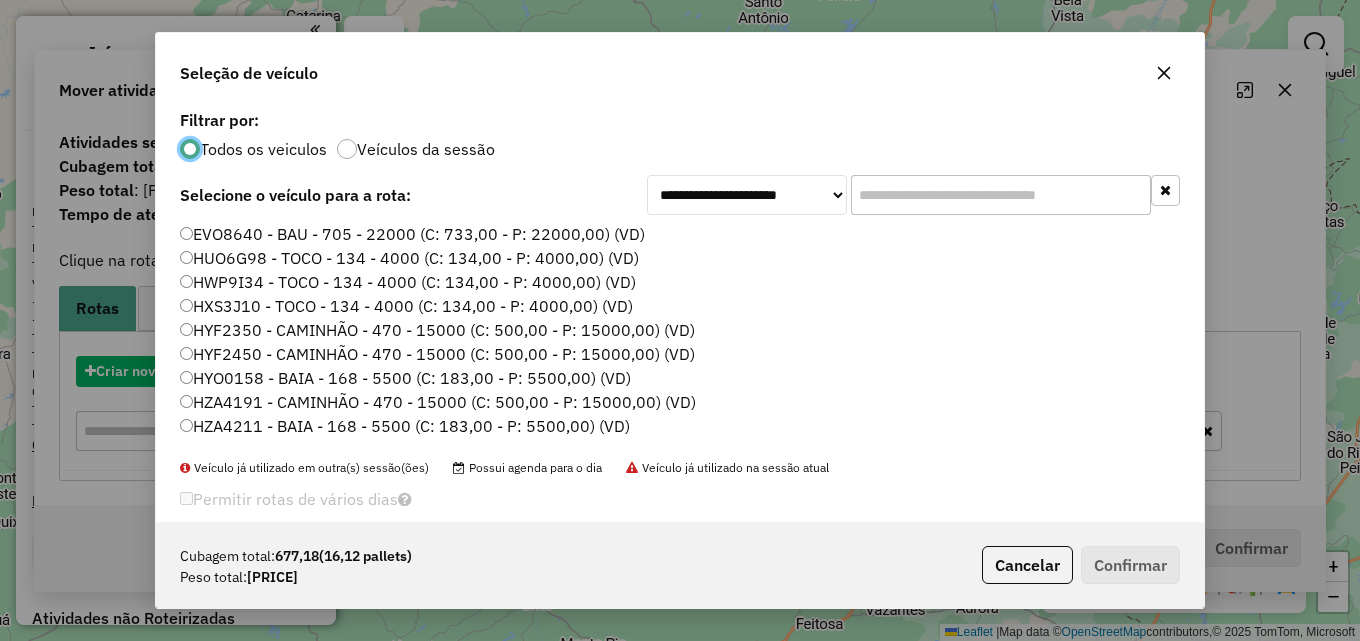 click on "EVO8640 - BAU - 705 - 22000 (C: 733,00 - P: 22000,00) (VD)   HUO6G98 - TOCO - 134 - 4000 (C: 134,00 - P: 4000,00) (VD)   HWP9I34 - TOCO - 134 - 4000 (C: 134,00 - P: 4000,00) (VD)   HXS3J10 - TOCO - 134 - 4000 (C: 134,00 - P: 4000,00) (VD)   HYF2350 - CAMINHÃO - 470 - 15000 (C: 500,00 - P: 15000,00) (VD)   HYF2450 - CAMINHÃO - 470 - 15000 (C: 500,00 - P: 15000,00) (VD)   HYO0158 - BAIA - 168 - 5500 (C: 183,00 - P: 5500,00) (VD)   HZA4191 - CAMINHÃO - 470 - 15000 (C: 500,00 - P: 15000,00) (VD)   HZA4211 - BAIA - 168 - 5500 (C: 183,00 - P: 5500,00) (VD)   NRC8321 - BAU - 705 - 22000 (C: 733,00 - P: 22000,00) (VD)   NRE8321 - BAU - 705 - 22000 (C: 733,00 - P: 22000,00) (VD)   NRE5521 - BAIA - 168 - 5500 (C: 183,00 - P: 5500,00) (VD)   NRE5551 - BAIA - 168 - 5500 (C: 183,00 - P: 5500,00) (VD)" 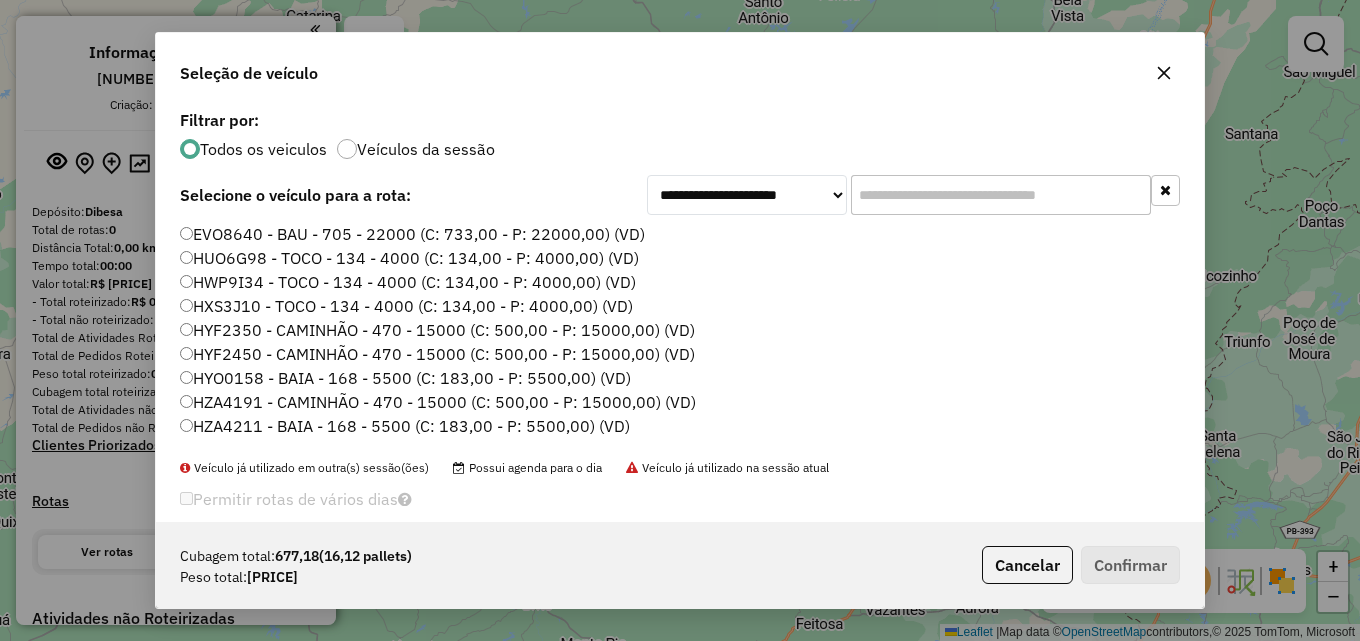 scroll, scrollTop: 11, scrollLeft: 6, axis: both 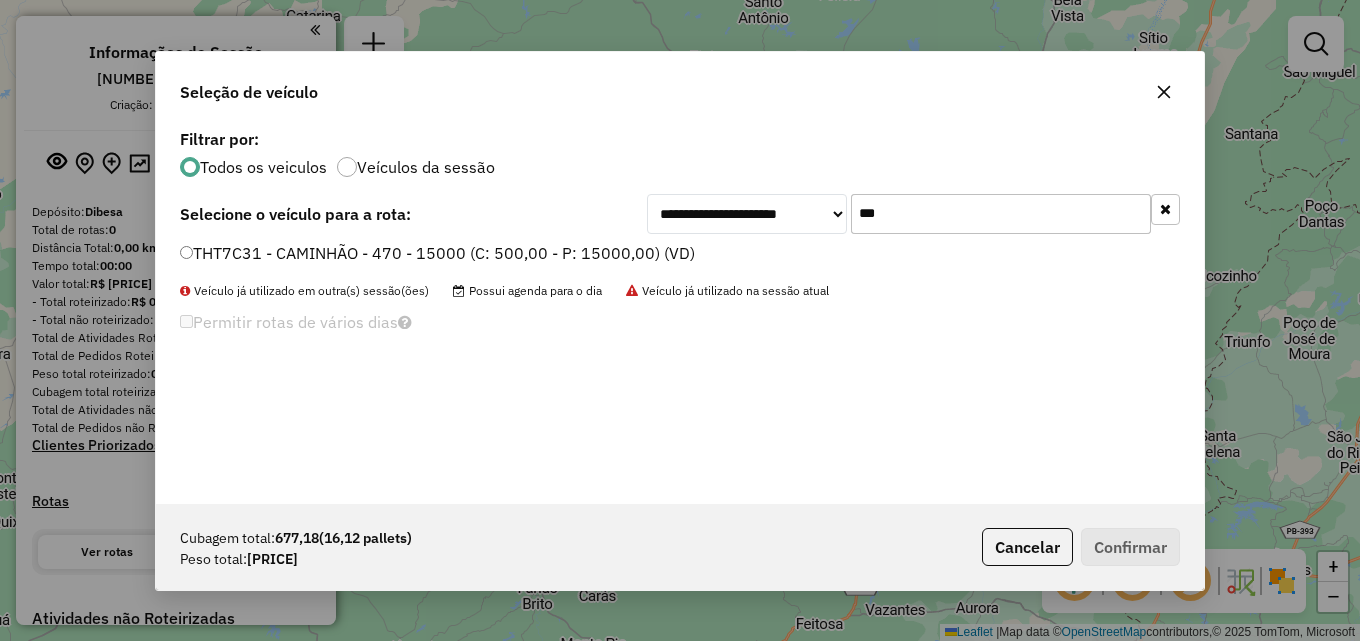 type on "***" 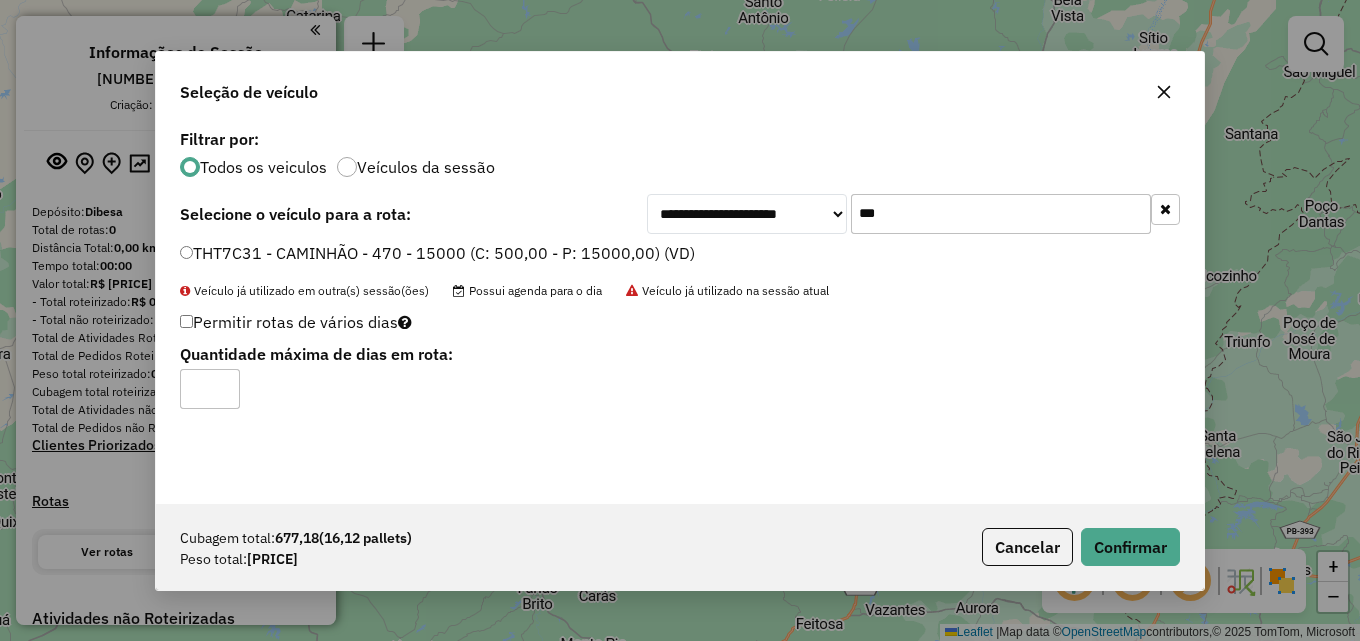 click on "Permitir rotas de vários dias  Quantidade máxima de dias em rota:" 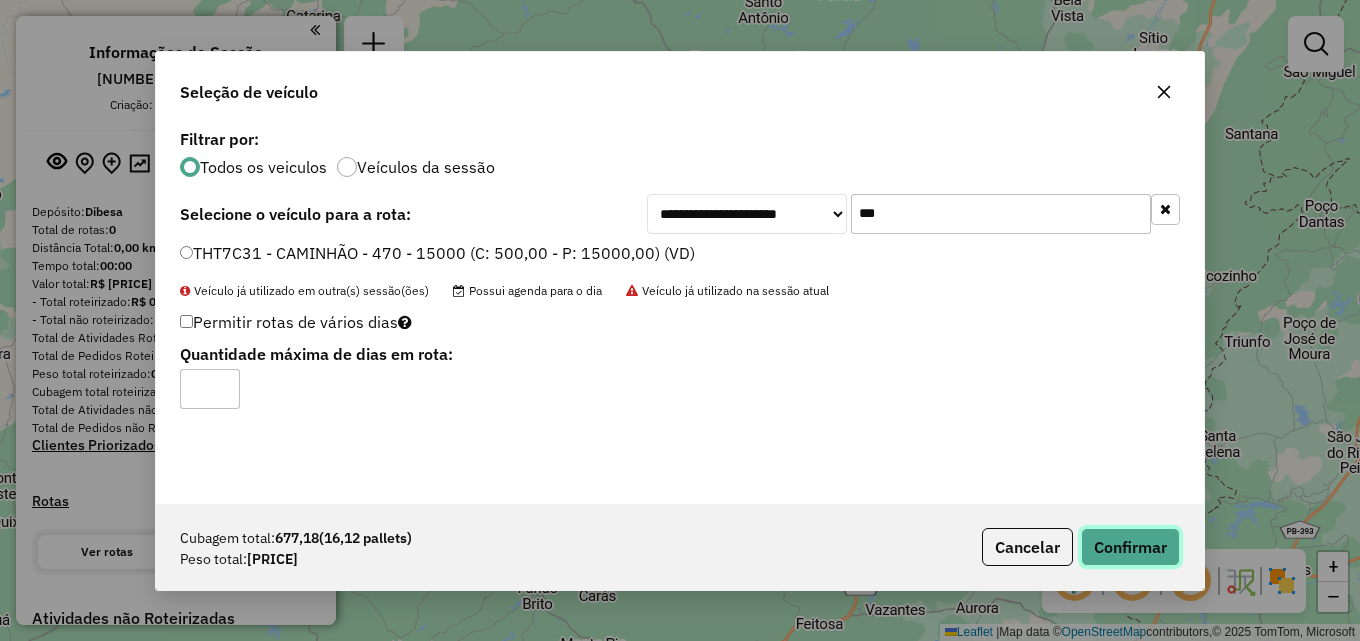 click on "Confirmar" 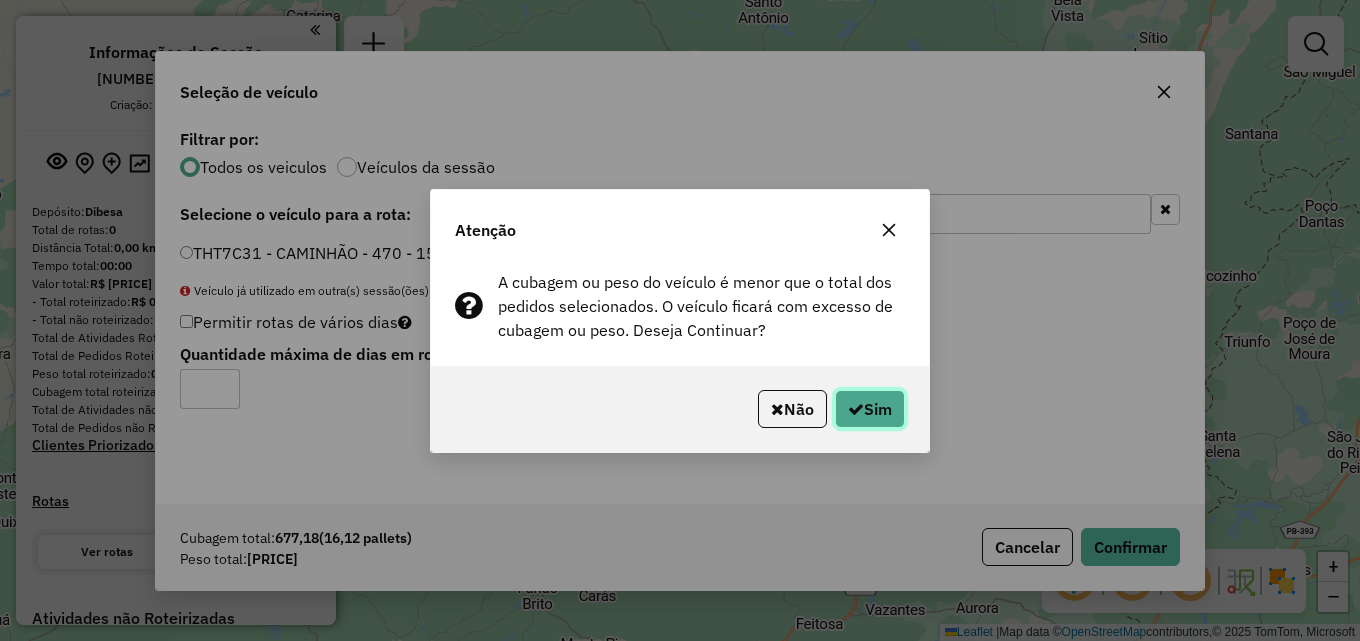 drag, startPoint x: 896, startPoint y: 400, endPoint x: 864, endPoint y: 385, distance: 35.341194 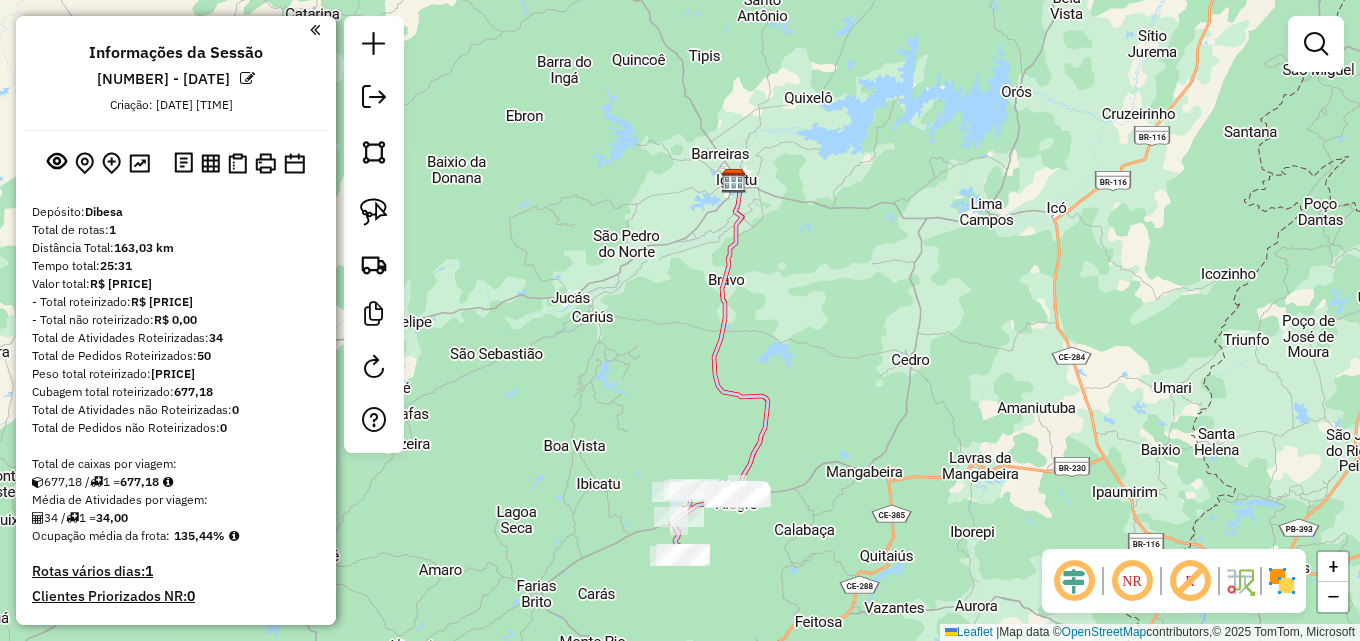 drag, startPoint x: 616, startPoint y: 298, endPoint x: 692, endPoint y: 87, distance: 224.26993 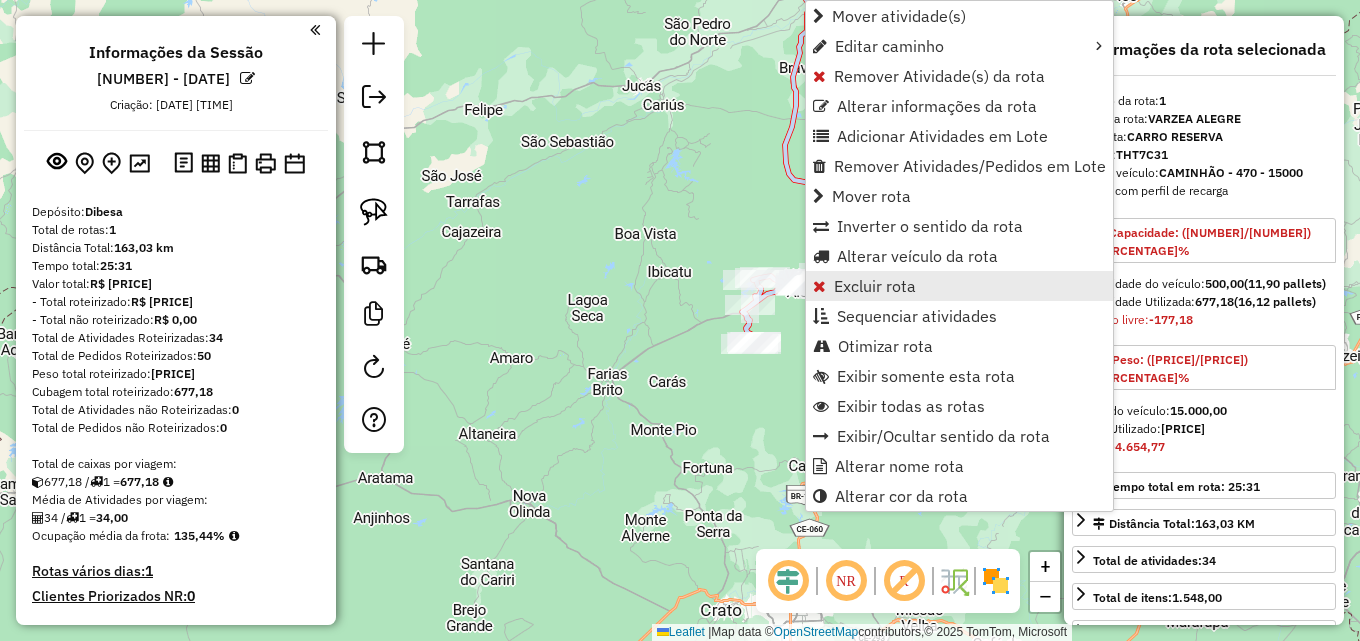 scroll, scrollTop: 278, scrollLeft: 0, axis: vertical 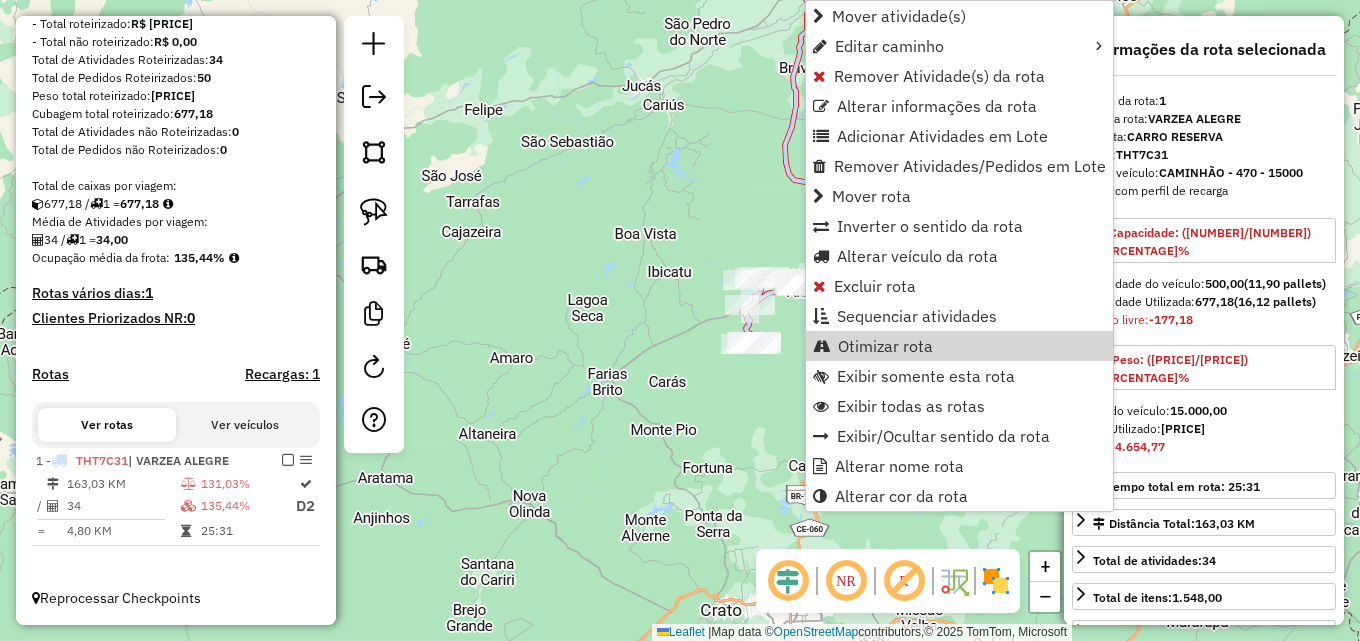 drag, startPoint x: 846, startPoint y: 340, endPoint x: 793, endPoint y: 290, distance: 72.862885 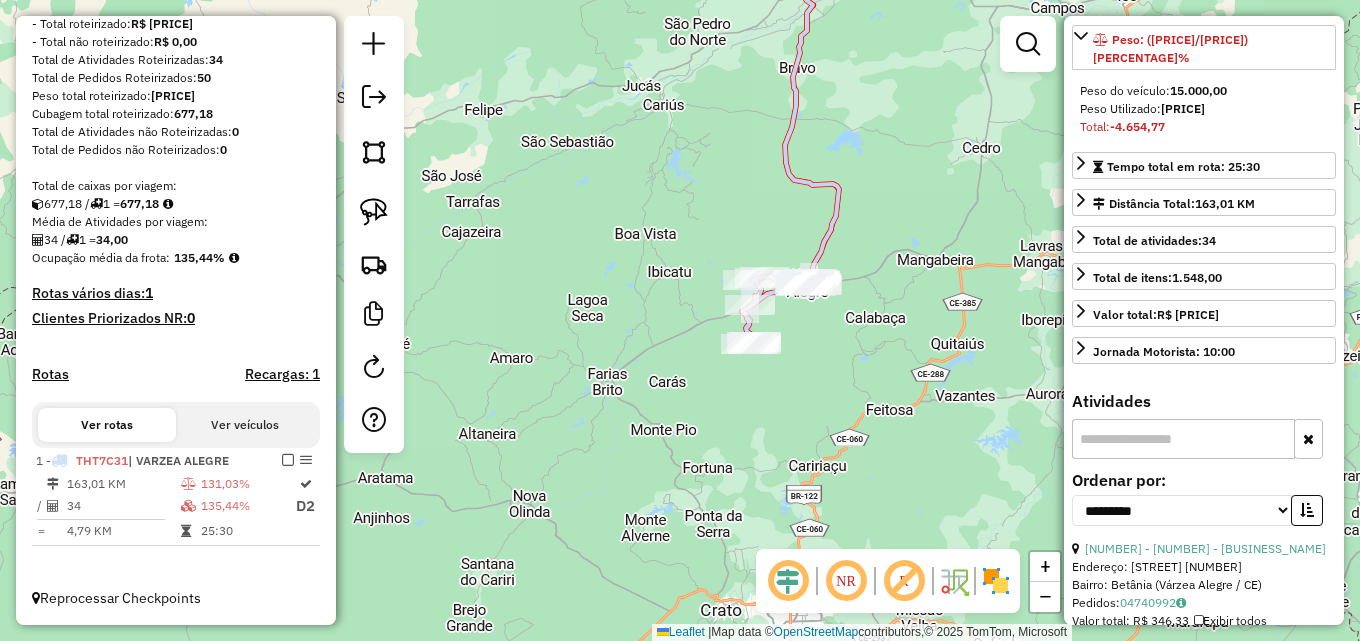 scroll, scrollTop: 500, scrollLeft: 0, axis: vertical 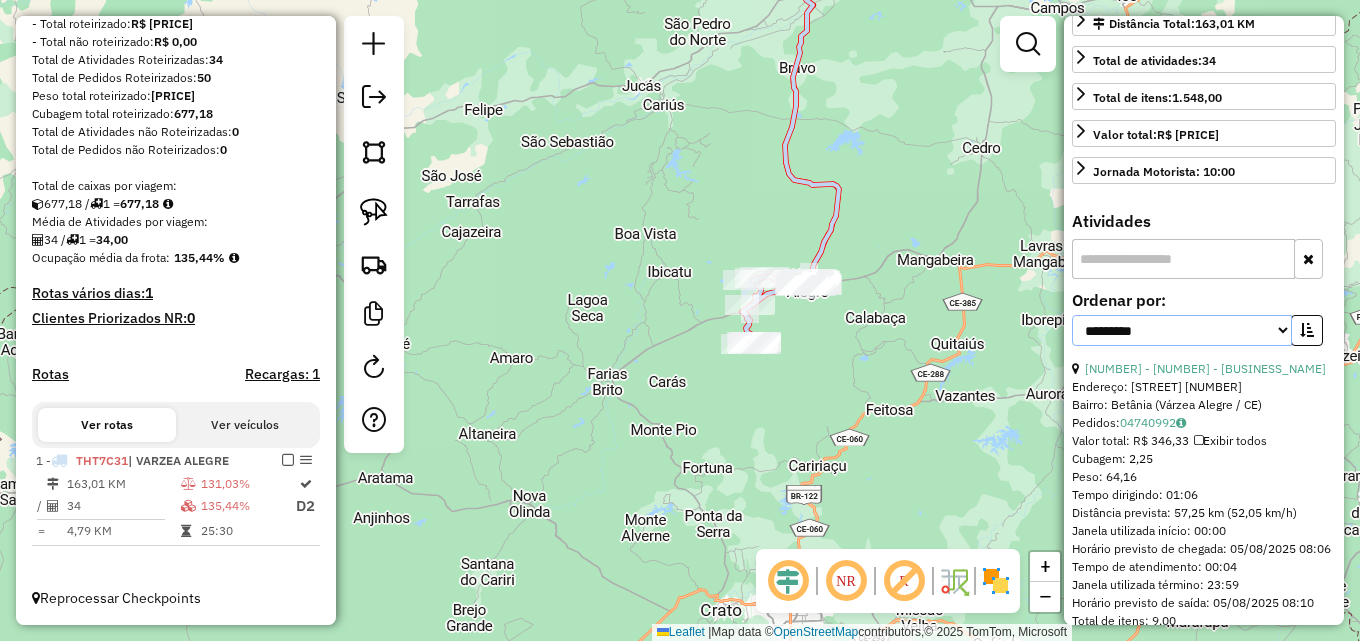 click on "**********" at bounding box center [1182, 330] 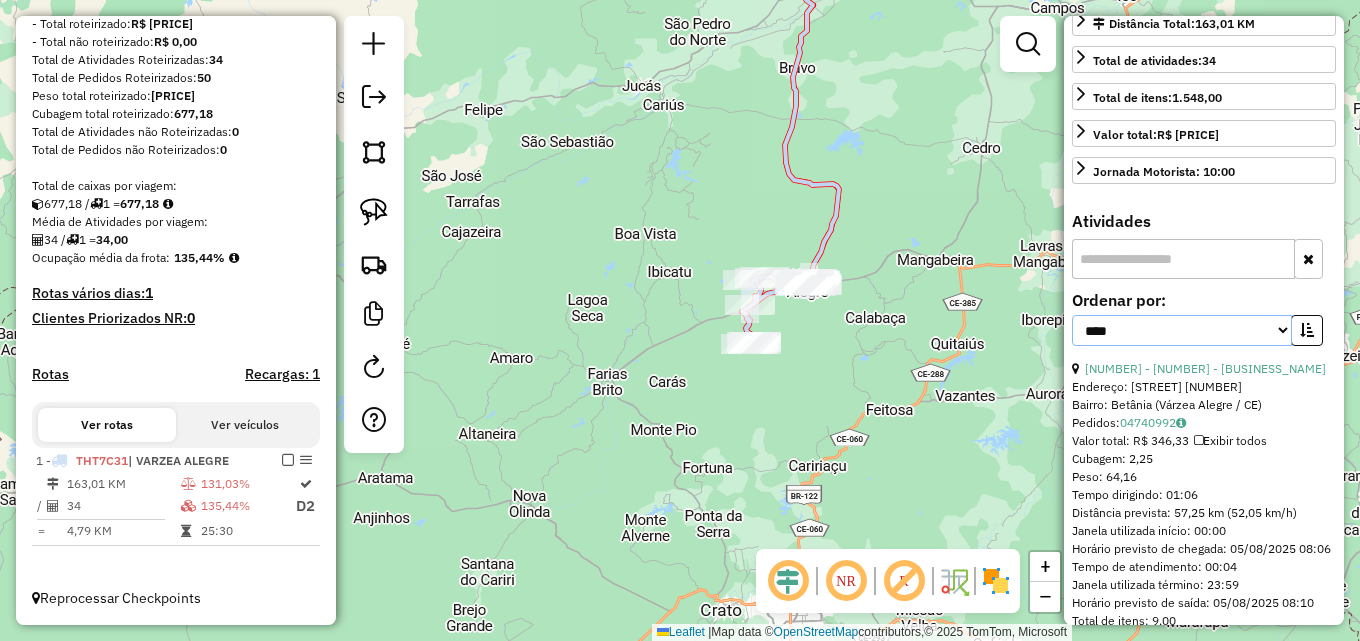 click on "**********" at bounding box center (1182, 330) 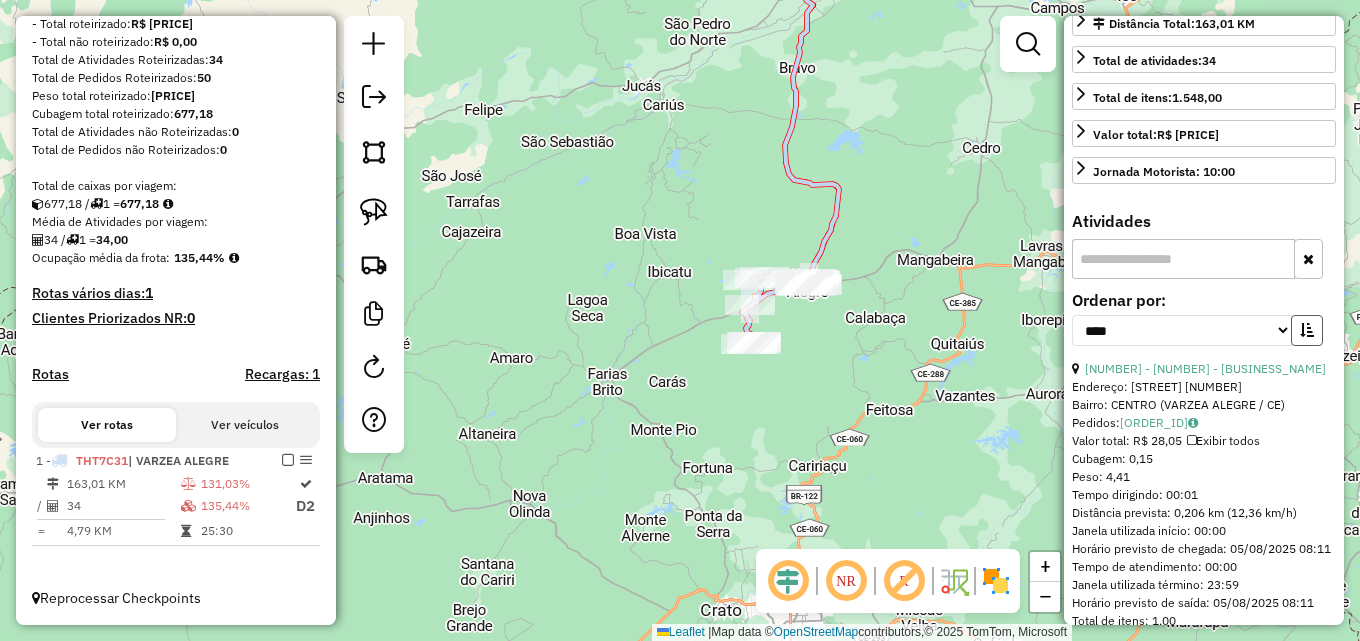 click at bounding box center [1307, 330] 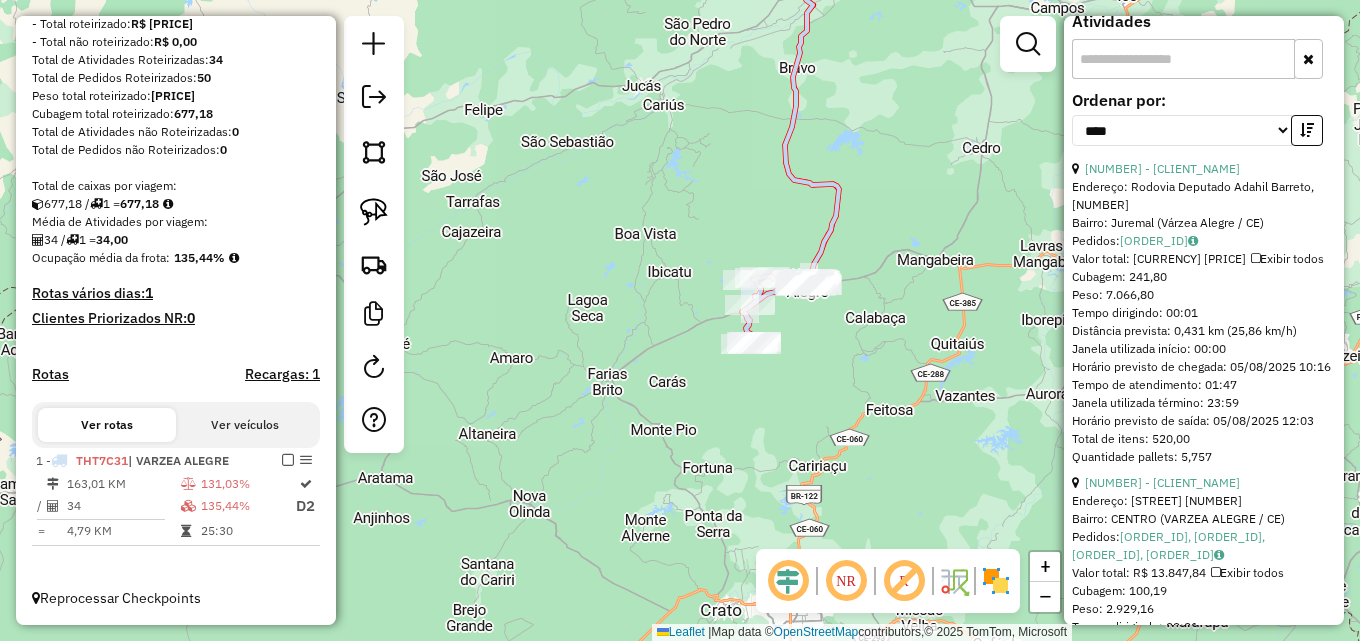 scroll, scrollTop: 800, scrollLeft: 0, axis: vertical 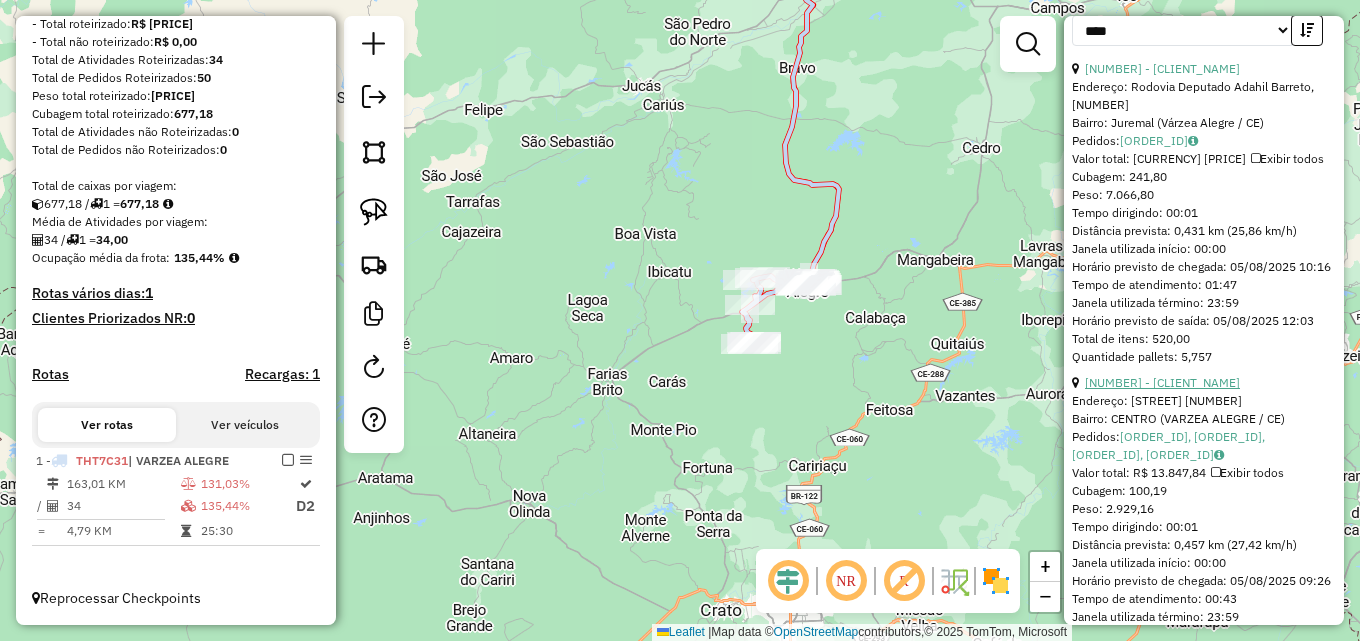 click on "[NUMBER] - [CLIENT_NAME]" at bounding box center [1162, 382] 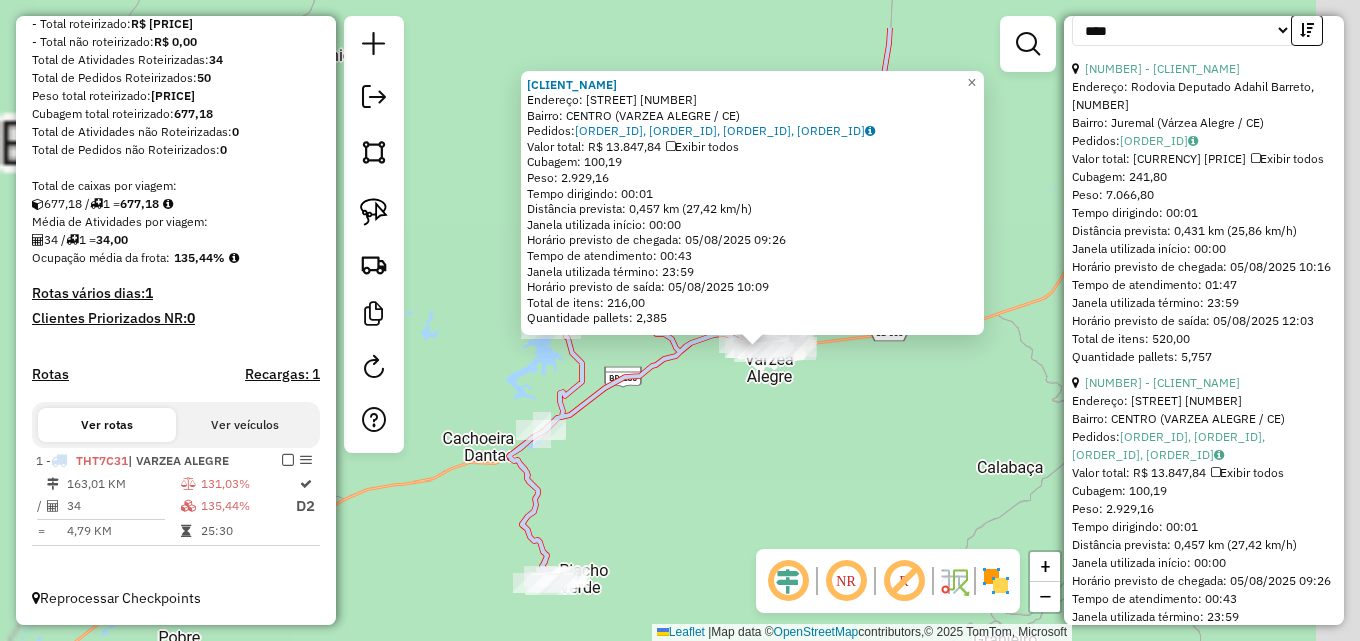 drag, startPoint x: 973, startPoint y: 287, endPoint x: 807, endPoint y: 379, distance: 189.78935 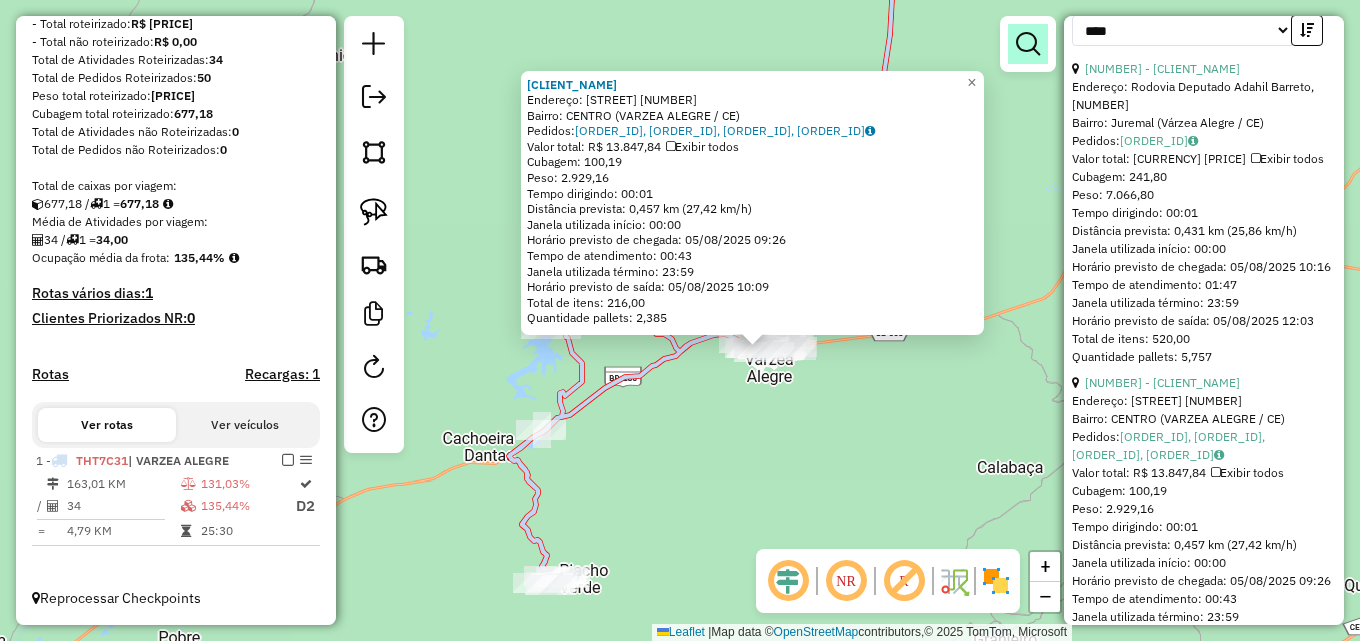 click at bounding box center [1028, 44] 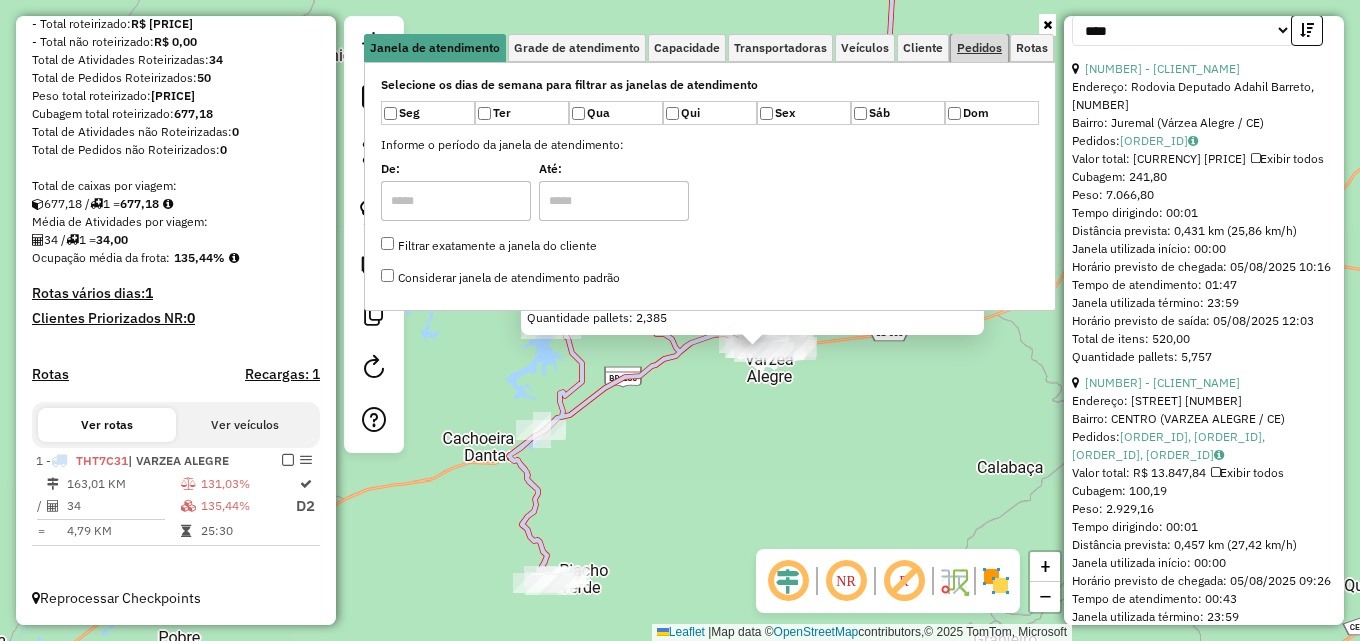 click on "Pedidos" at bounding box center [979, 48] 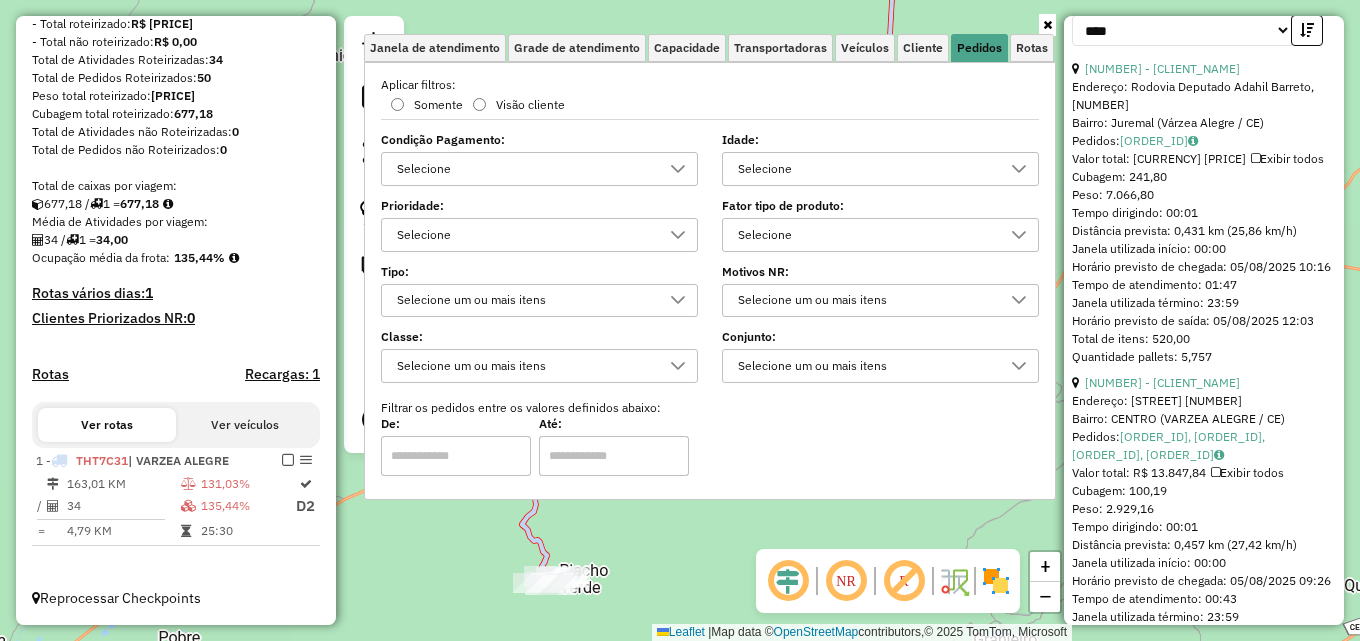 click on "Selecione" at bounding box center (865, 169) 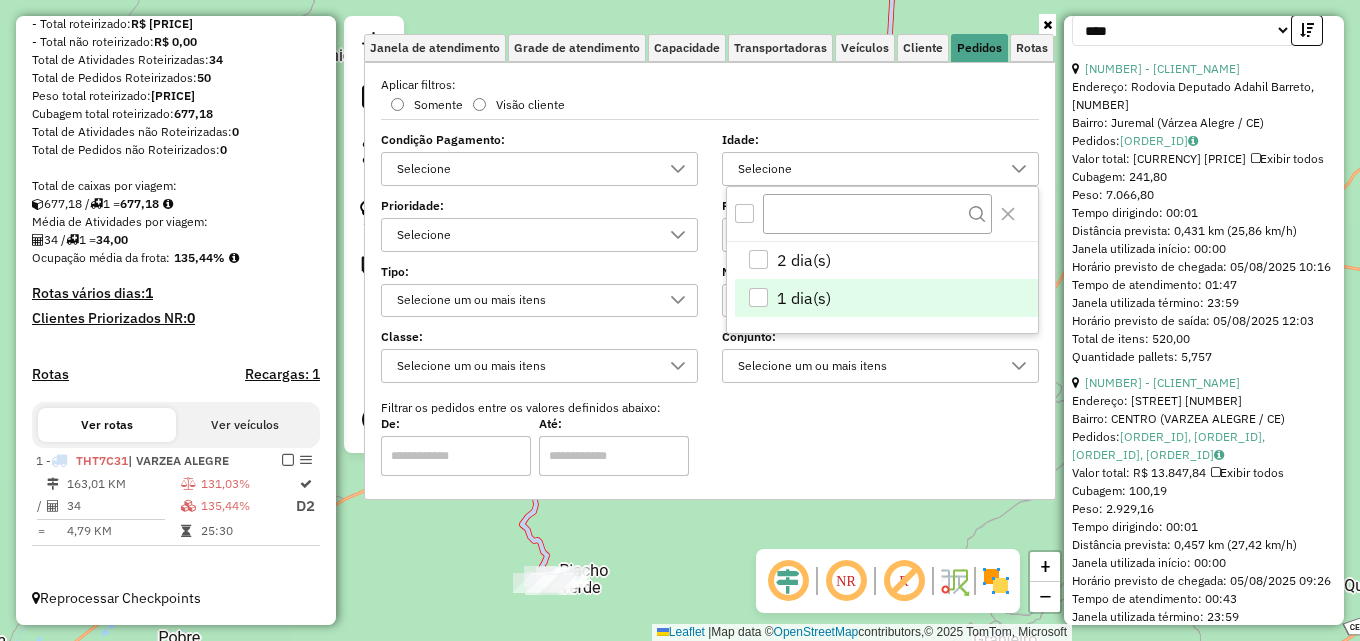 click on "1 dia(s)" at bounding box center (886, 298) 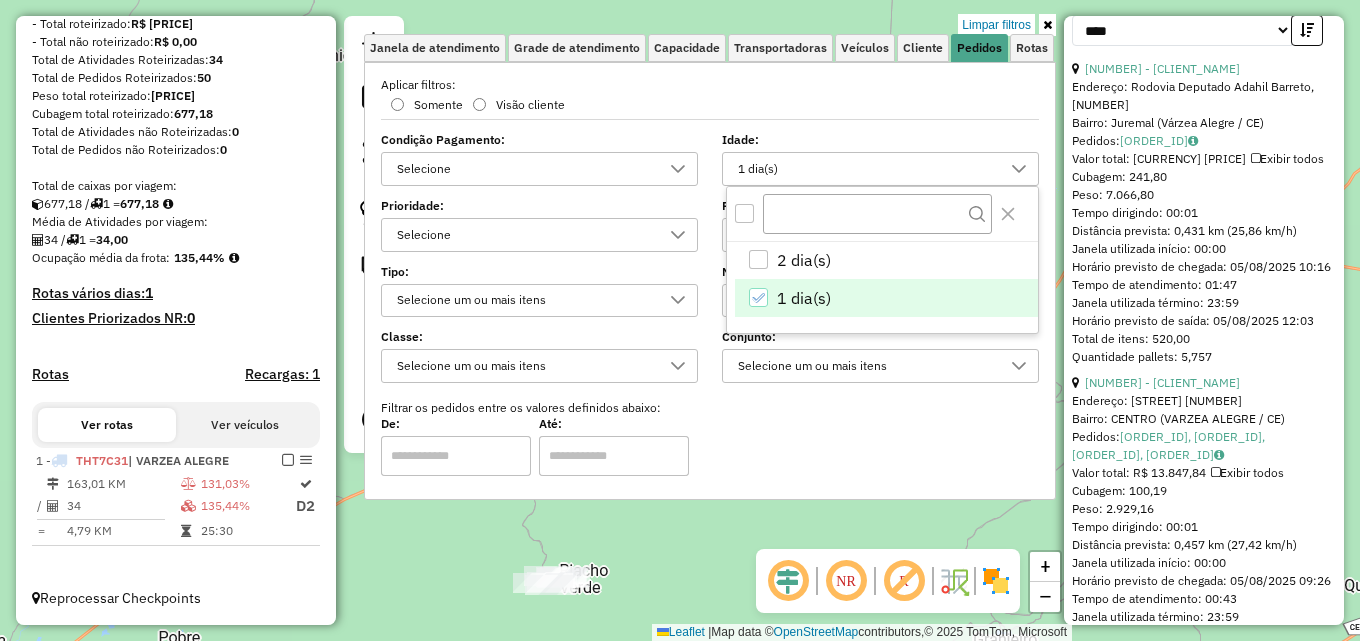 click at bounding box center (1047, 25) 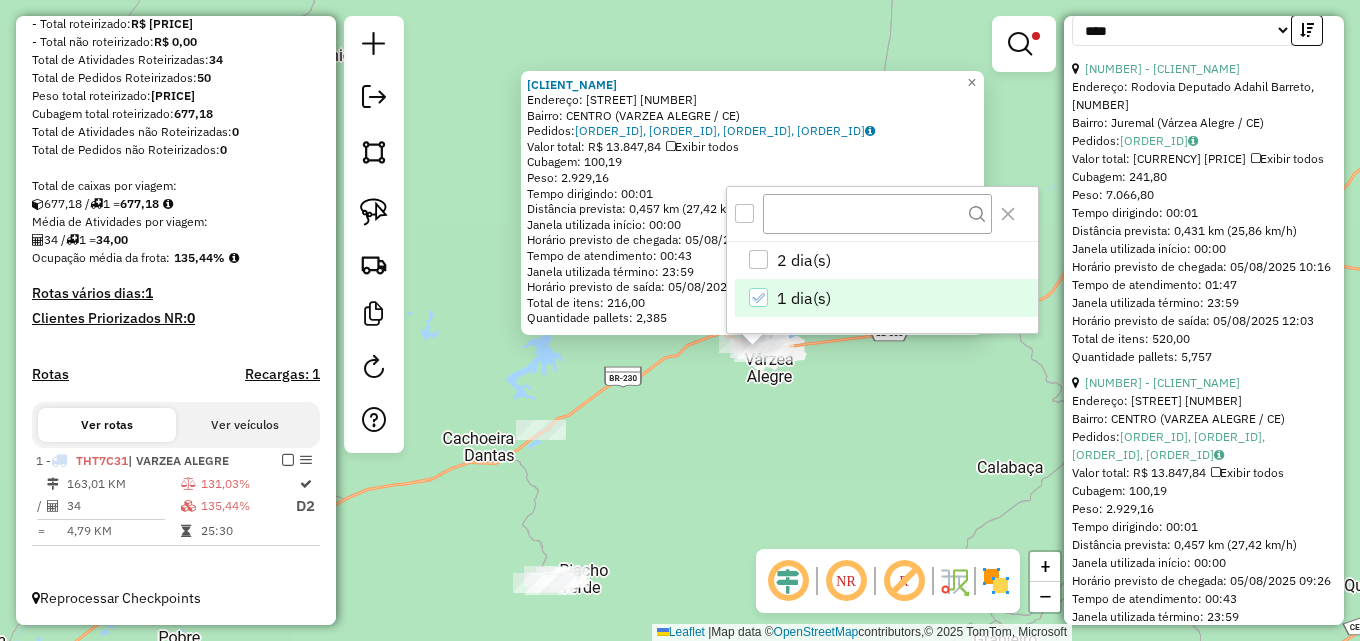 click on "Rota 1 - Placa [PLATE]  [NUMBER] - MERCANTIL J W Rota 1 - Placa [PLATE]  [NUMBER] - CICERO SILVA [NUMBER] - MERCANTIL J W  Endereço:  RUA MESTRE TIM [NUMBER]   Bairro: CENTRO ([CITY] / [STATE])   Pedidos:  [ORDER_ID], [ORDER_ID], [ORDER_ID], [ORDER_ID]   Valor total: R$ [PRICE]   Exibir todos   Cubagem: [CUBAGE]  Peso: [WEIGHT]  Tempo dirigindo: [TIME]   Distância prevista: [DISTANCE] ([SPEED])   Janela utilizada início: [TIME]   Horário previsto de chegada: [DATE] [TIME]   Tempo de atendimento: [TIME]   Janela utilizada término: [TIME]   Horário previsto de saída: [DATE] [TIME]   Total de itens: [ITEMS]   Quantidade pallets: [PALLETS]  × Limpar filtros Janela de atendimento Grade de atendimento Capacidade Transportadoras Veículos Cliente Pedidos  Rotas Selecione os dias de semana para filtrar as janelas de atendimento  Seg   Ter   Qua   Qui   Sex   Sáb   Dom  Informe o período da janela de atendimento: De: Até:  Filtrar exatamente a janela do cliente  Considerar janela de atendimento padrão   Seg   Ter   Qua   Qui  +" 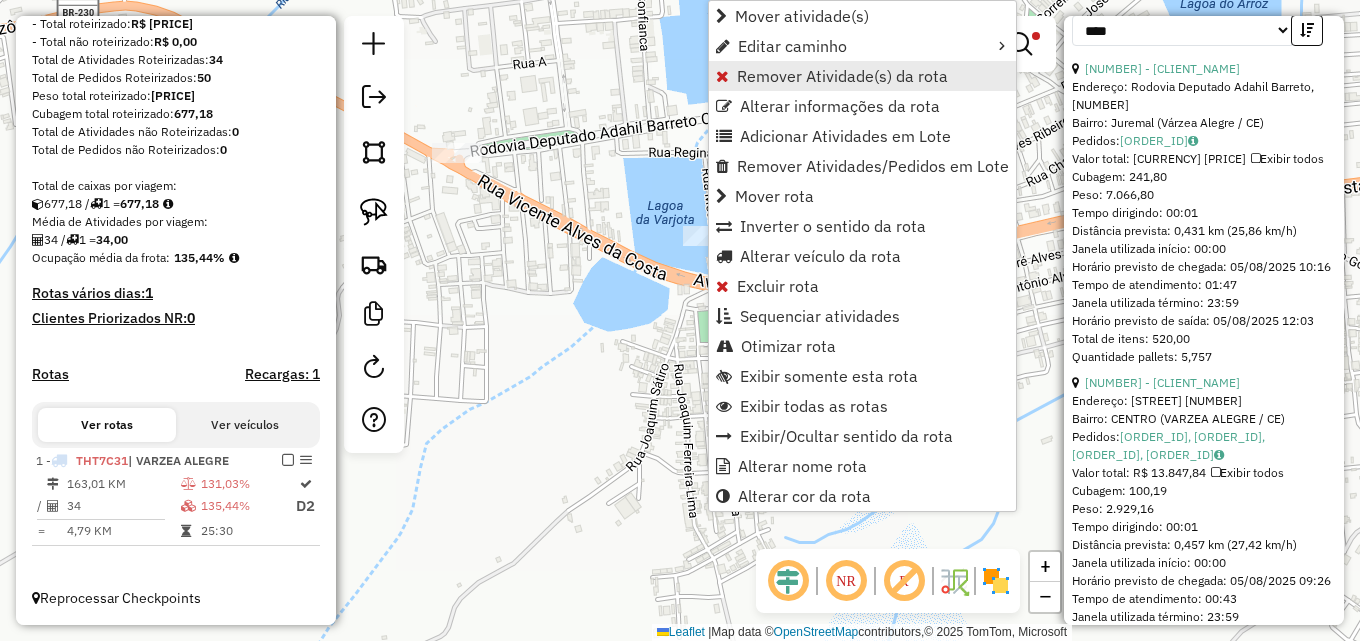 click on "Remover Atividade(s) da rota" at bounding box center (842, 76) 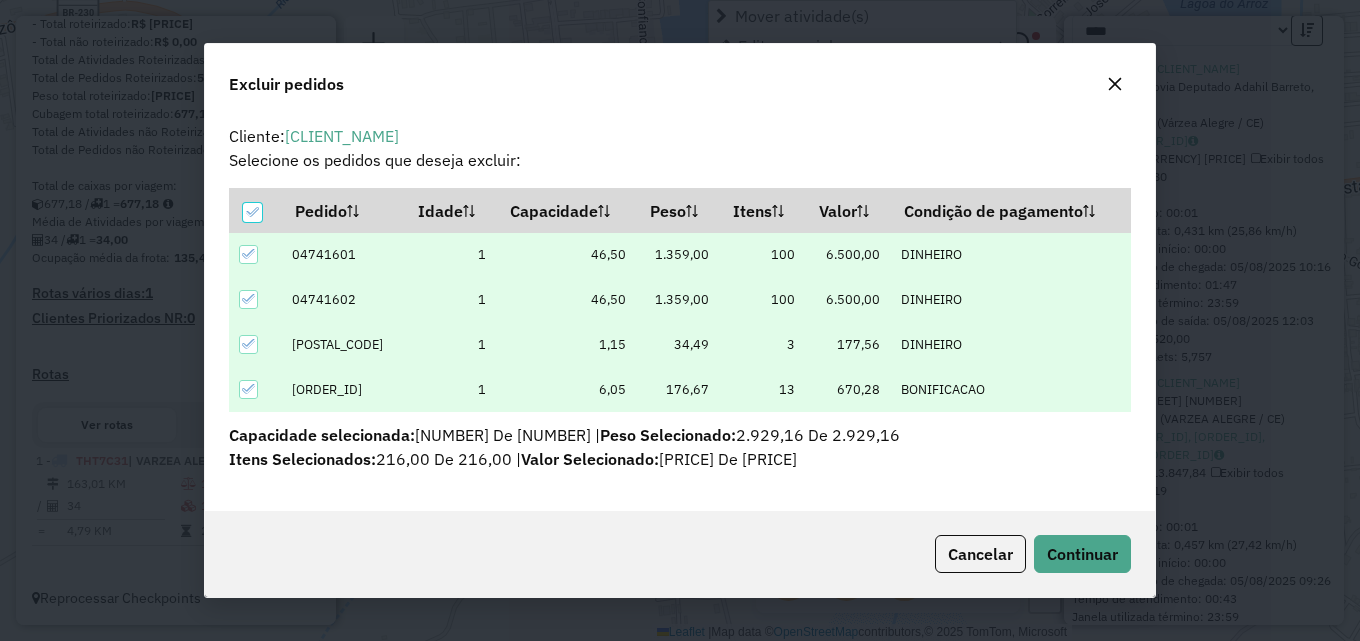 scroll, scrollTop: 0, scrollLeft: 0, axis: both 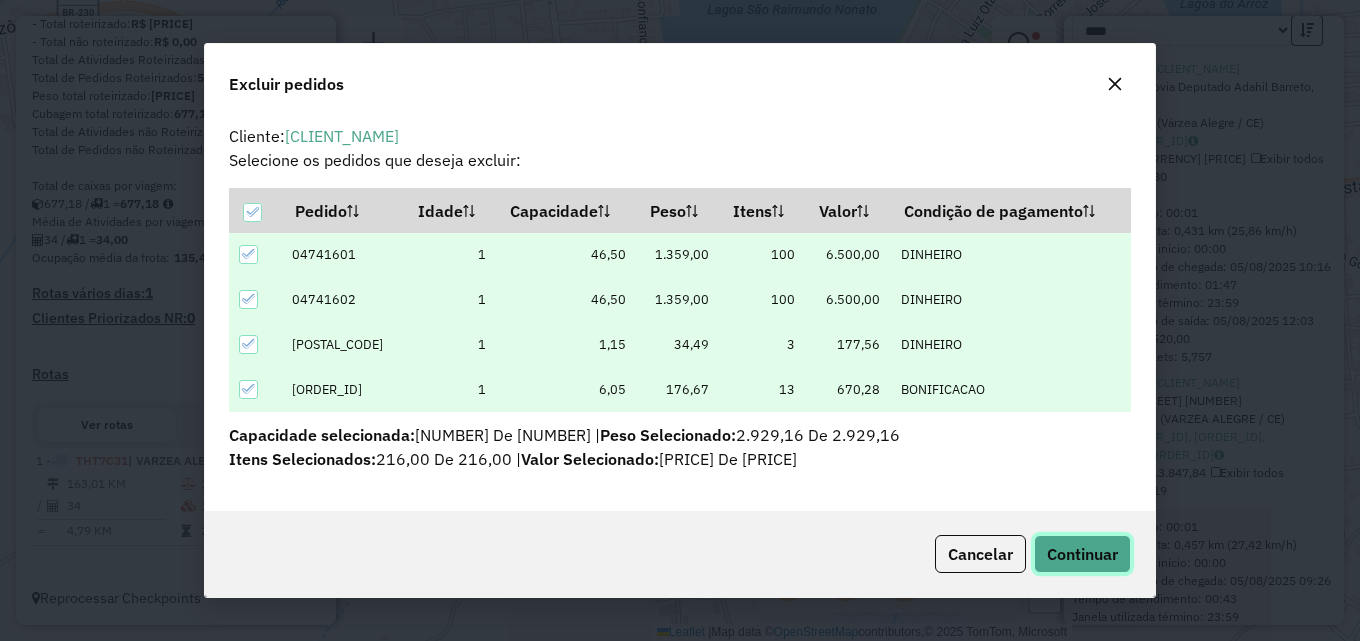 click on "Continuar" 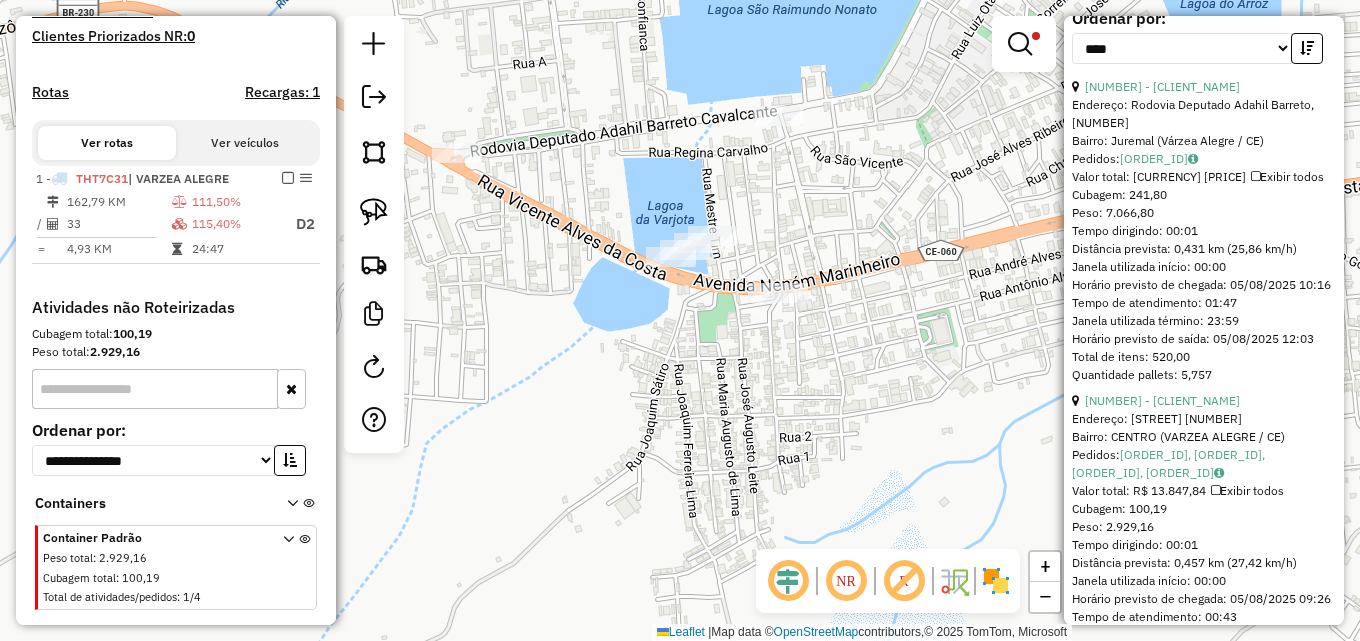 scroll, scrollTop: 593, scrollLeft: 0, axis: vertical 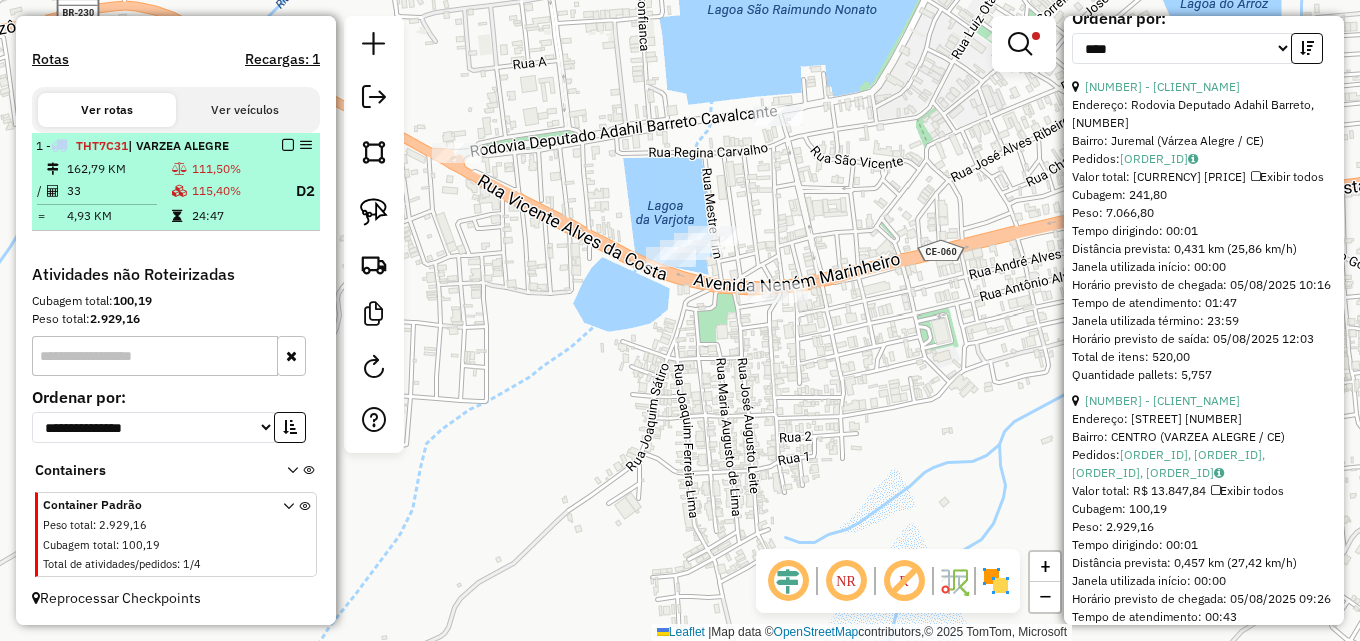 click on "D2" at bounding box center (298, 191) 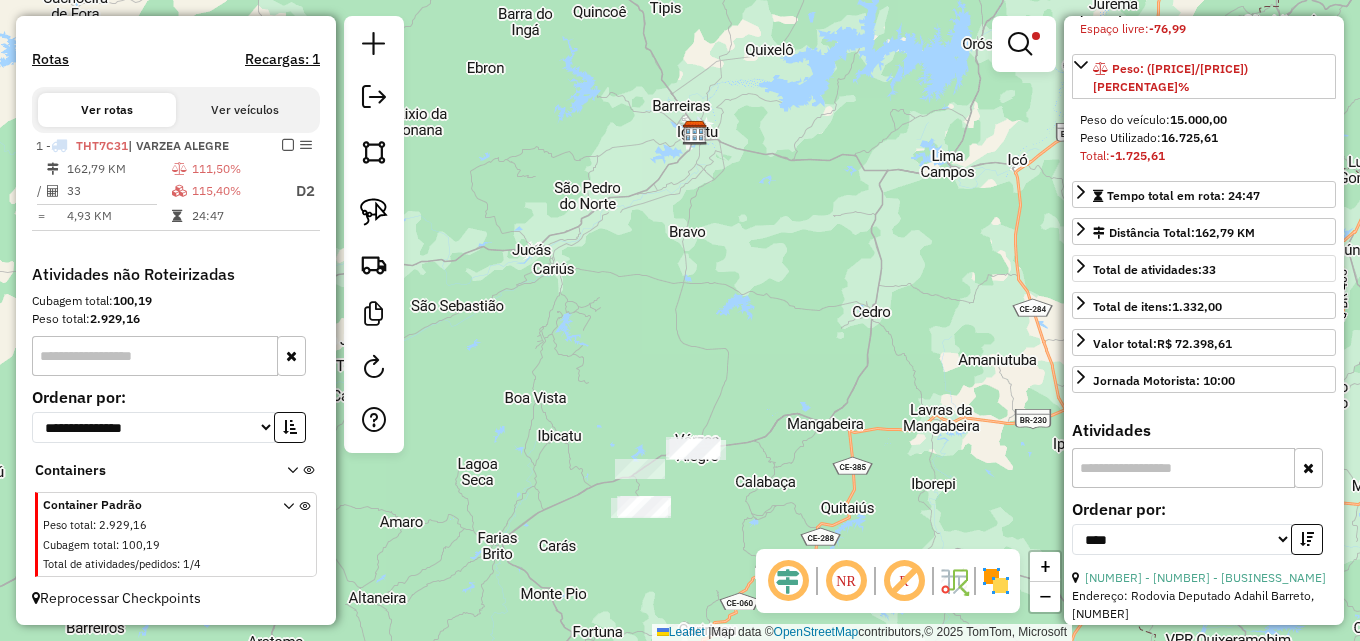 scroll, scrollTop: 300, scrollLeft: 0, axis: vertical 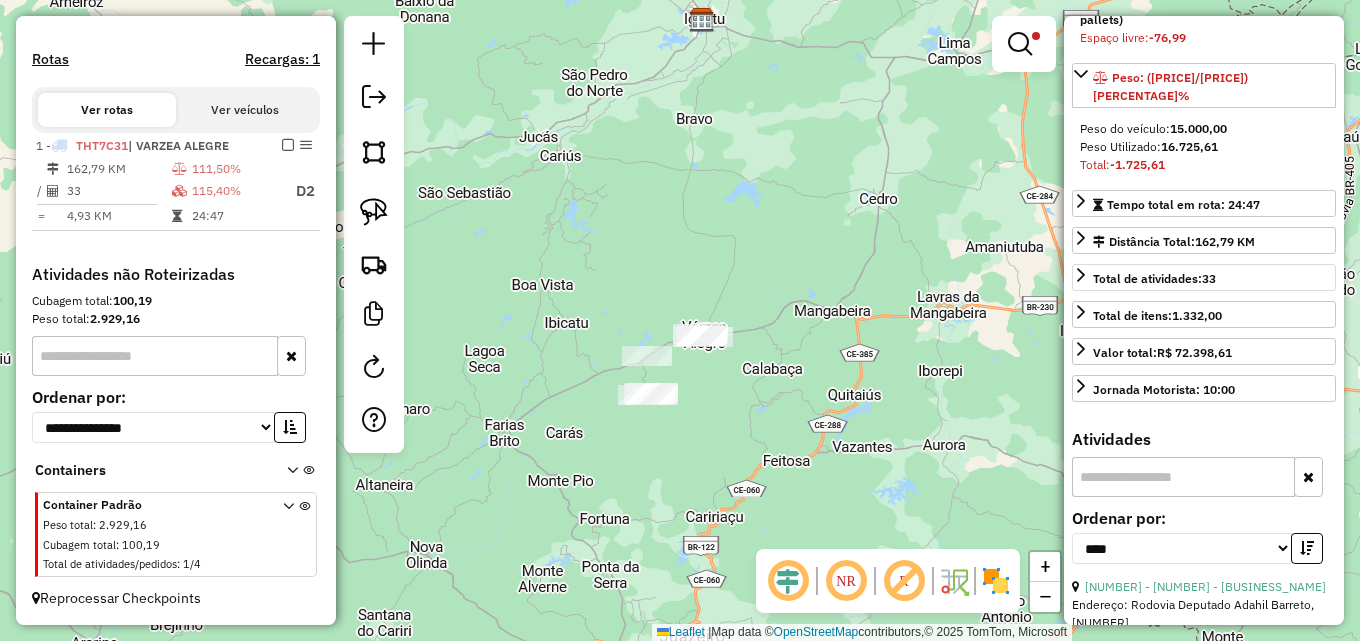 drag, startPoint x: 932, startPoint y: 401, endPoint x: 1192, endPoint y: 283, distance: 285.52408 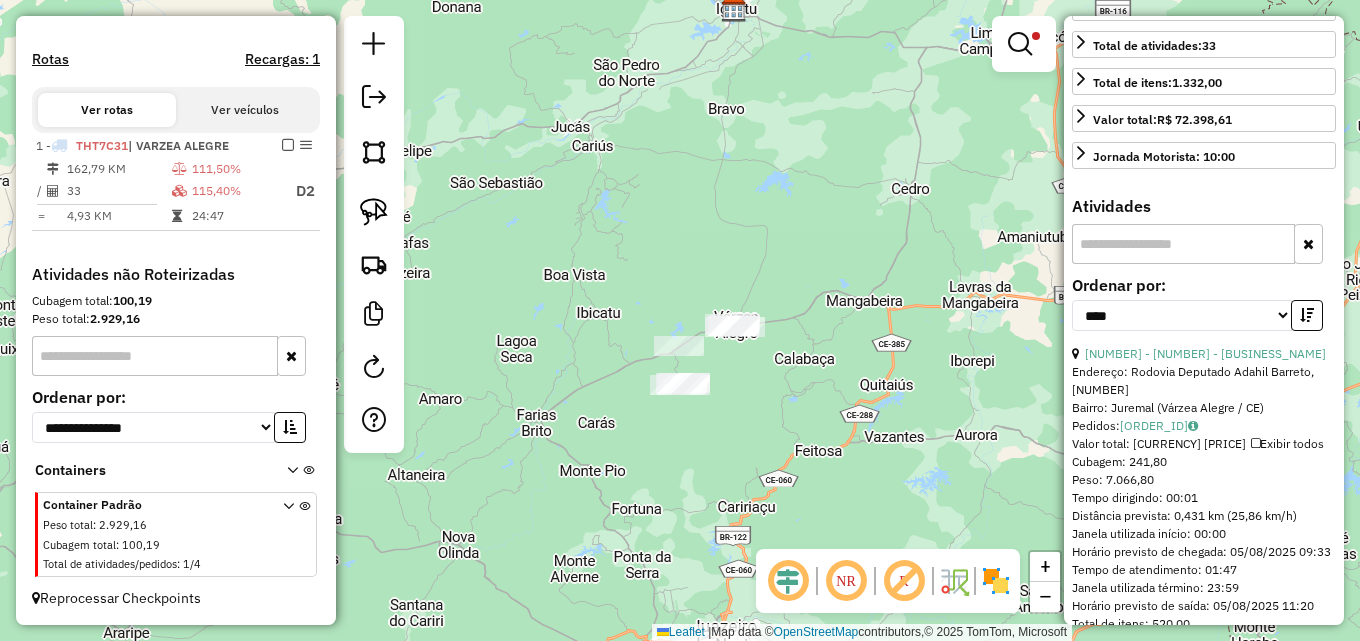 scroll, scrollTop: 800, scrollLeft: 0, axis: vertical 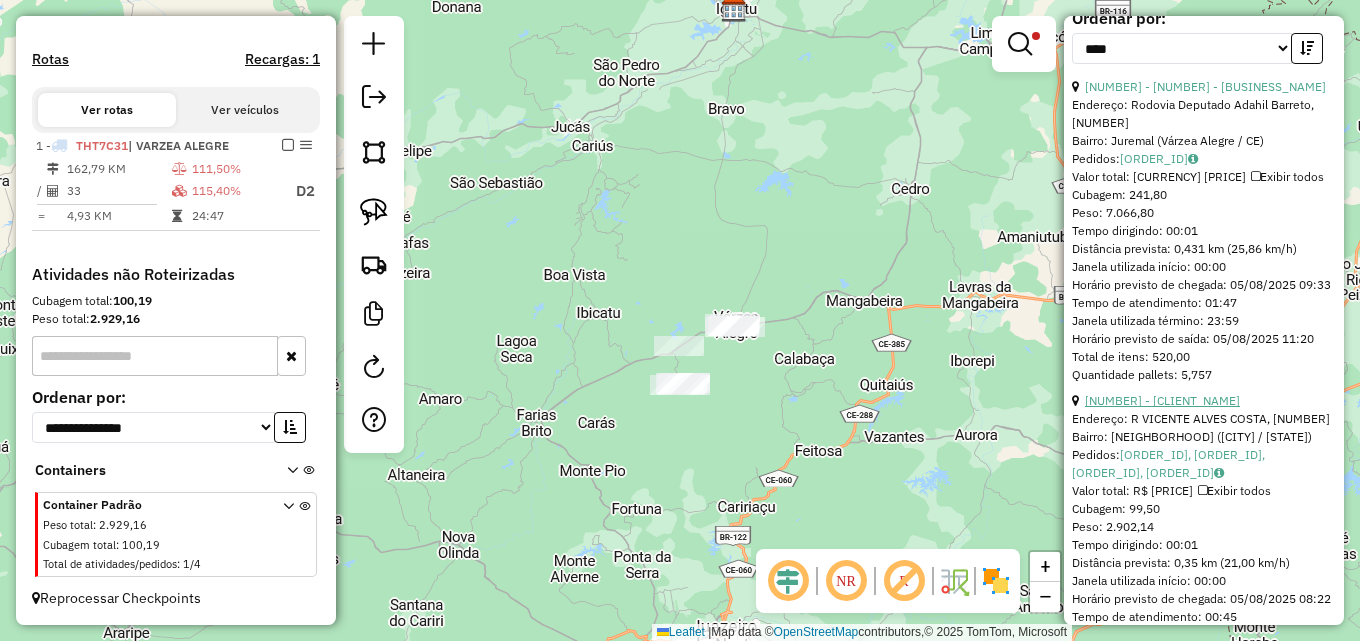 click on "[NUMBER] - [CLIENT_NAME]" at bounding box center (1162, 400) 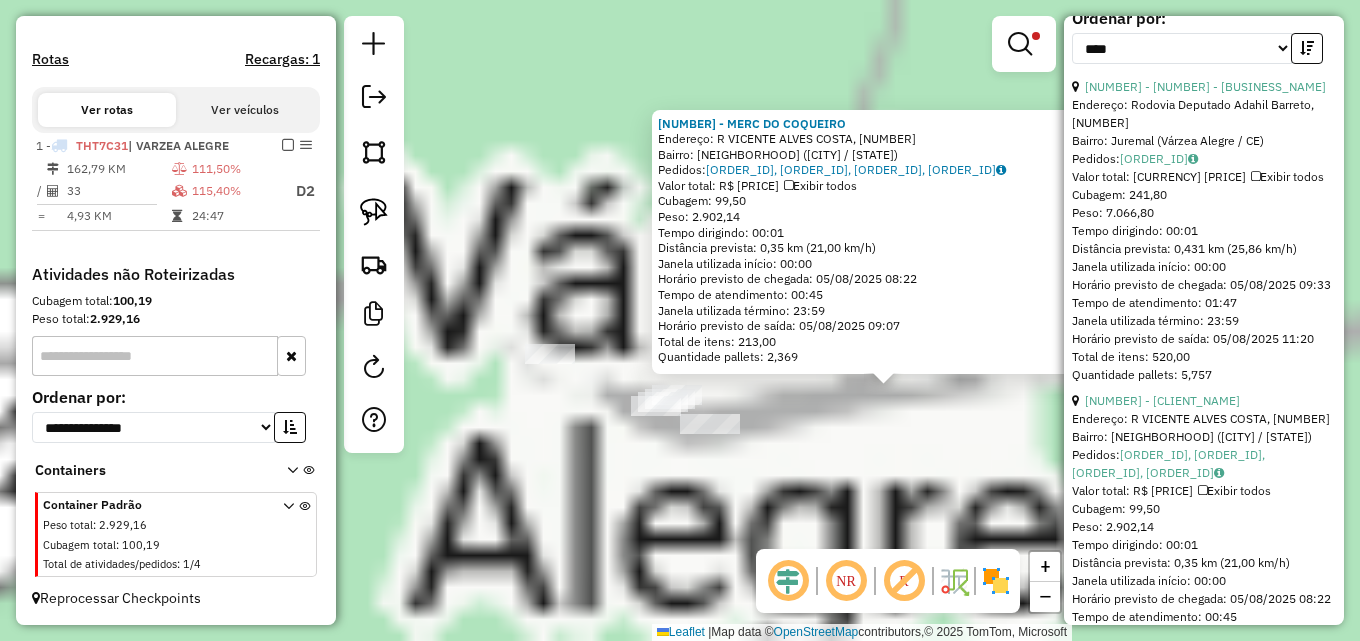 drag, startPoint x: 932, startPoint y: 385, endPoint x: 922, endPoint y: 411, distance: 27.856777 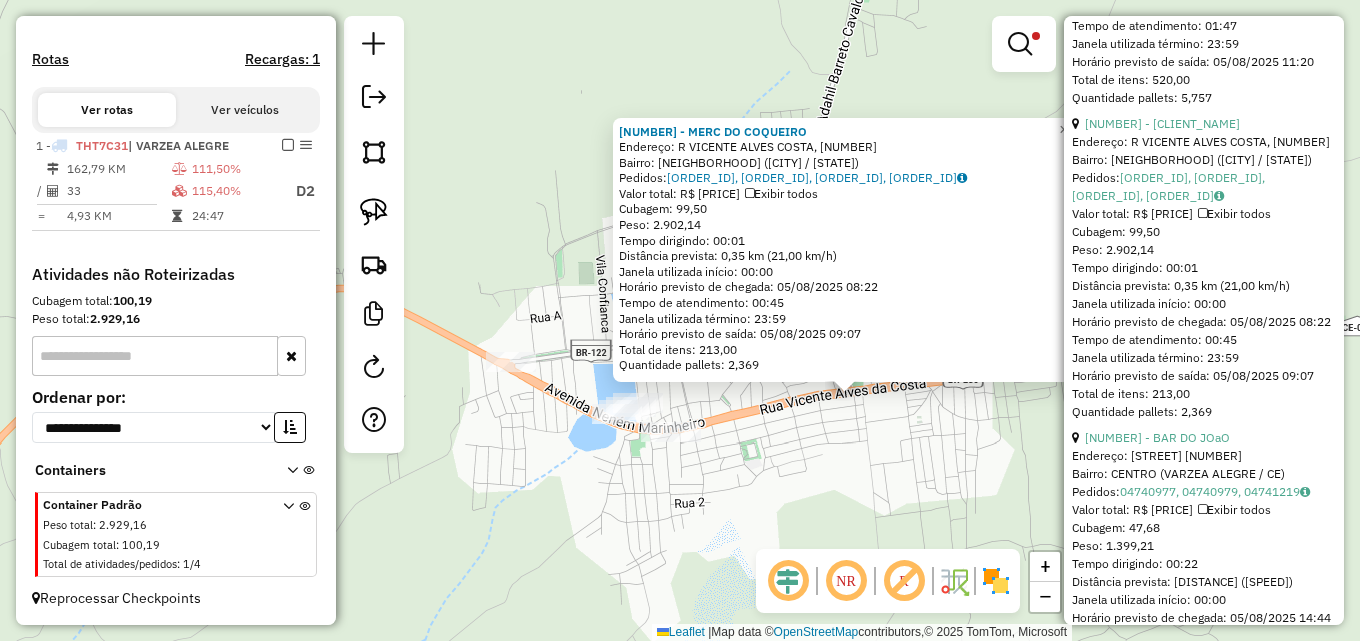 scroll, scrollTop: 1100, scrollLeft: 0, axis: vertical 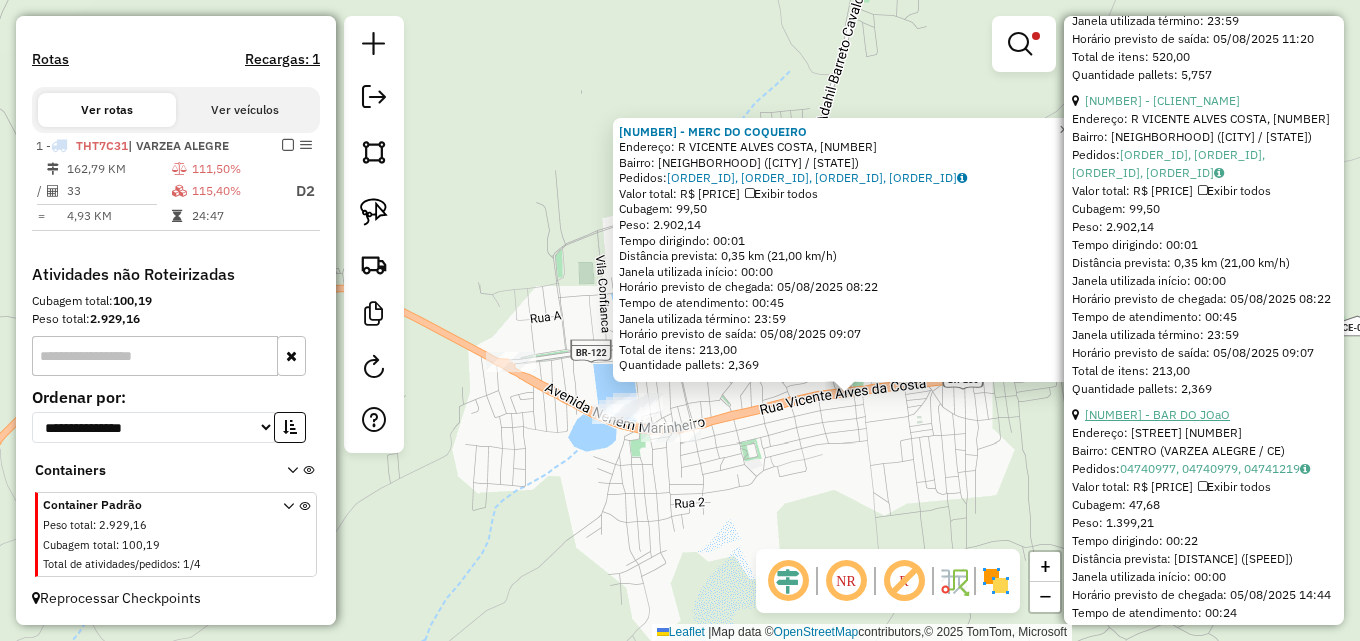 click on "[NUMBER] - BAR DO JOaO" at bounding box center (1157, 414) 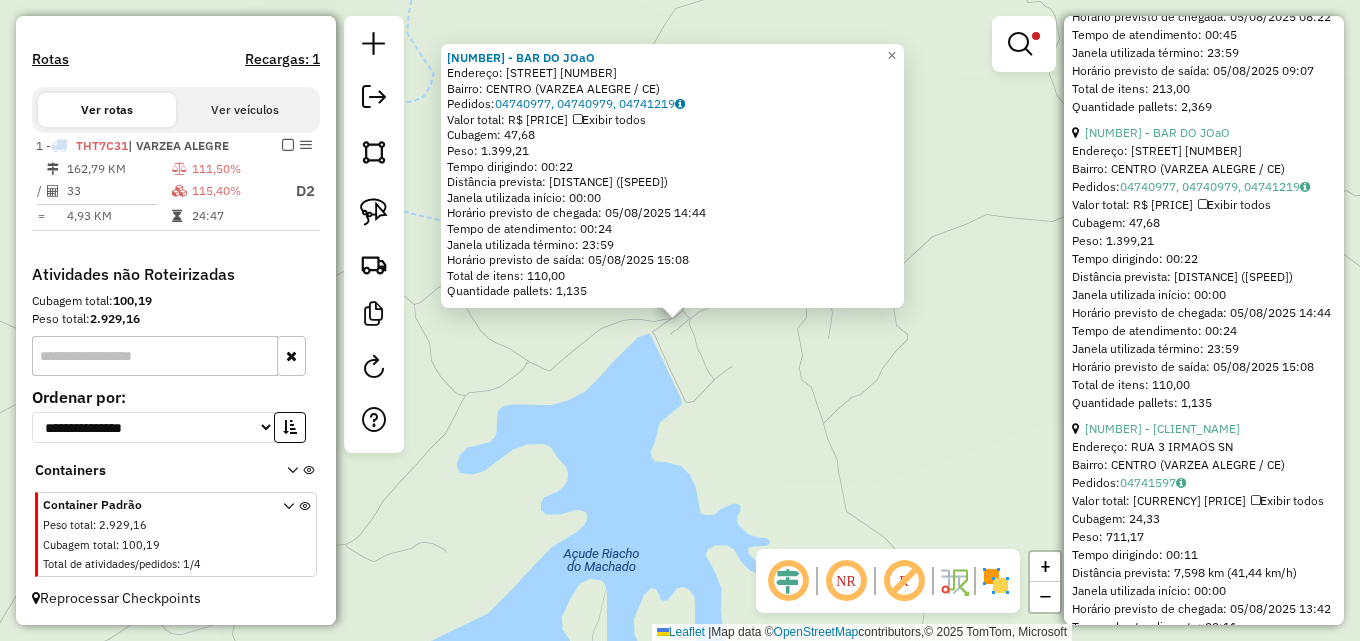 scroll, scrollTop: 1400, scrollLeft: 0, axis: vertical 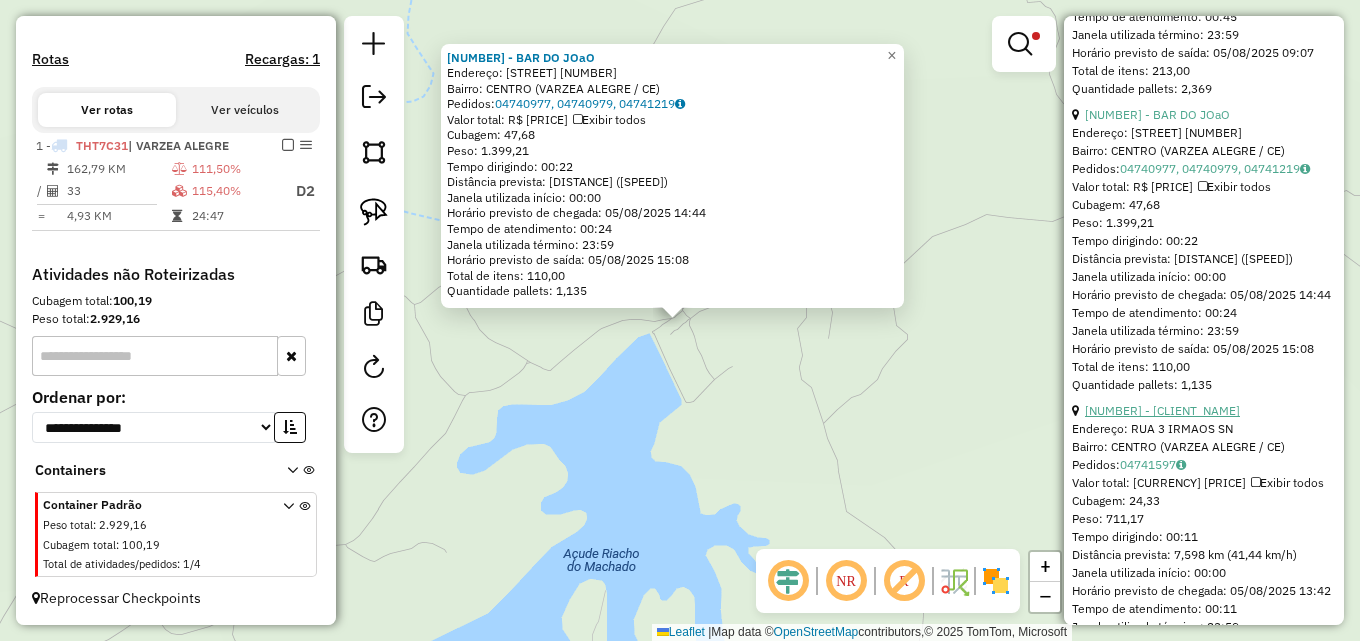 click on "[NUMBER] - [CLIENT_NAME]" at bounding box center [1162, 410] 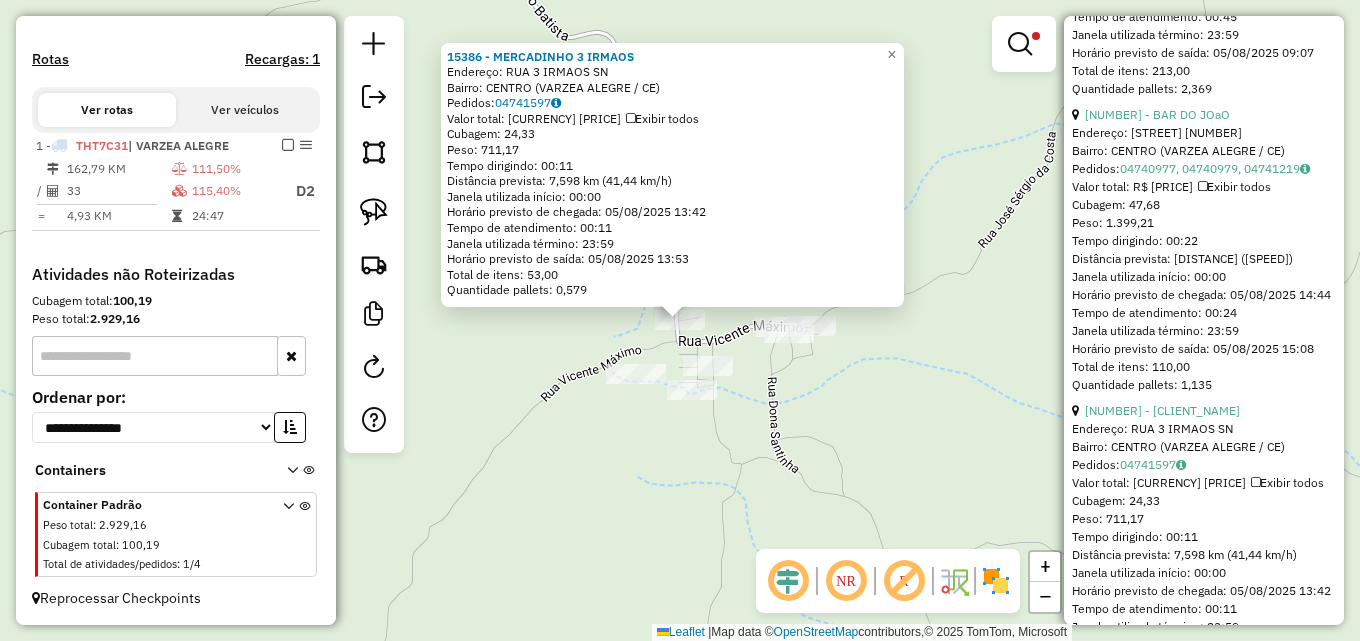 click on "[CLIENT_NAME]  Endereço:  [STREET] [NUMBER]   Bairro: [NEIGHBORHOOD] ([CITY] / [STATE])   Pedidos:  [ORDER_ID]   Valor total: [CURRENCY] [PRICE]   Exibir todos   Cubagem: [CUBAGE]  Peso: [WEIGHT]  Tempo dirigindo: [TIME]   Distância prevista: [DISTANCE] km ([SPEED] km/h)   Janela utilizada início: [TIME]   Horário previsto de chegada: [DATE] [TIME]   Tempo de atendimento: [TIME]   Janela utilizada término: [TIME]   Horário previsto de saída: [DATE] [TIME]   Total de itens: [ITEMS]   Quantidade pallets: [PALLETS]  × Limpar filtros Janela de atendimento Grade de atendimento Capacidade Transportadoras Veículos Cliente Pedidos  Rotas Selecione os dias de semana para filtrar as janelas de atendimento  Seg   Ter   Qua   Qui   Sex   Sáb   Dom  Informe o período da janela de atendimento: De: Até:  Filtrar exatamente a janela do cliente  Considerar janela de atendimento padrão  Selecione os dias de semana para filtrar as grades de atendimento  Seg   Ter   Qua   Qui   Sex   Sáb   Dom   Peso mínimo:   Peso máximo:   De:  +" 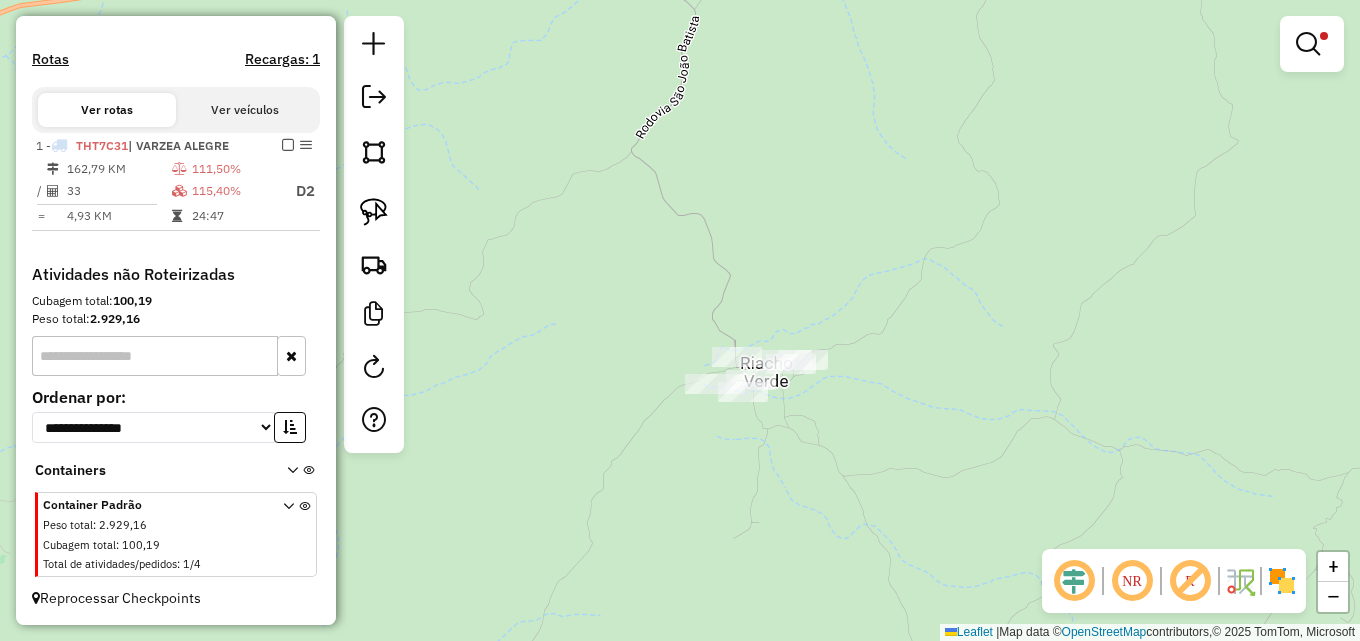 drag, startPoint x: 198, startPoint y: 178, endPoint x: 528, endPoint y: 206, distance: 331.18576 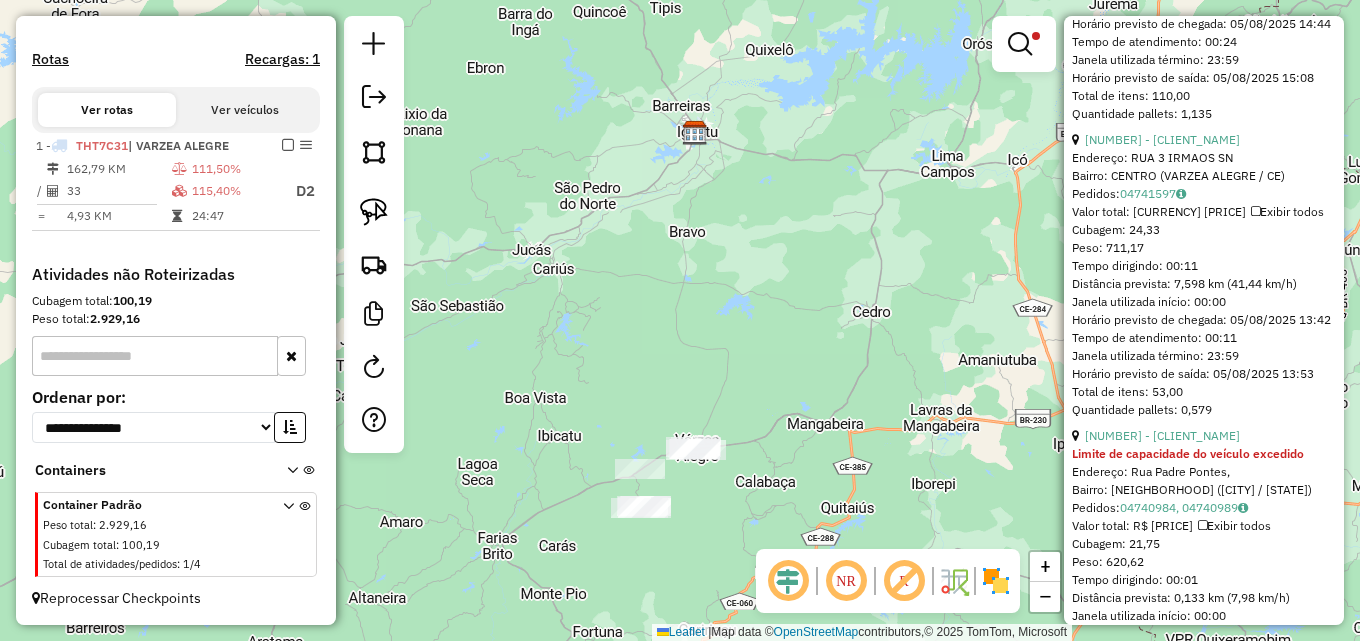 scroll, scrollTop: 1800, scrollLeft: 0, axis: vertical 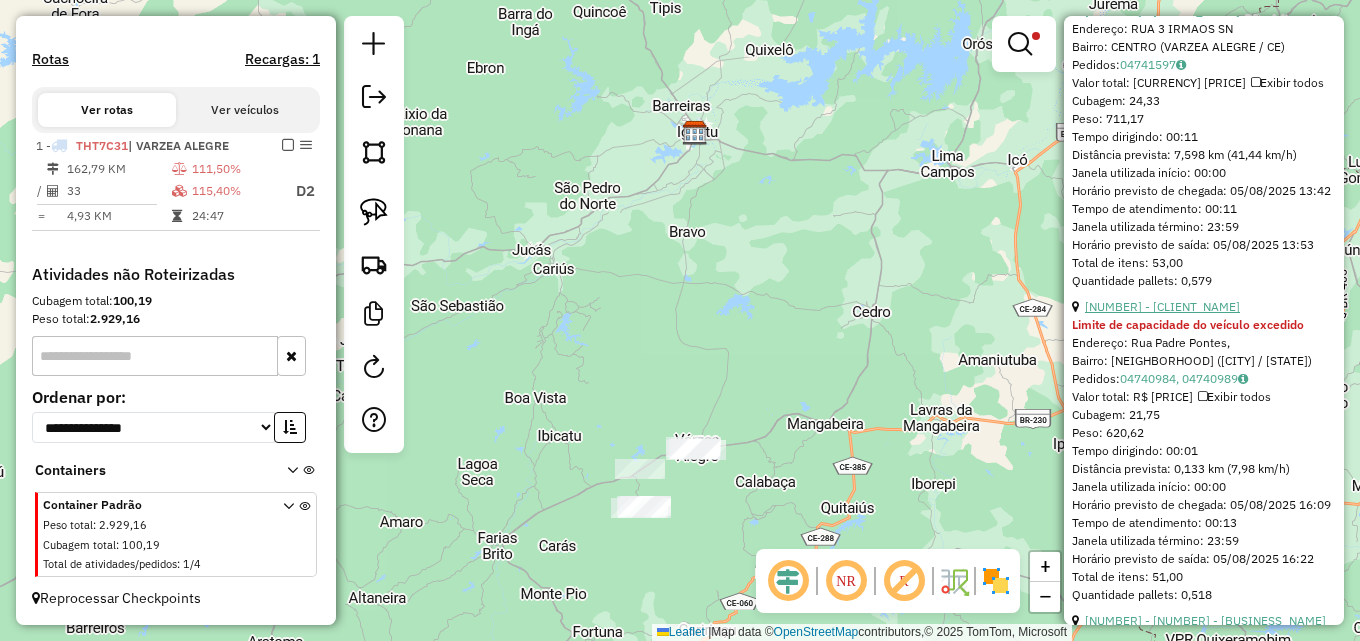 click on "[NUMBER] - [CLIENT_NAME]" at bounding box center [1162, 306] 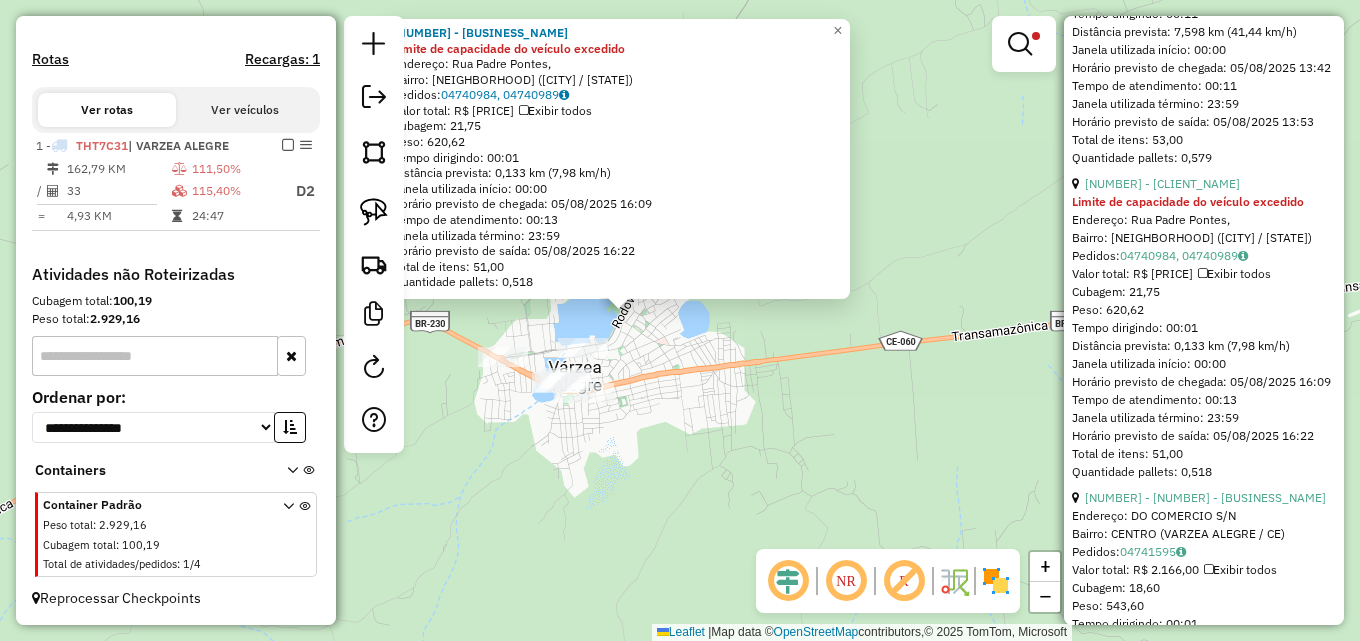 scroll, scrollTop: 2100, scrollLeft: 0, axis: vertical 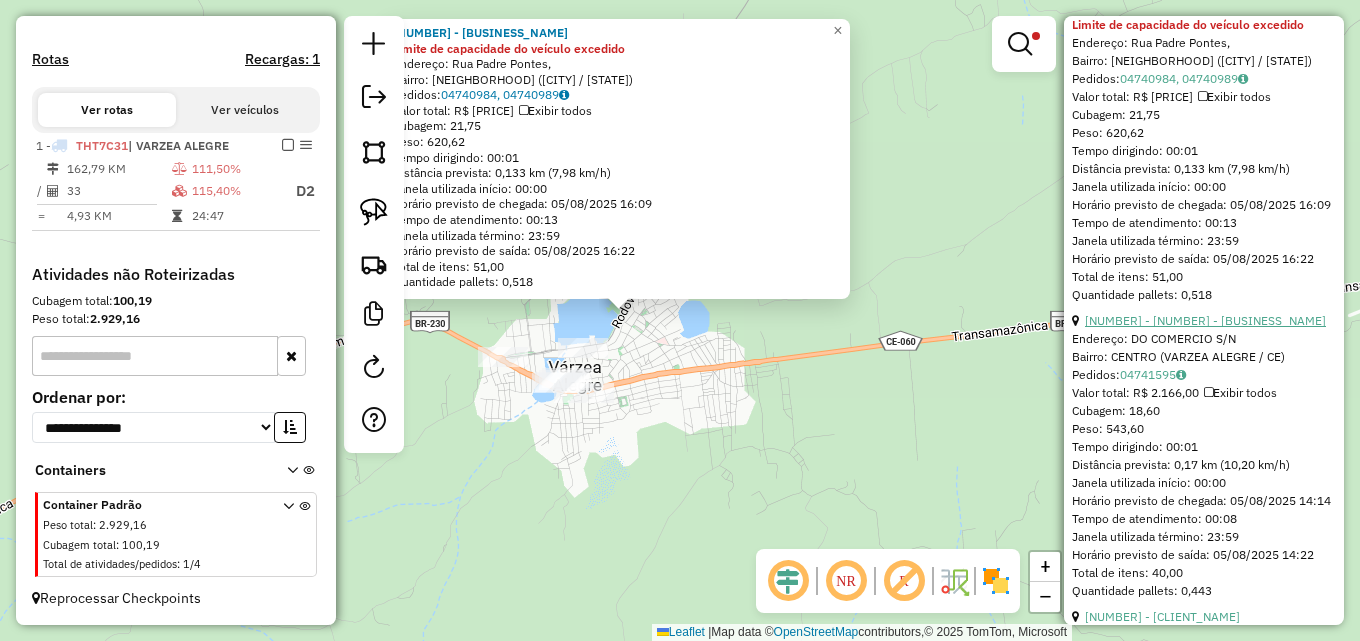 click on "[NUMBER] - [NUMBER] - [BUSINESS_NAME]" at bounding box center (1205, 320) 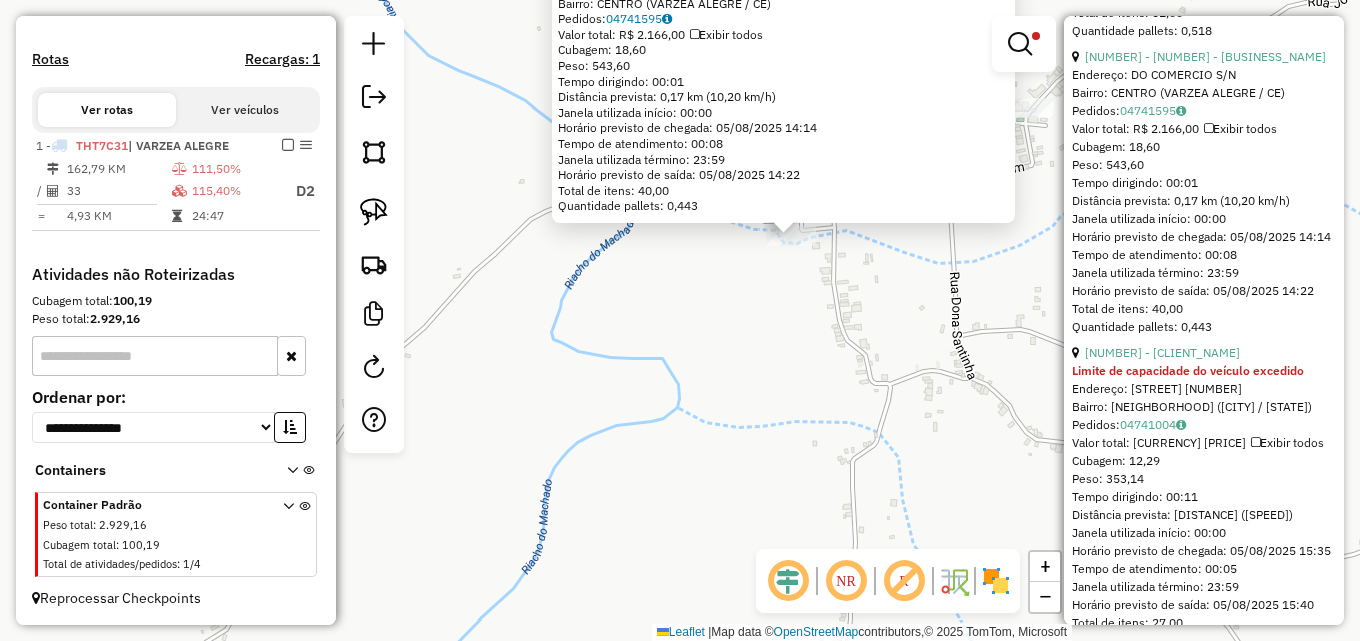 scroll, scrollTop: 2400, scrollLeft: 0, axis: vertical 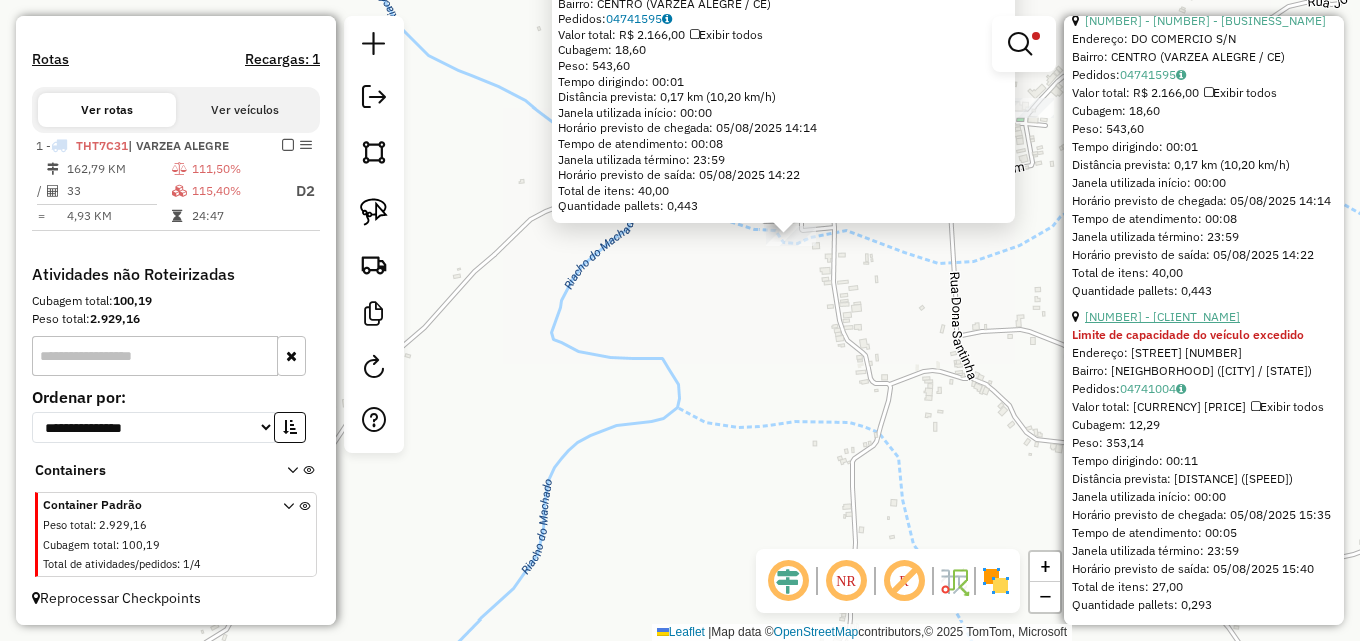 click on "[NUMBER] - [CLIENT_NAME]" at bounding box center (1162, 316) 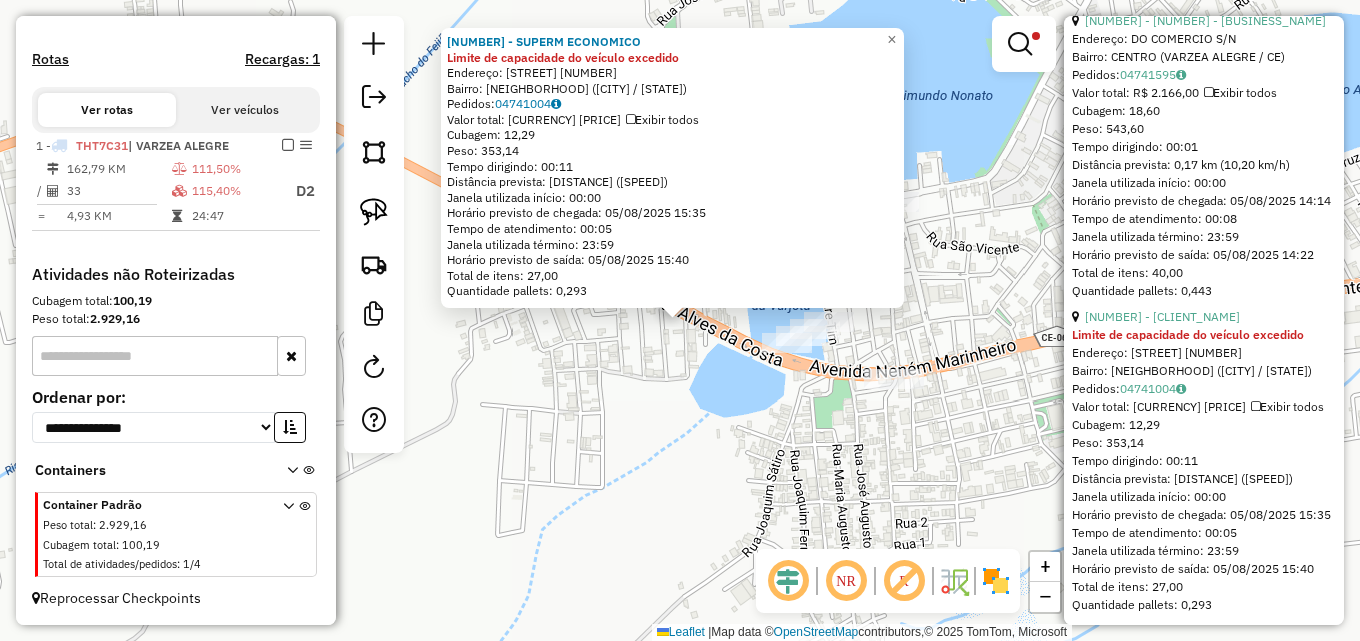click on "Endereço: [STREET] [NUMBER]   Bairro: [NEIGHBORHOOD] ([CITY] / [STATE])   Pedidos:  [ORDER_ID]   Valor total: [CURRENCY] [PRICE]   Exibir todos   Cubagem: [CUBAGE]  Peso: [WEIGHT]  Tempo dirigindo: [TIME]   Distância prevista: [DISTANCE] km ([SPEED] km/h)   Janela utilizada início: [TIME]   Horário previsto de chegada: [DATE] [TIME]   Tempo de atendimento: [TIME]   Janela utilizada término: [TIME]   Horário previsto de saída: [DATE] [TIME]   Total de itens: [ITEMS]   Quantidade pallets: [PALLETS]  × Limpar filtros Janela de atendimento Grade de atendimento Capacidade Transportadoras Veículos Cliente Pedidos  Rotas Selecione os dias de semana para filtrar as janelas de atendimento  Seg   Ter   Qua   Qui   Sex   Sáb   Dom  Informe o período da janela de atendimento: De: Até:  Filtrar exatamente a janela do cliente  Considerar janela de atendimento padrão  Selecione os dias de semana para filtrar as grades de atendimento  Seg   Ter   Qua   Qui" 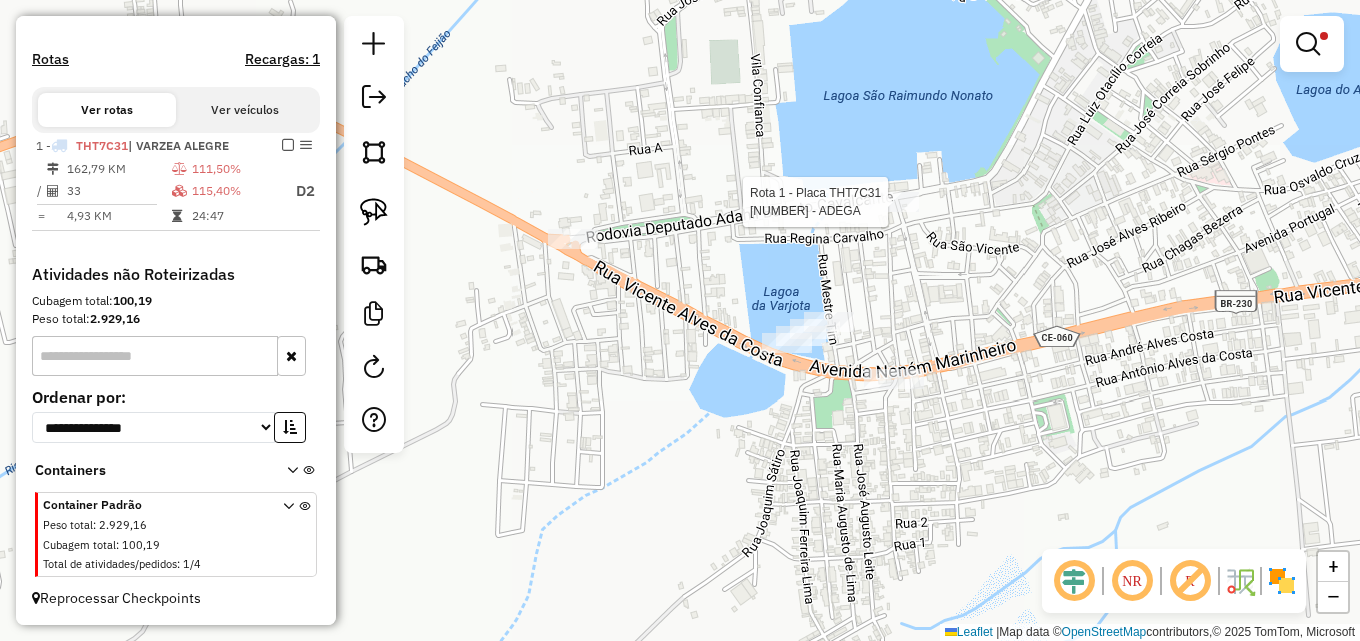select on "*********" 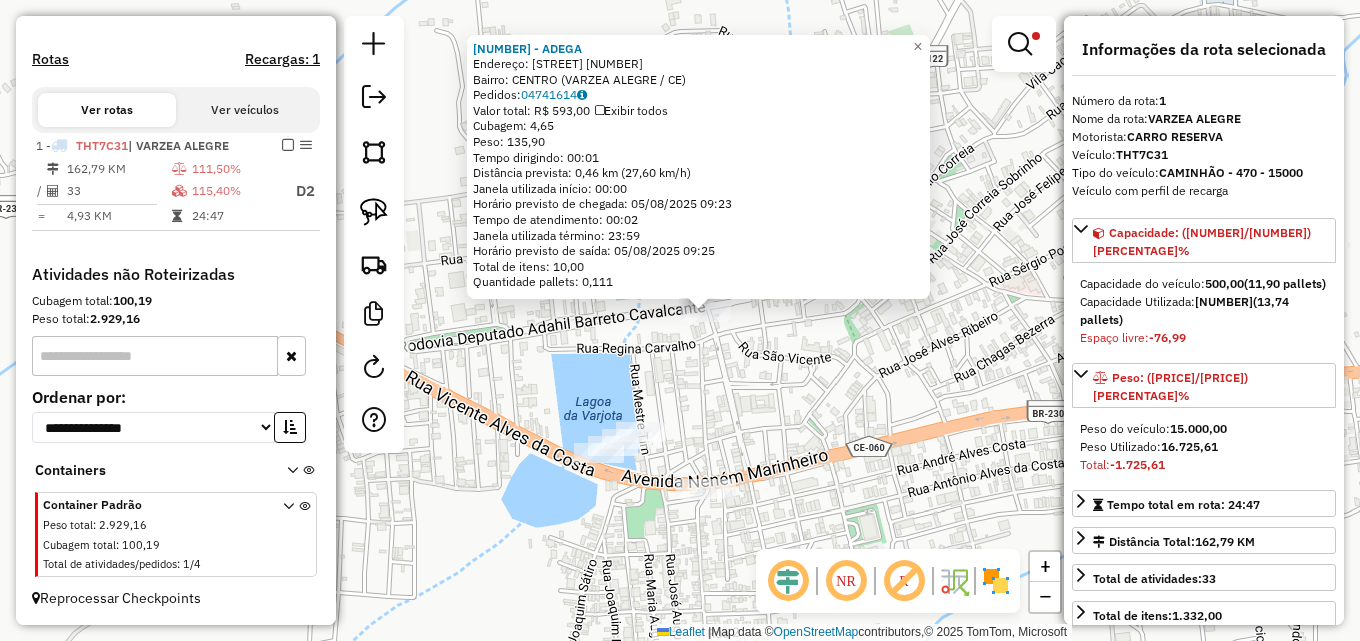 drag, startPoint x: 680, startPoint y: 398, endPoint x: 770, endPoint y: 363, distance: 96.56604 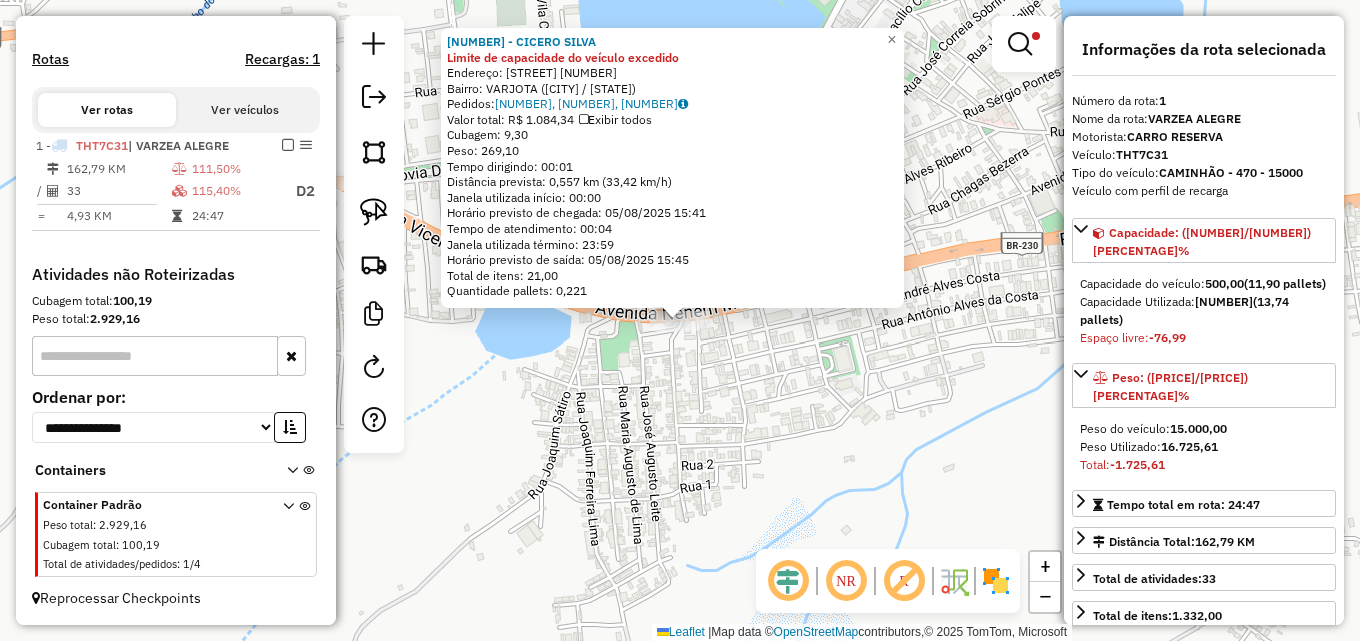 click on "[NUMBER] - CICERO SILVA Limite de capacidade do veículo excedido  Endereço:  RUA NENEM MARINHEIRO [NUMBER]   Bairro: VARJOTA ([CITY] / [STATE])   Pedidos:  [ORDER_ID], [ORDER_ID], [ORDER_ID]   Valor total: R$ [PRICE]   Exibir todos   Cubagem: [CUBAGE]  Peso: [WEIGHT]  Tempo dirigindo: [TIME]   Distância prevista: [DISTANCE] ([SPEED])   Janela utilizada início: [TIME]   Horário previsto de chegada: [DATE] [TIME]   Tempo de atendimento: [TIME]   Janela utilizada término: [TIME]   Horário previsto de saída: [DATE] [TIME]   Total de itens: [ITEMS]   Quantidade pallets: [PALLETS]  × Limpar filtros Janela de atendimento Grade de atendimento Capacidade Transportadoras Veículos Cliente Pedidos  Rotas Selecione os dias de semana para filtrar as janelas de atendimento  Seg   Ter   Qua   Qui   Sex   Sáb   Dom  Informe o período da janela de atendimento: De: Até:  Filtrar exatamente a janela do cliente  Considerar janela de atendimento padrão  Selecione os dias de semana para filtrar as grades de atendimento  Seg   Ter   Qua" 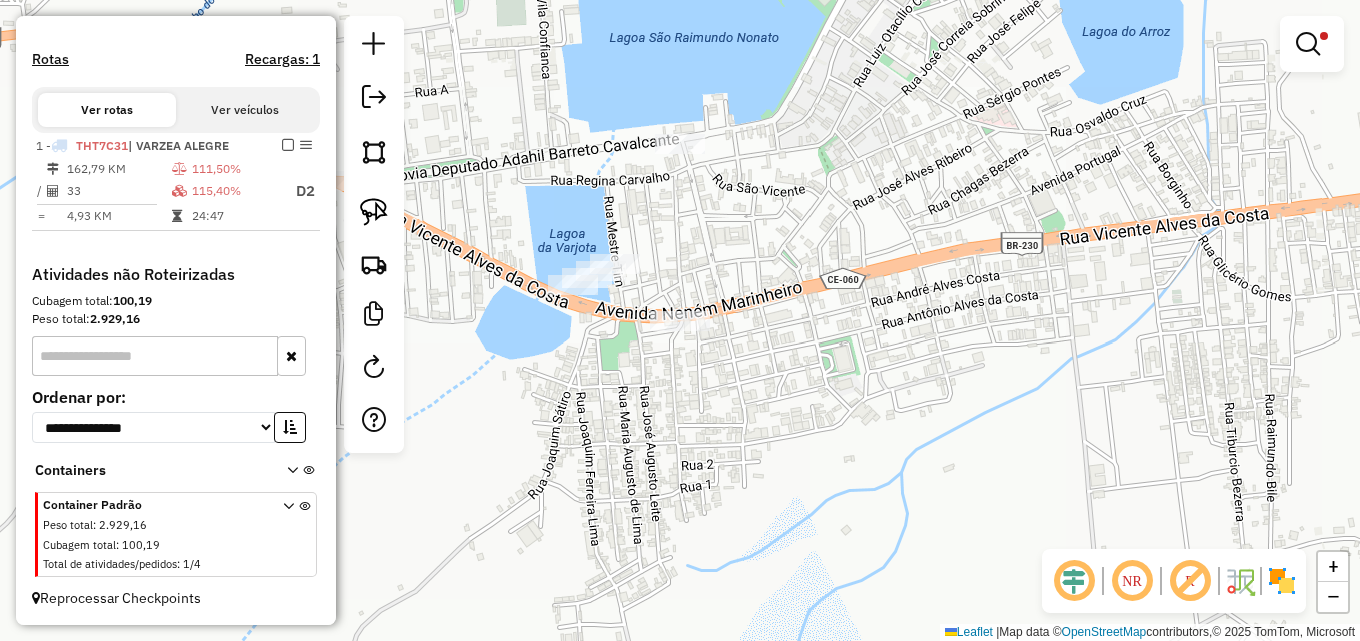 drag, startPoint x: 486, startPoint y: 364, endPoint x: 709, endPoint y: 369, distance: 223.05605 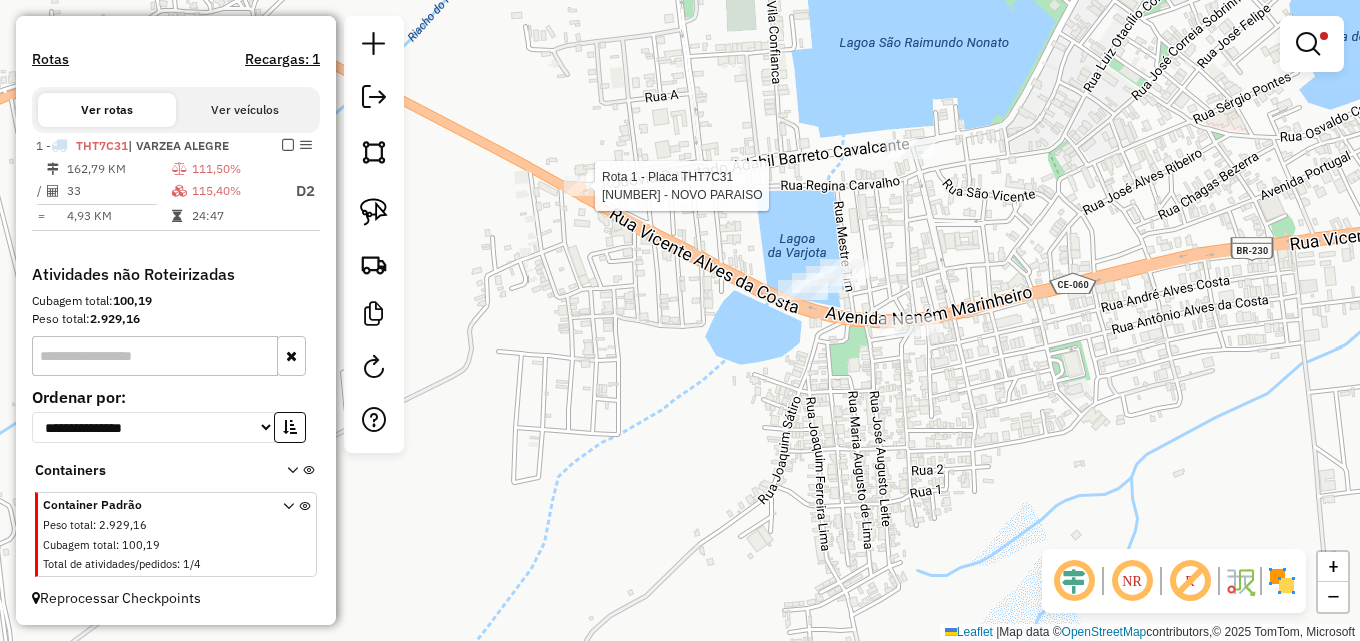 select on "*********" 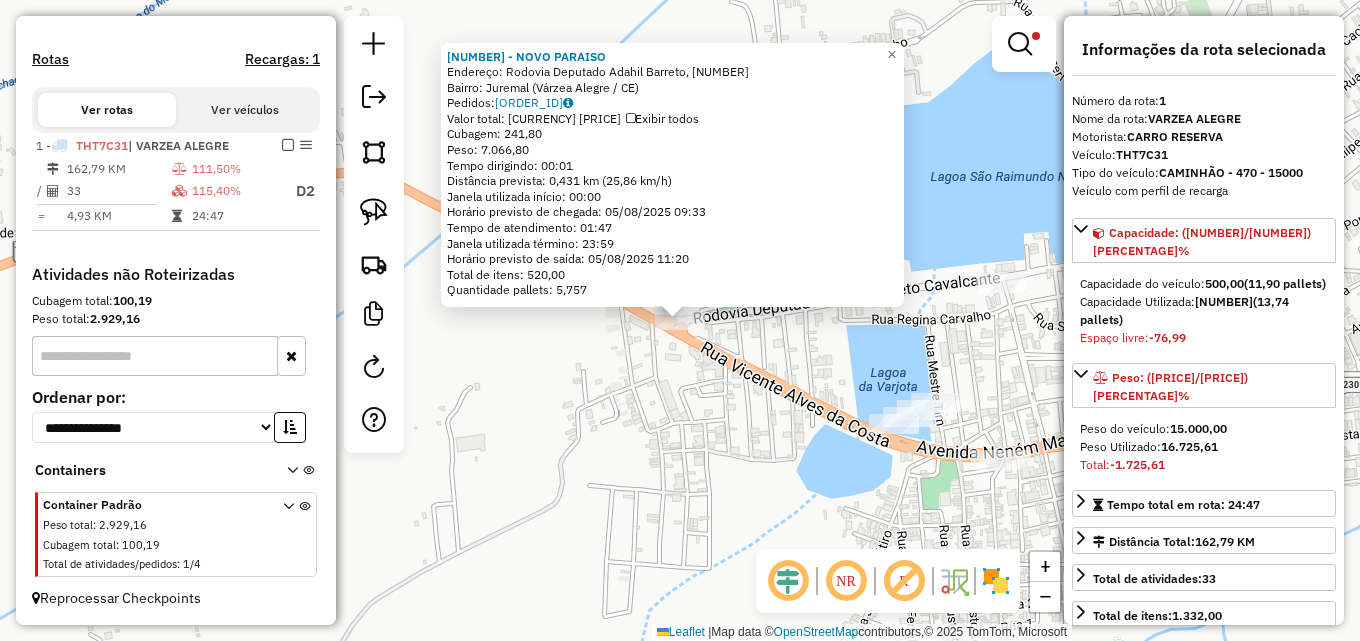 click on "[NUMBER] - NOVO PARAISO  Endereço: Rodovia Deputado Adahil Barreto, [NUMBER]   Bairro: Juremal ([CITY] / [STATE])   Pedidos:  [ORDER_ID]   Valor total: R$ [PRICE]   Exibir todos   Cubagem: [CUBAGE]  Peso: [WEIGHT]  Tempo dirigindo: [TIME]   Distância prevista: [DISTANCE] ([SPEED])   Janela utilizada início: [TIME]   Horário previsto de chegada: [DATE] [TIME]   Tempo de atendimento: [TIME]   Janela utilizada término: [TIME]   Horário previsto de saída: [DATE] [TIME]   Total de itens: [ITEMS]   Quantidade pallets: [PALLETS]  × Limpar filtros Janela de atendimento Grade de atendimento Capacidade Transportadoras Veículos Cliente Pedidos  Rotas Selecione os dias de semana para filtrar as janelas de atendimento  Seg   Ter   Qua   Qui   Sex   Sáb   Dom  Informe o período da janela de atendimento: De: Até:  Filtrar exatamente a janela do cliente  Considerar janela de atendimento padrão  Selecione os dias de semana para filtrar as grades de atendimento  Seg   Ter   Qua   Qui   Sex   Sáb   Dom   Peso mínimo:  De:" 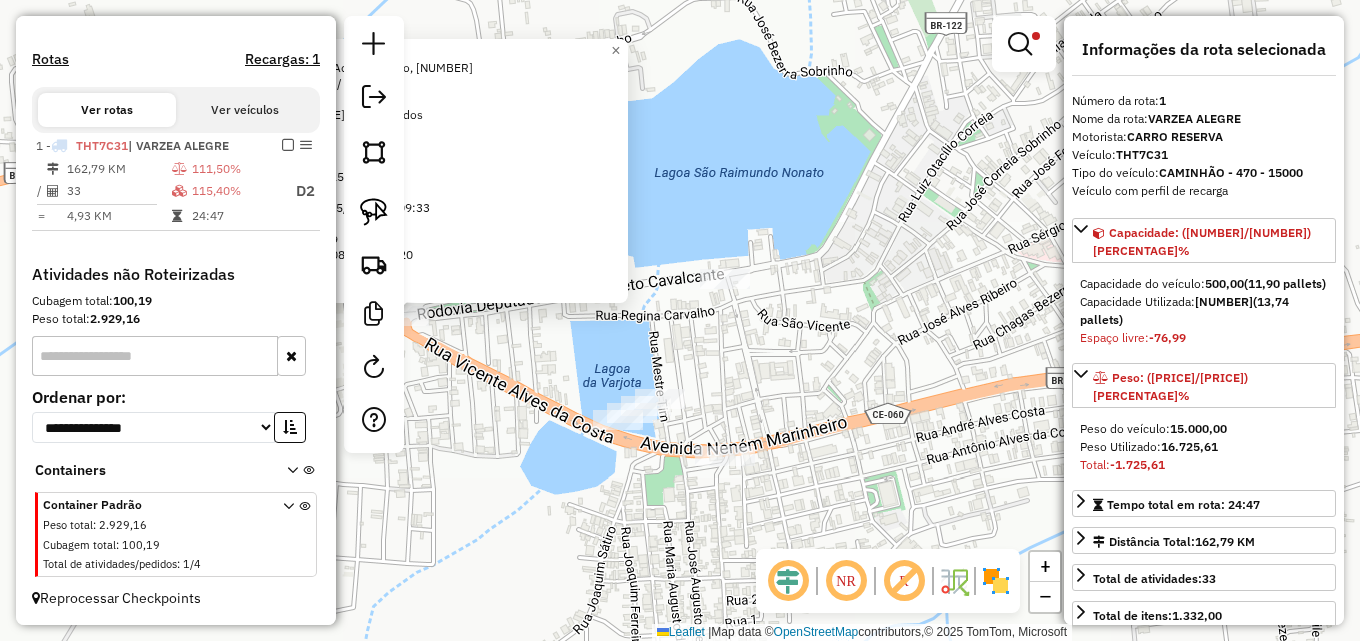 drag, startPoint x: 788, startPoint y: 400, endPoint x: 490, endPoint y: 395, distance: 298.04193 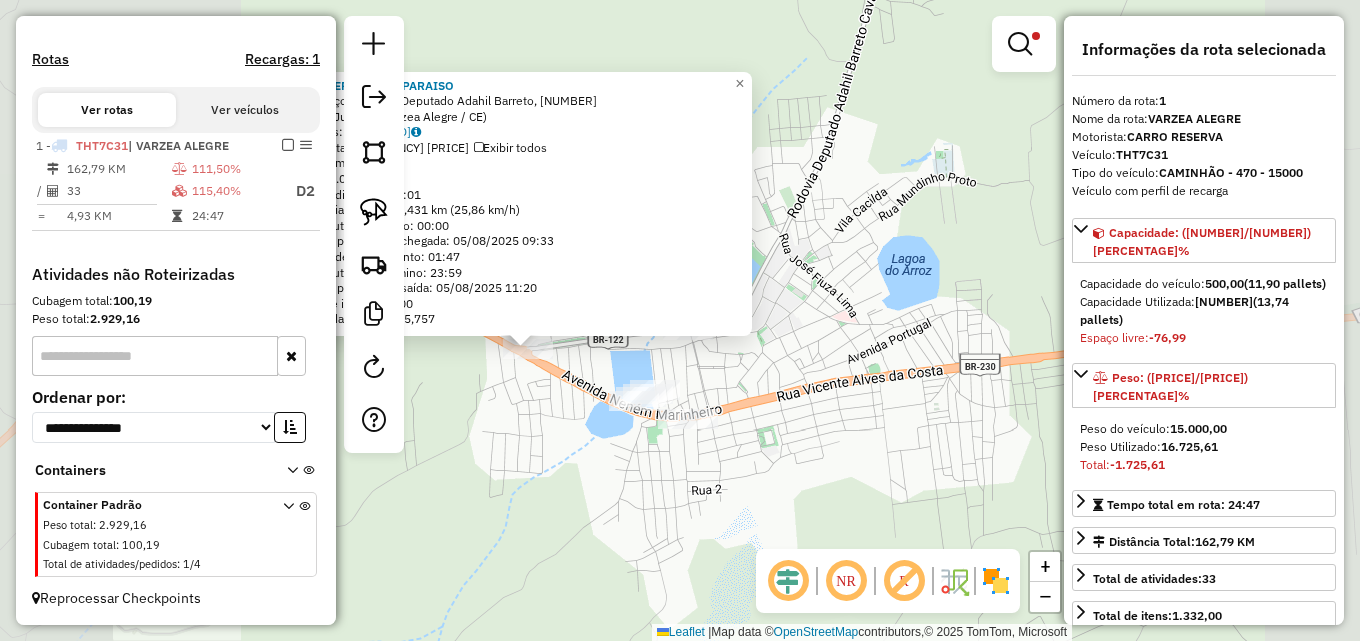 click on "[NUMBER] - NOVO PARAISO  Endereço: Rodovia Deputado Adahil Barreto, [NUMBER]   Bairro: Juremal ([CITY] / [STATE])   Pedidos:  [ORDER_ID]   Valor total: R$ [PRICE]   Exibir todos   Cubagem: [CUBAGE]  Peso: [WEIGHT]  Tempo dirigindo: [TIME]   Distância prevista: [DISTANCE] ([SPEED])   Janela utilizada início: [TIME]   Horário previsto de chegada: [DATE] [TIME]   Tempo de atendimento: [TIME]   Janela utilizada término: [TIME]   Horário previsto de saída: [DATE] [TIME]   Total de itens: [ITEMS]   Quantidade pallets: [PALLETS]  × Limpar filtros Janela de atendimento Grade de atendimento Capacidade Transportadoras Veículos Cliente Pedidos  Rotas Selecione os dias de semana para filtrar as janelas de atendimento  Seg   Ter   Qua   Qui   Sex   Sáb   Dom  Informe o período da janela de atendimento: De: Até:  Filtrar exatamente a janela do cliente  Considerar janela de atendimento padrão  Selecione os dias de semana para filtrar as grades de atendimento  Seg   Ter   Qua   Qui   Sex   Sáb   Dom   Peso mínimo:  De:" 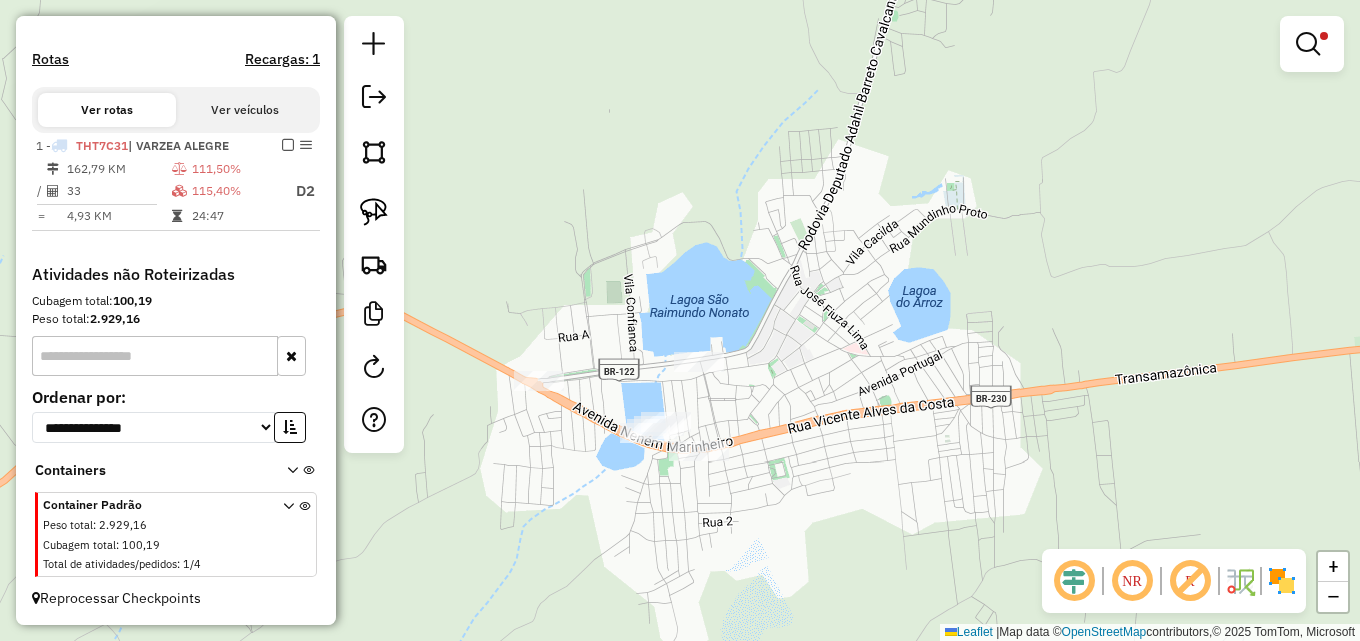 drag, startPoint x: 896, startPoint y: 327, endPoint x: 919, endPoint y: 360, distance: 40.22437 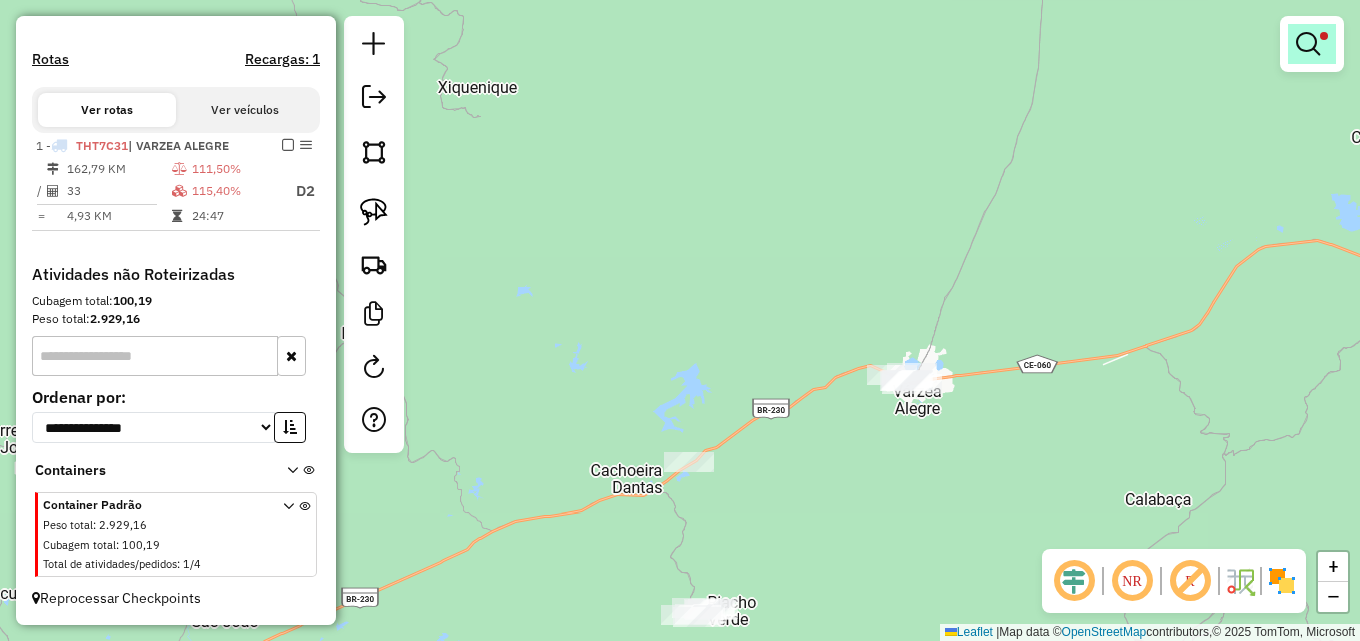 click at bounding box center [1308, 44] 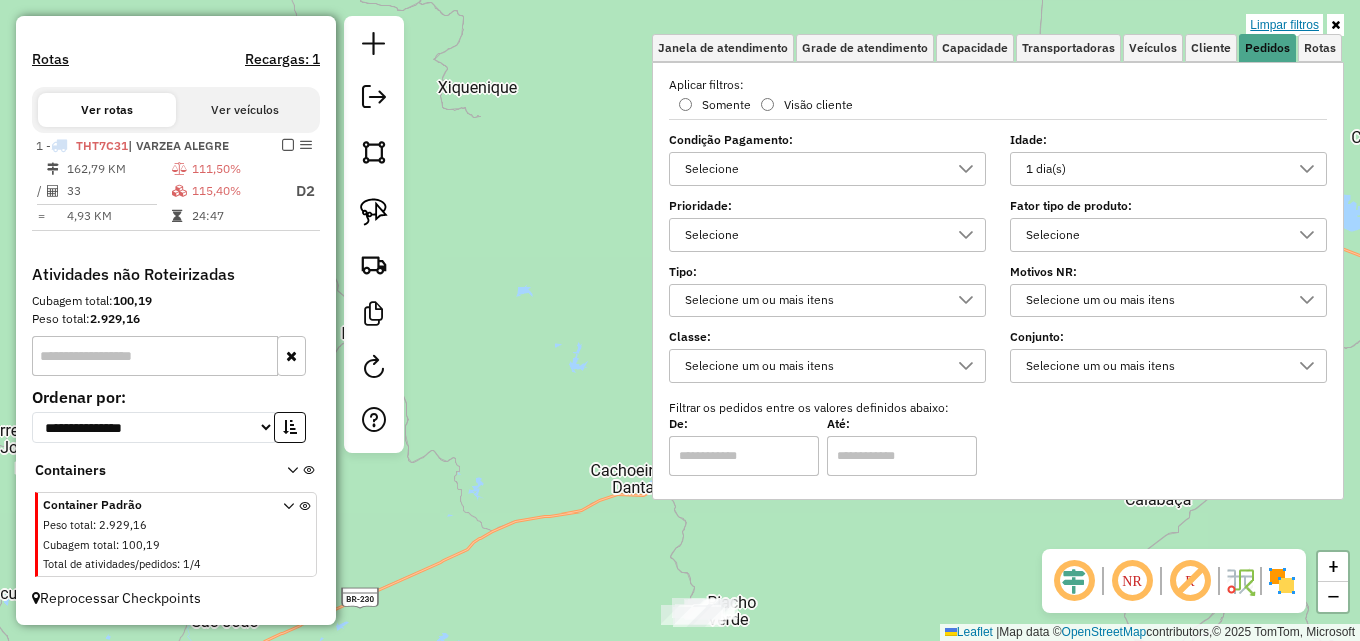 click on "Limpar filtros" at bounding box center (1284, 25) 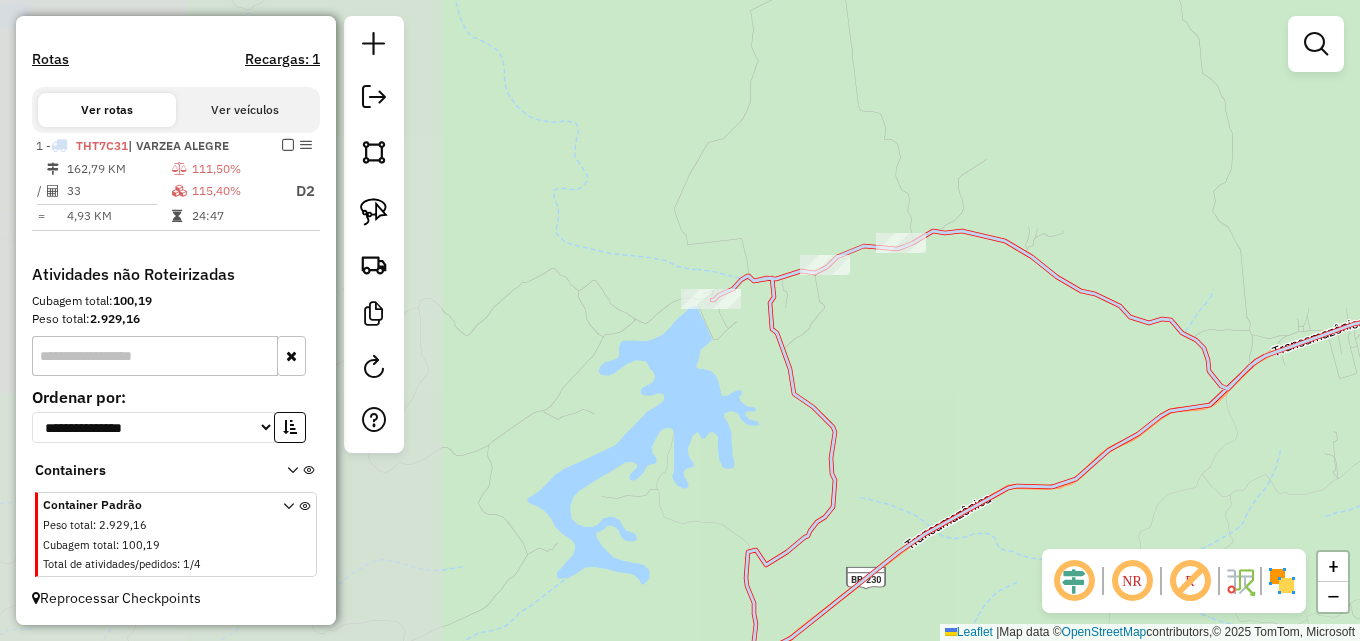drag, startPoint x: 585, startPoint y: 256, endPoint x: 1165, endPoint y: 272, distance: 580.22064 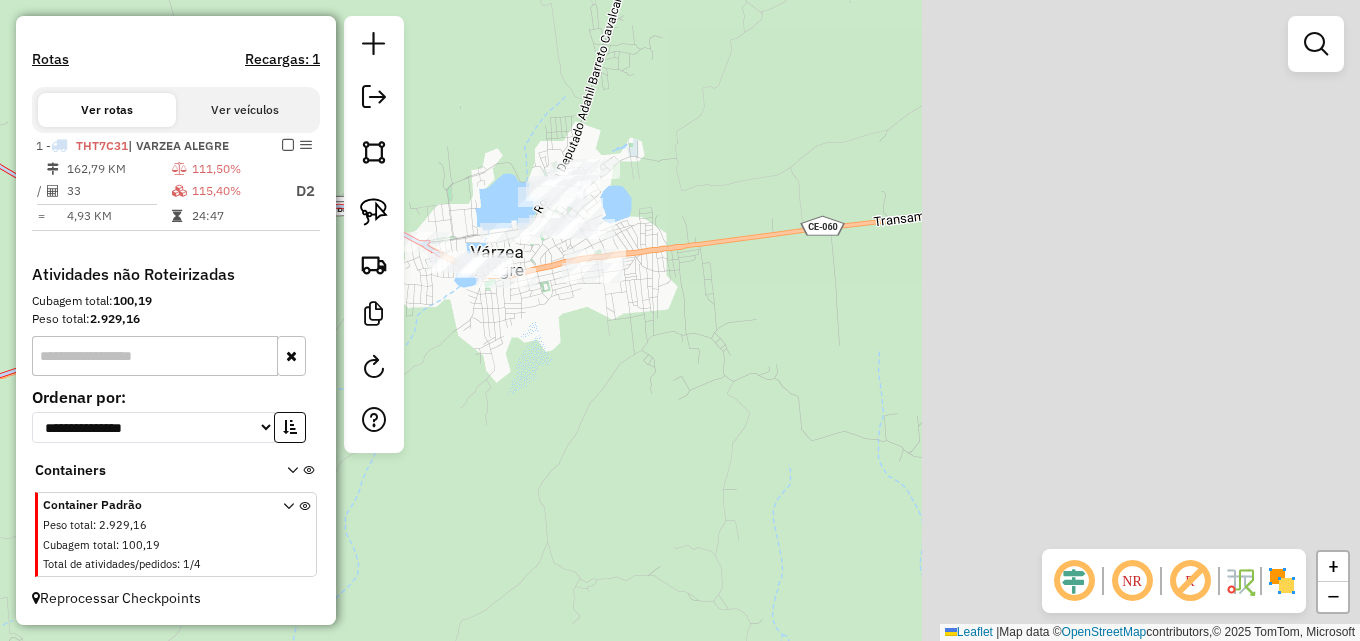 drag, startPoint x: 461, startPoint y: 329, endPoint x: 303, endPoint y: 277, distance: 166.337 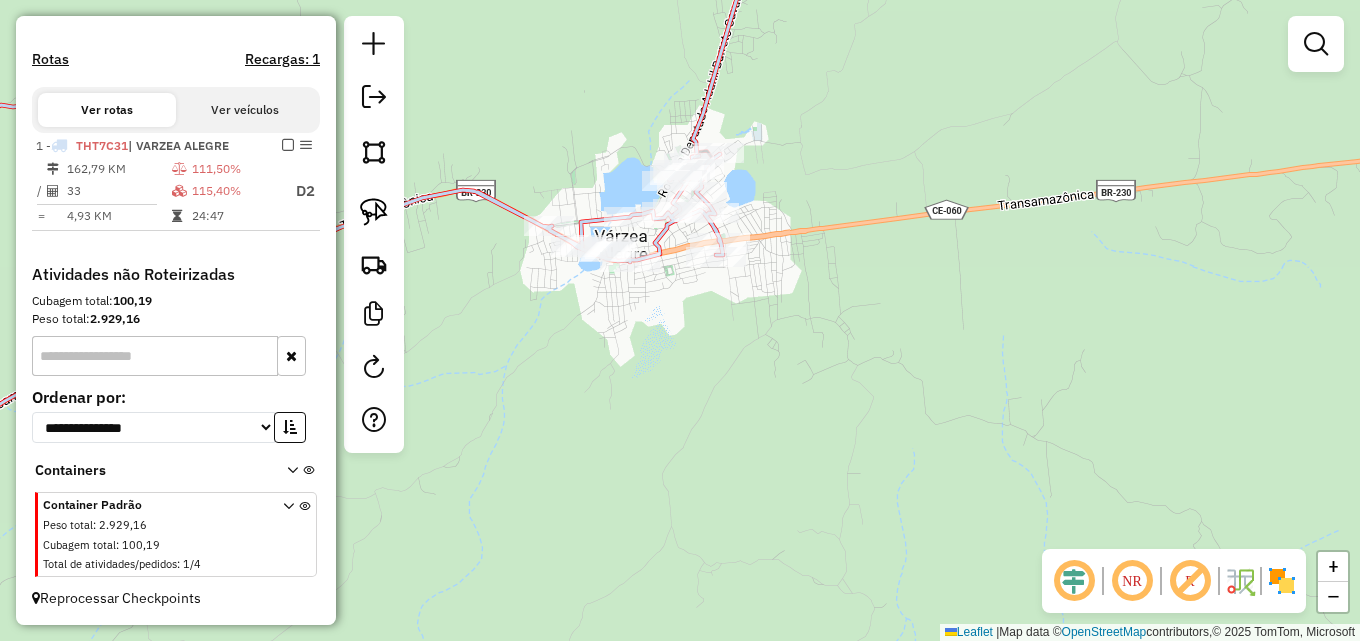 drag, startPoint x: 458, startPoint y: 204, endPoint x: 553, endPoint y: 211, distance: 95.257545 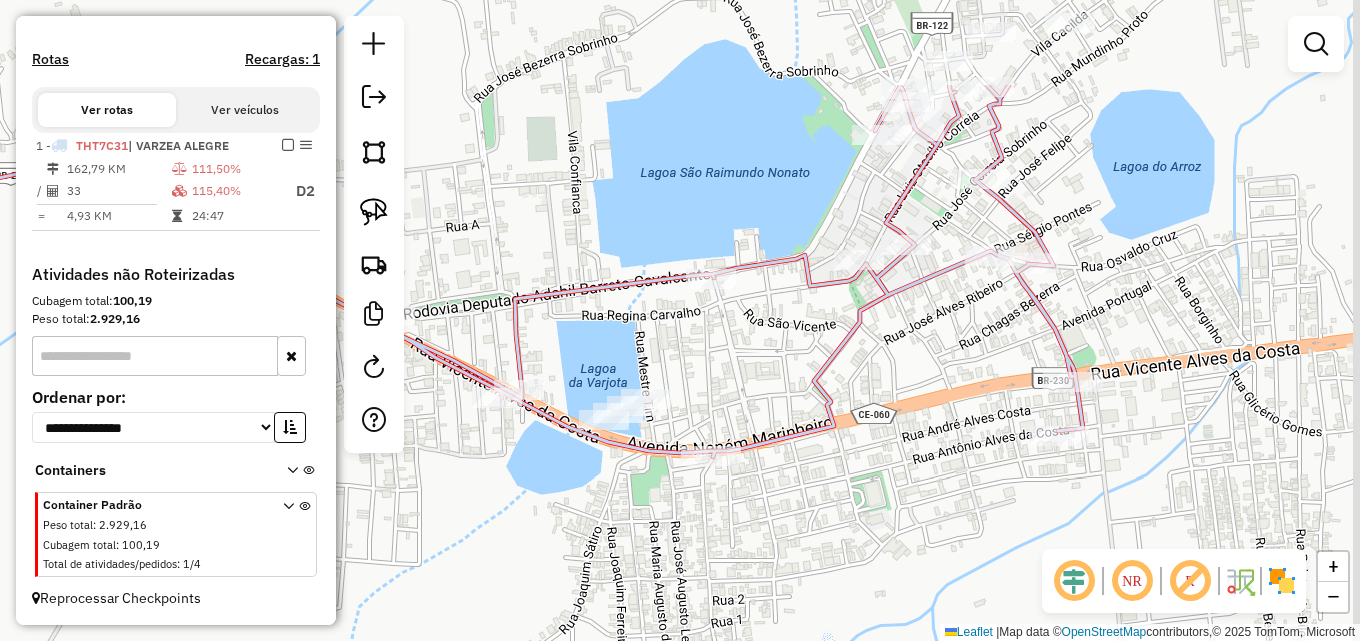 drag, startPoint x: 889, startPoint y: 177, endPoint x: 579, endPoint y: 473, distance: 428.62103 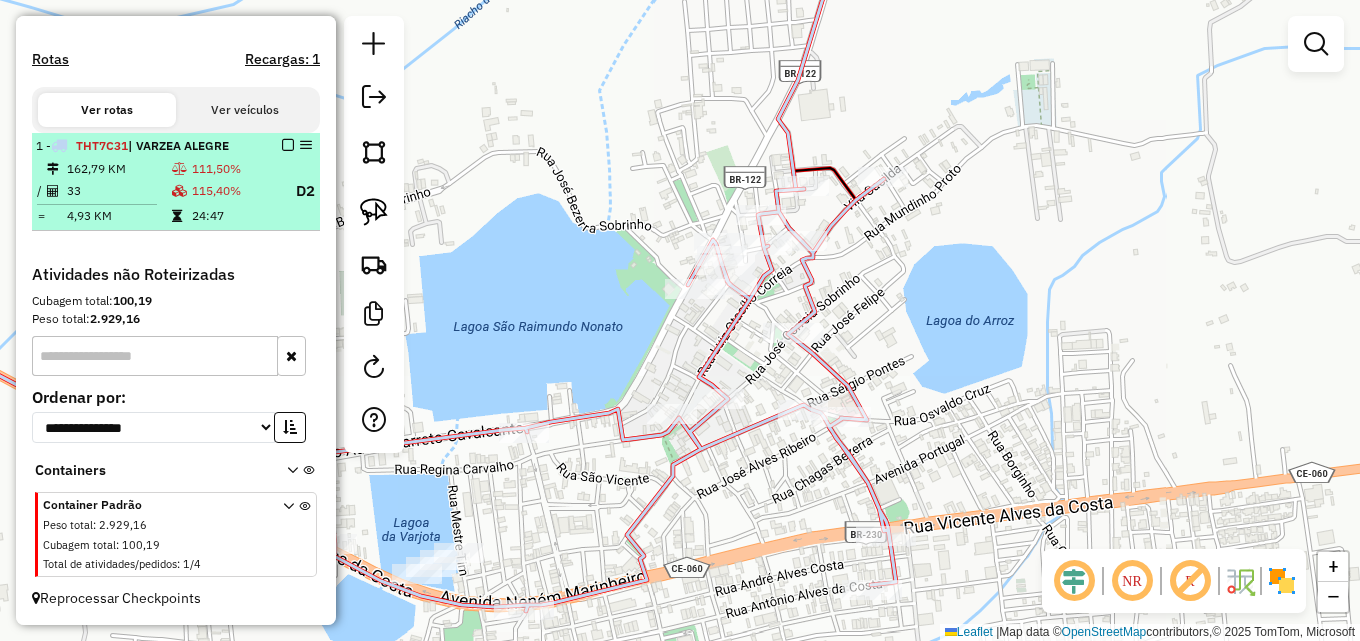 drag, startPoint x: 234, startPoint y: 188, endPoint x: 273, endPoint y: 186, distance: 39.051247 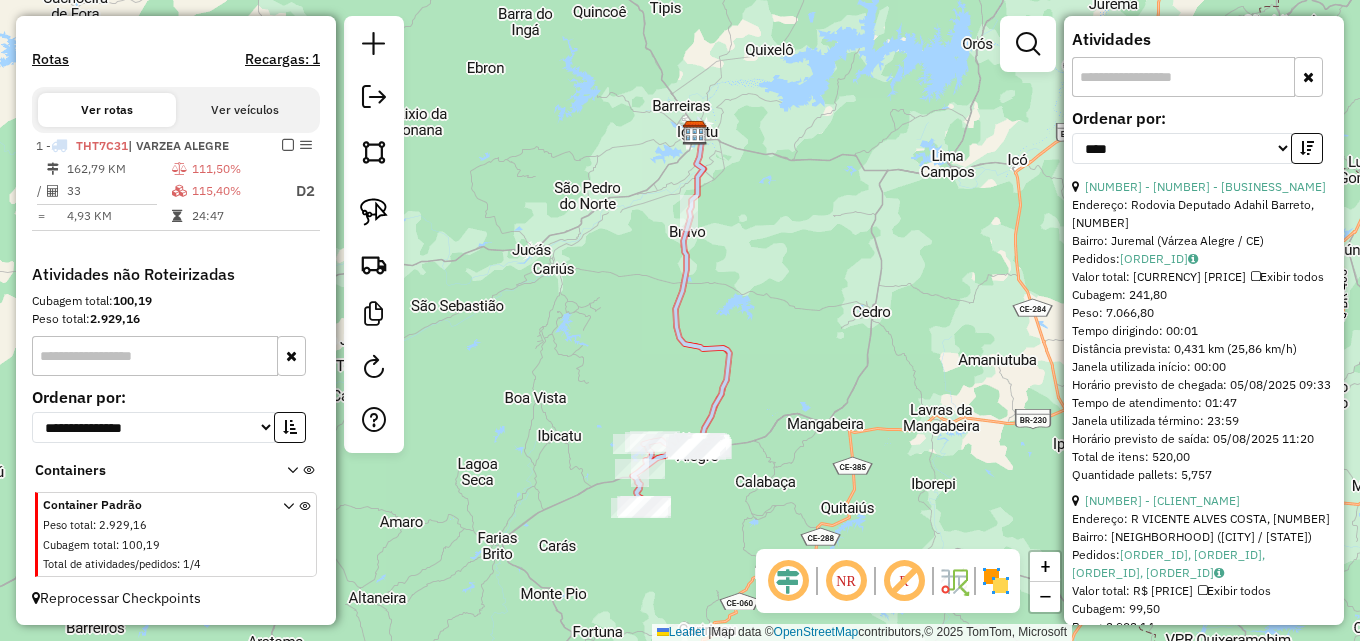 scroll, scrollTop: 800, scrollLeft: 0, axis: vertical 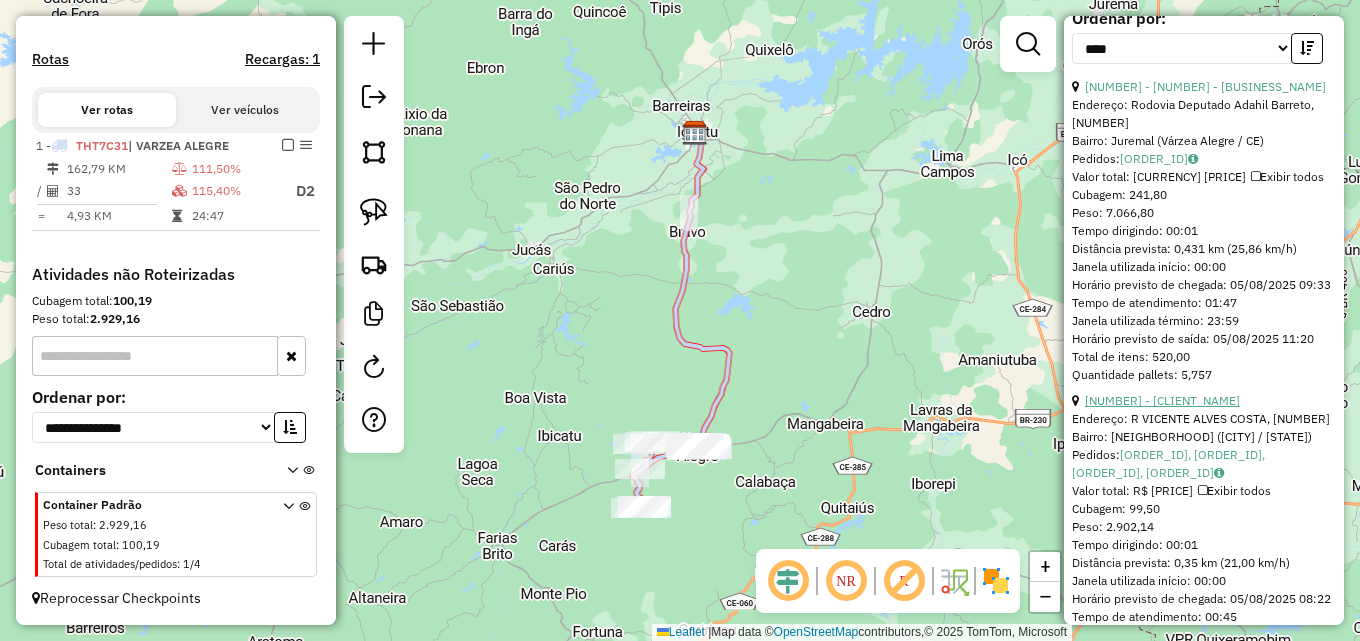 click on "[NUMBER] - [CLIENT_NAME]" at bounding box center (1162, 400) 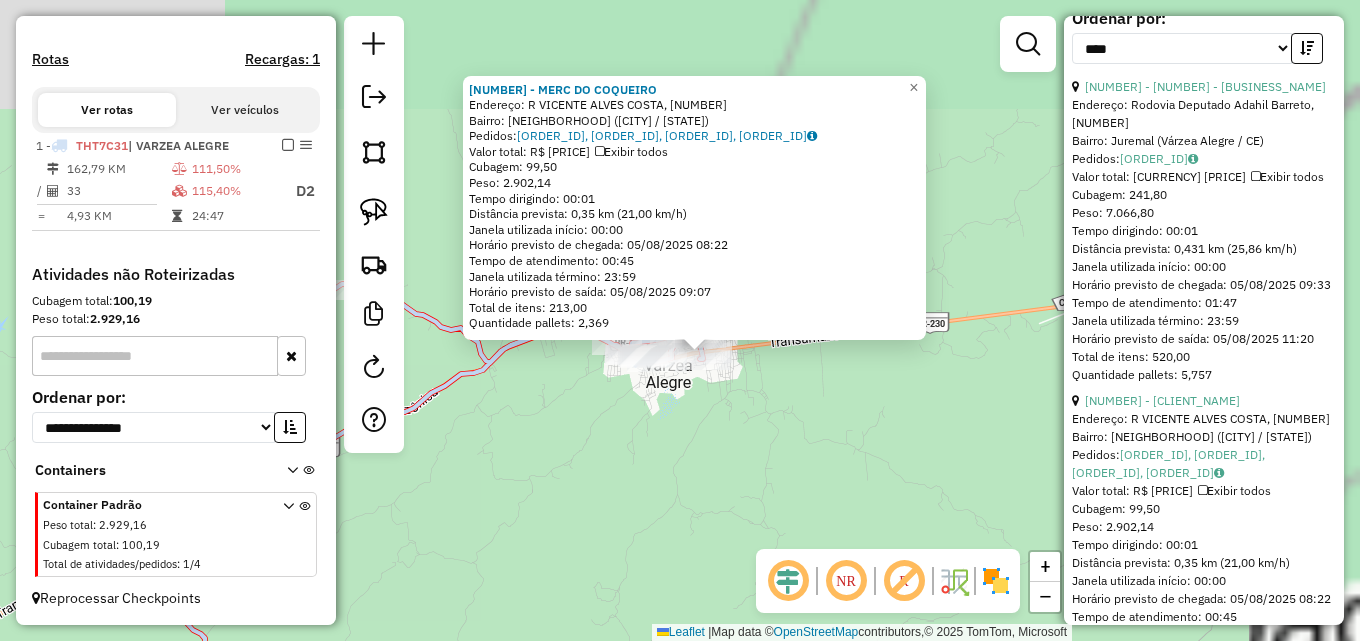 drag, startPoint x: 775, startPoint y: 293, endPoint x: 653, endPoint y: 460, distance: 206.81635 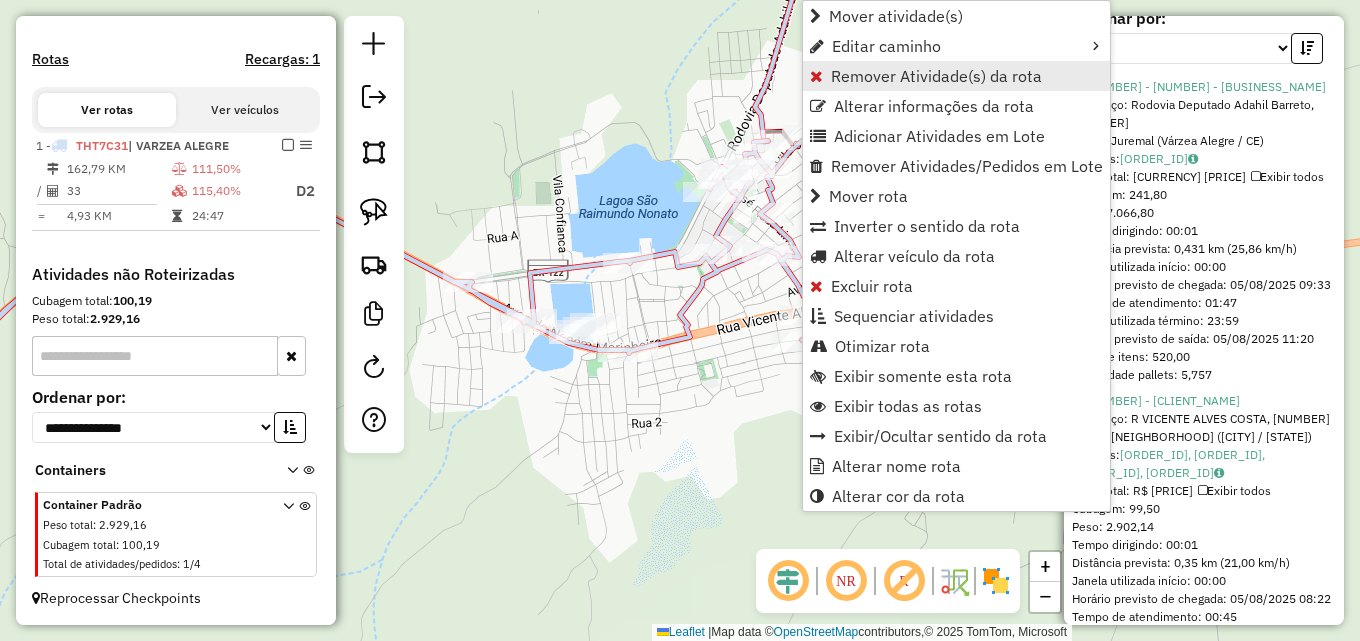 click on "Remover Atividade(s) da rota" at bounding box center (936, 76) 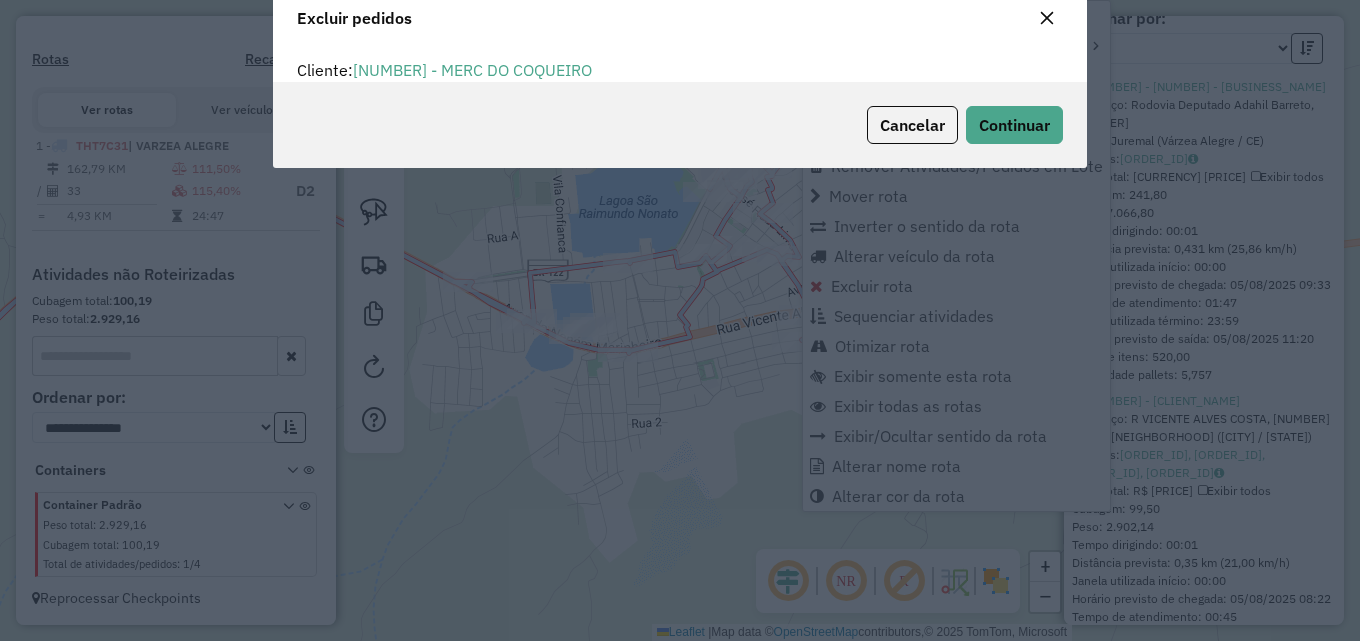 scroll, scrollTop: 0, scrollLeft: 0, axis: both 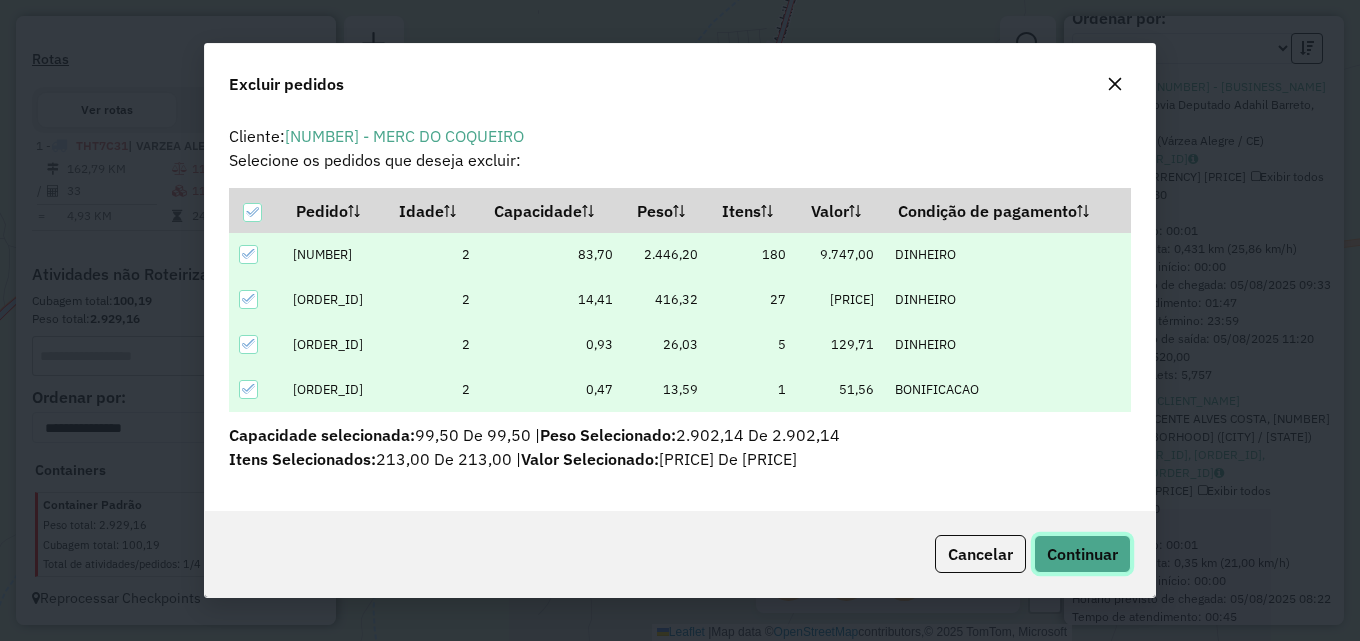 click on "Continuar" 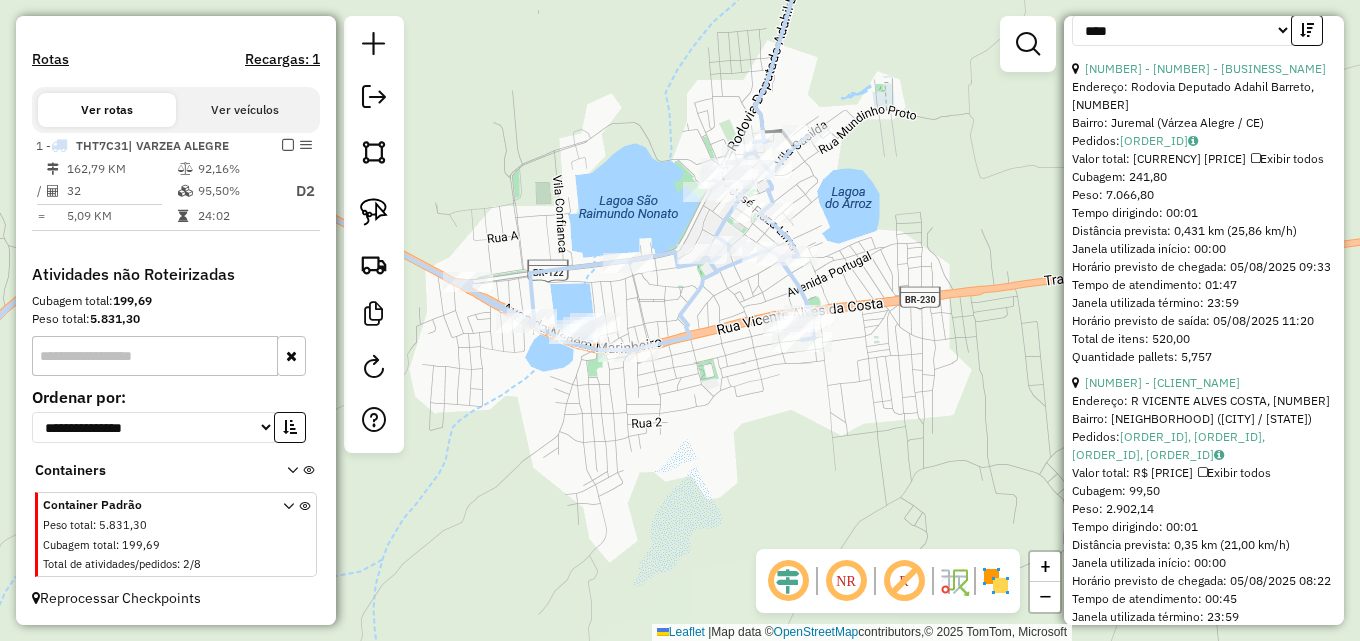 scroll, scrollTop: 264, scrollLeft: 0, axis: vertical 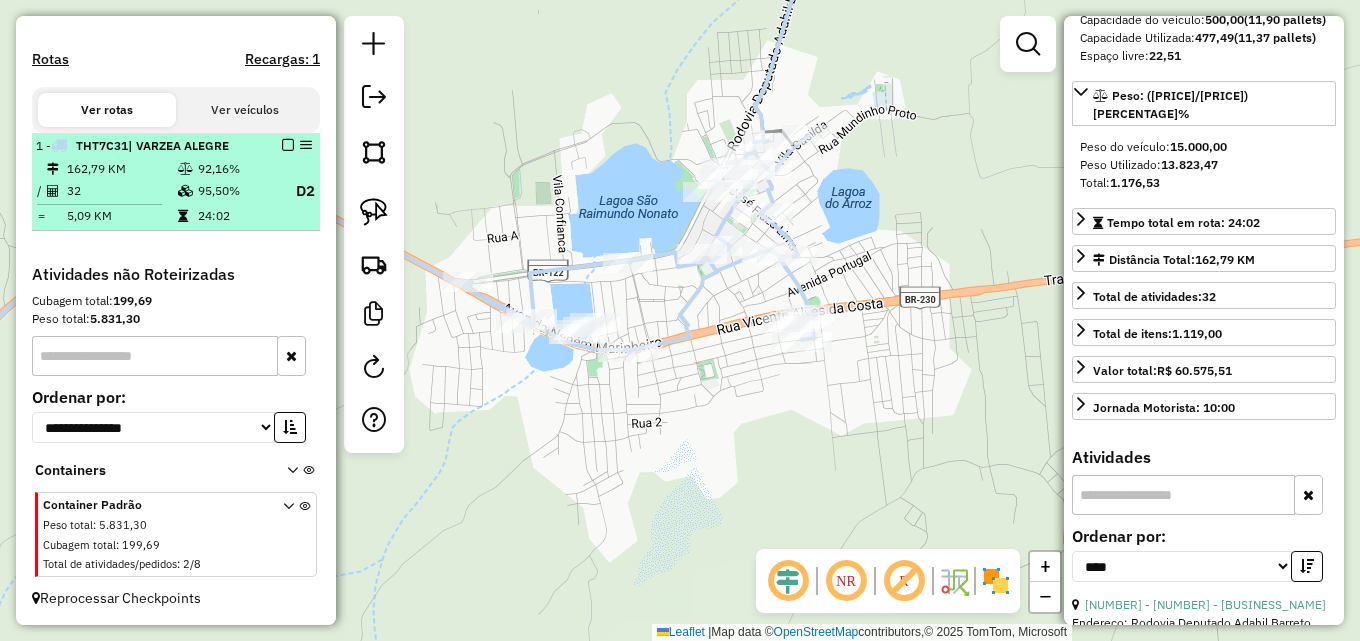 click on "32" at bounding box center (121, 191) 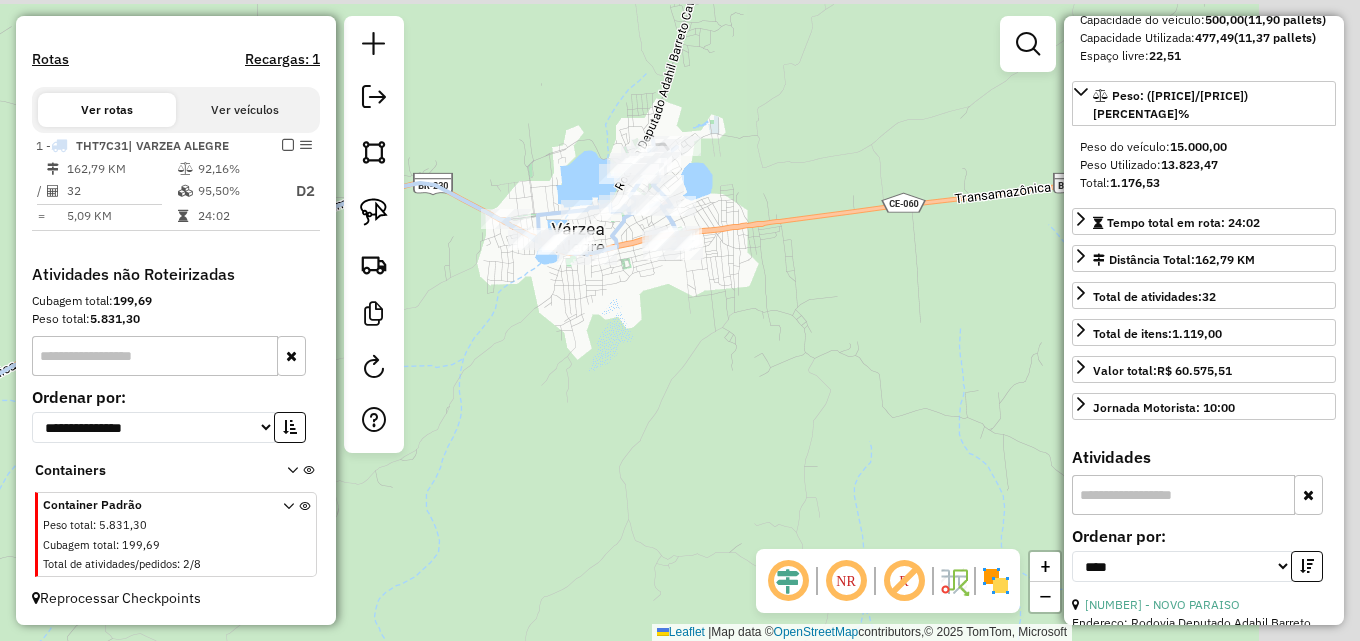 drag, startPoint x: 616, startPoint y: 420, endPoint x: 605, endPoint y: 388, distance: 33.83785 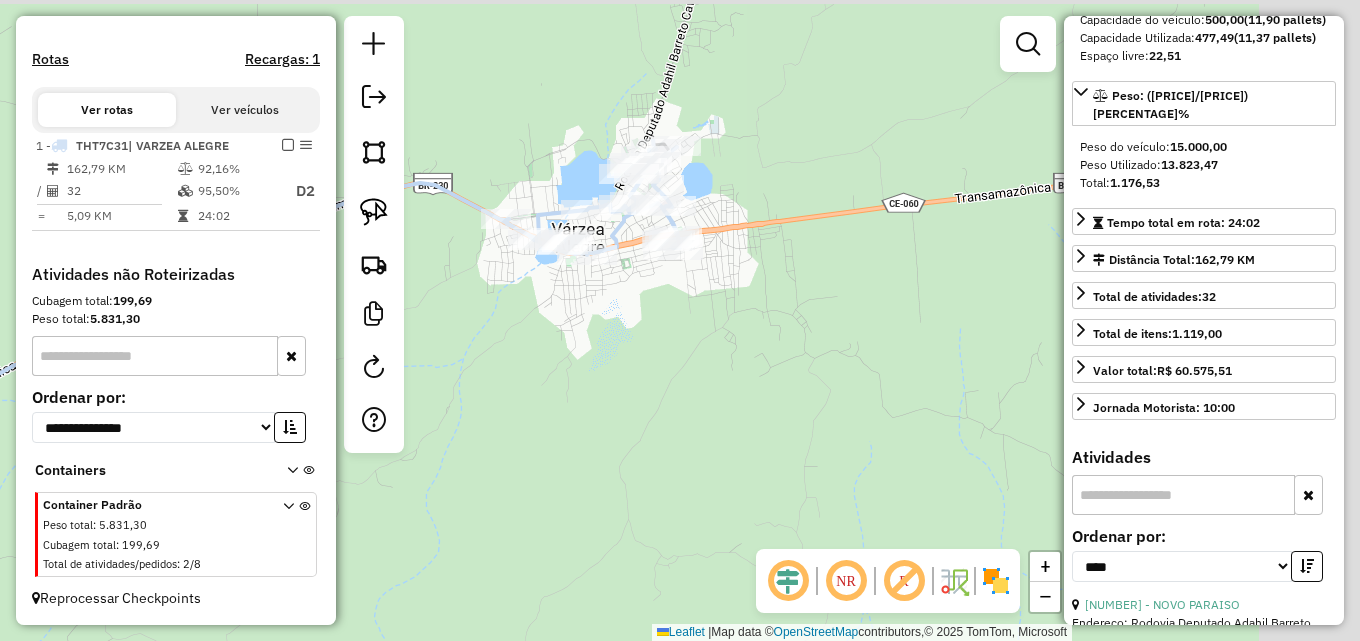 click on "Janela de atendimento Grade de atendimento Capacidade Transportadoras Veículos Cliente Pedidos  Rotas Selecione os dias de semana para filtrar as janelas de atendimento  Seg   Ter   Qua   Qui   Sex   Sáb   Dom  Informe o período da janela de atendimento: De: Até:  Filtrar exatamente a janela do cliente  Considerar janela de atendimento padrão  Selecione os dias de semana para filtrar as grades de atendimento  Seg   Ter   Qua   Qui   Sex   Sáb   Dom   Considerar clientes sem dia de atendimento cadastrado  Clientes fora do dia de atendimento selecionado Filtrar as atividades entre os valores definidos abaixo:  Peso mínimo:   Peso máximo:   Cubagem mínima:   Cubagem máxima:   De:   Até:  Filtrar as atividades entre o tempo de atendimento definido abaixo:  De:   Até:   Considerar capacidade total dos clientes não roteirizados Transportadora: Selecione um ou mais itens Tipo de veículo: Selecione um ou mais itens Veículo: Selecione um ou mais itens Motorista: Selecione um ou mais itens Nome: Rótulo:" 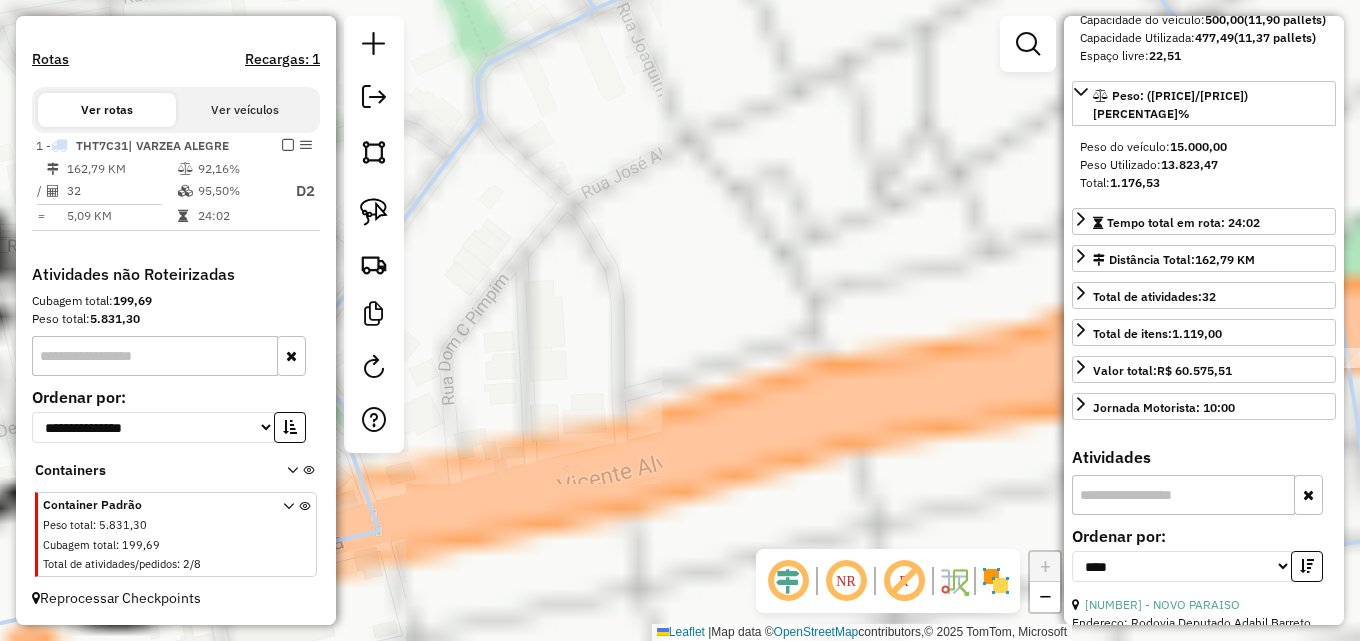 drag, startPoint x: 696, startPoint y: 317, endPoint x: 741, endPoint y: 238, distance: 90.91754 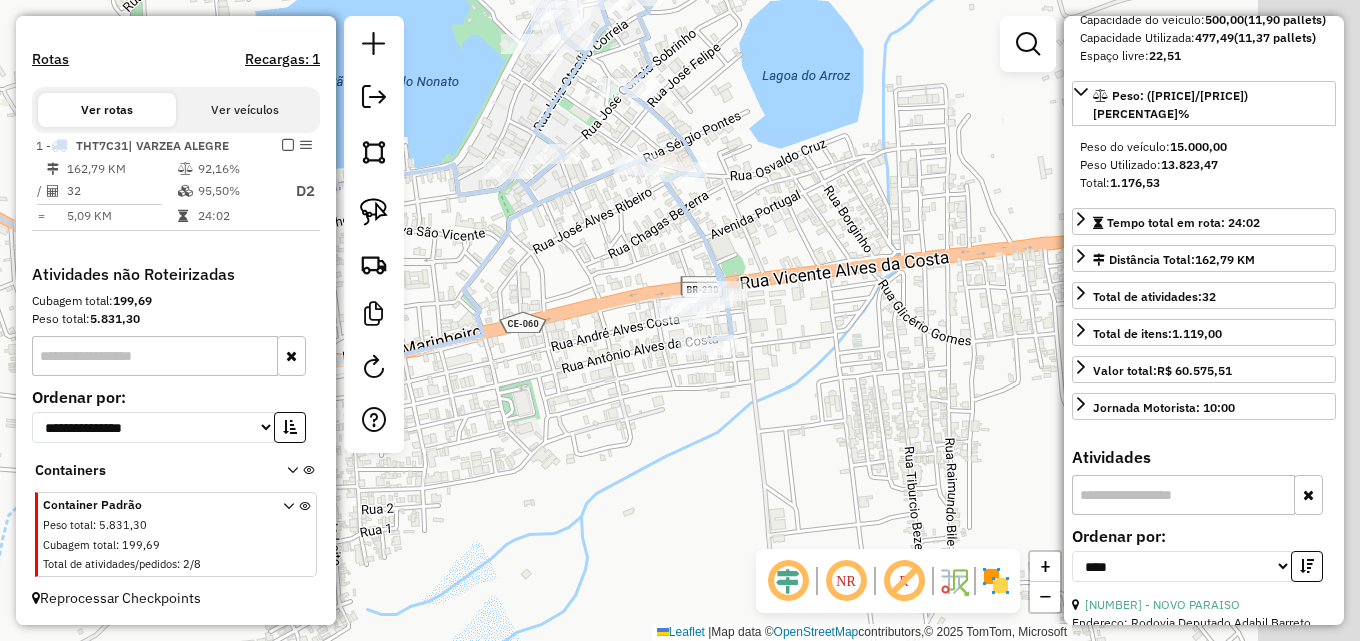 drag, startPoint x: 909, startPoint y: 294, endPoint x: 719, endPoint y: 328, distance: 193.01813 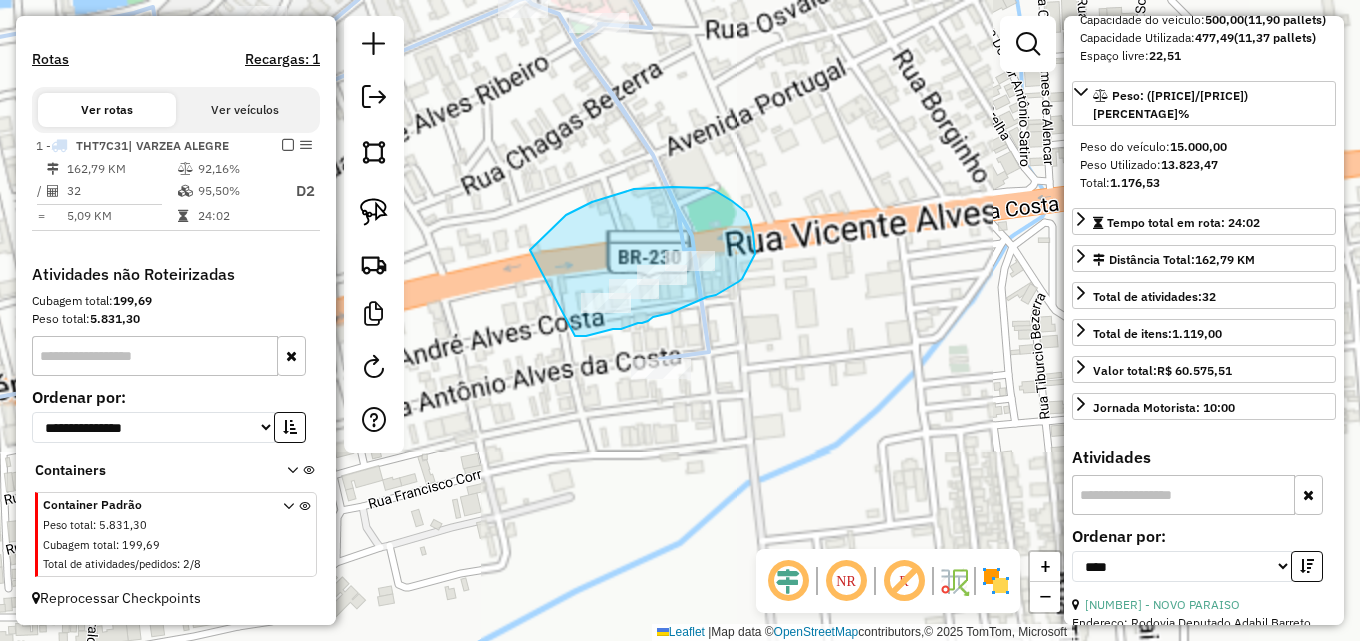 drag, startPoint x: 566, startPoint y: 215, endPoint x: 574, endPoint y: 334, distance: 119.26861 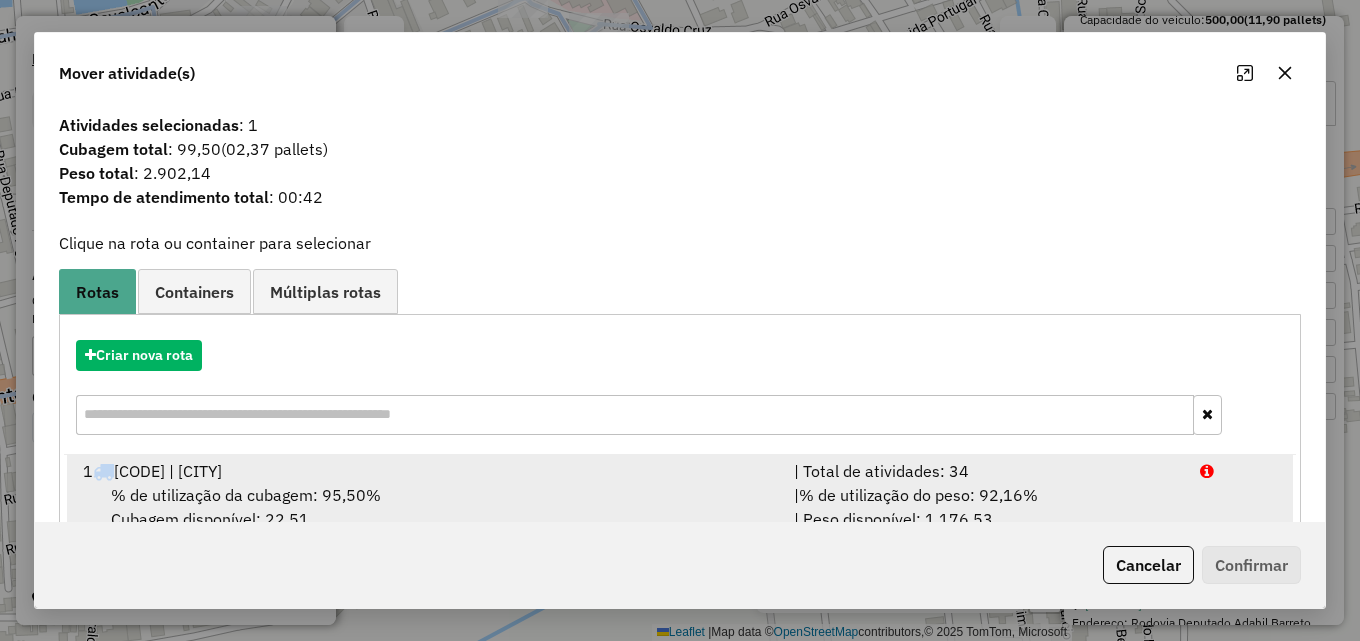 click on "[NUMBER] [VEHICLE_PLATE] | [CITY]  | Total de atividades: [ACTIVITIES]  % de utilização da cubagem: [PERCENTAGE]%  Cubagem disponível: [CUBAGE]   |  % de utilização do peso: [PERCENTAGE]%  | Peso disponível: [WEIGHT]" at bounding box center [680, 495] 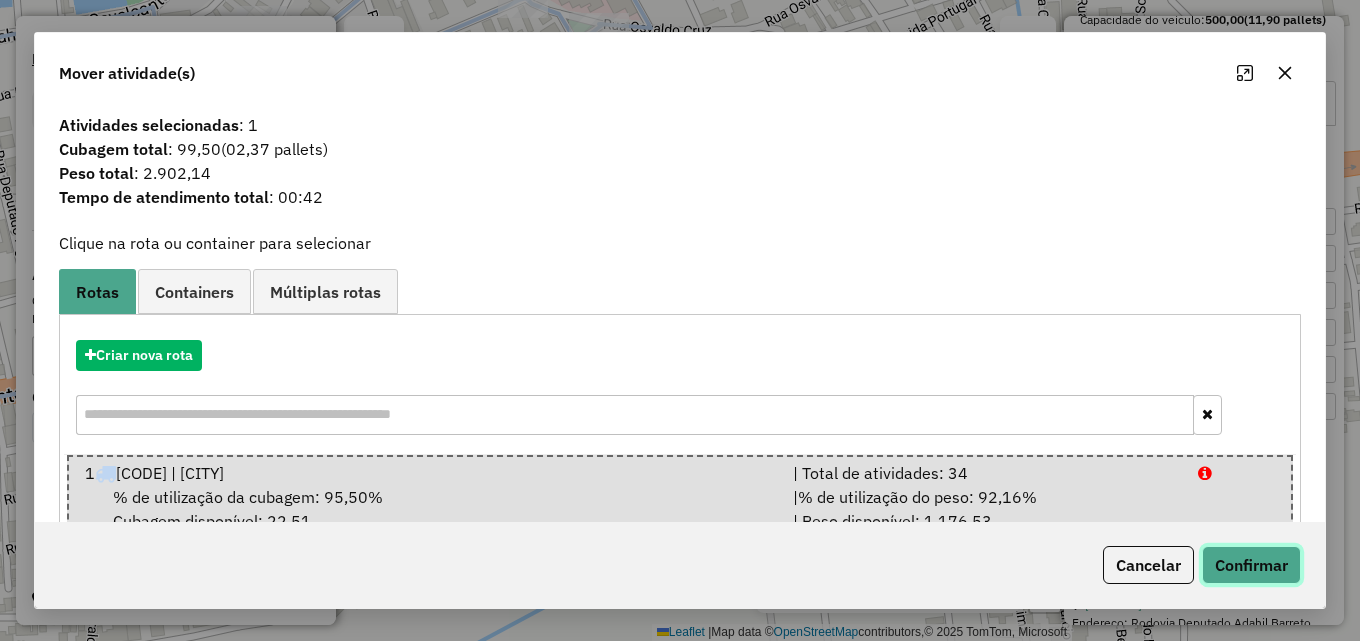 click on "Confirmar" 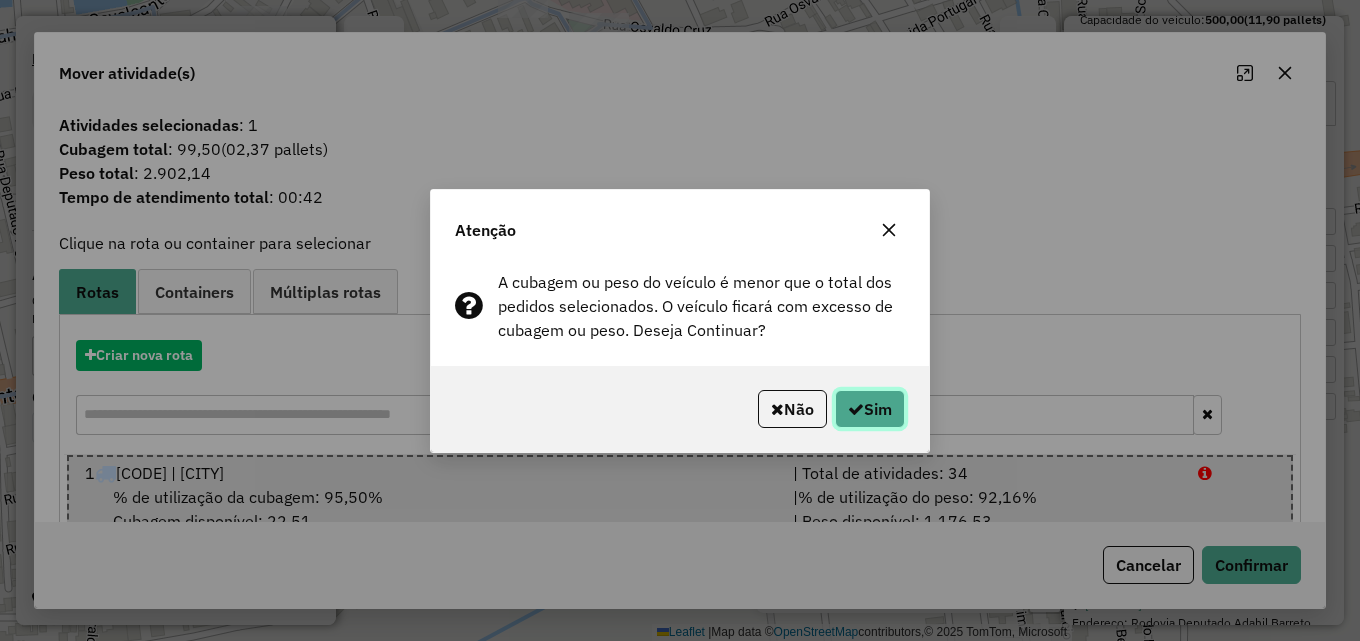 click on "Sim" 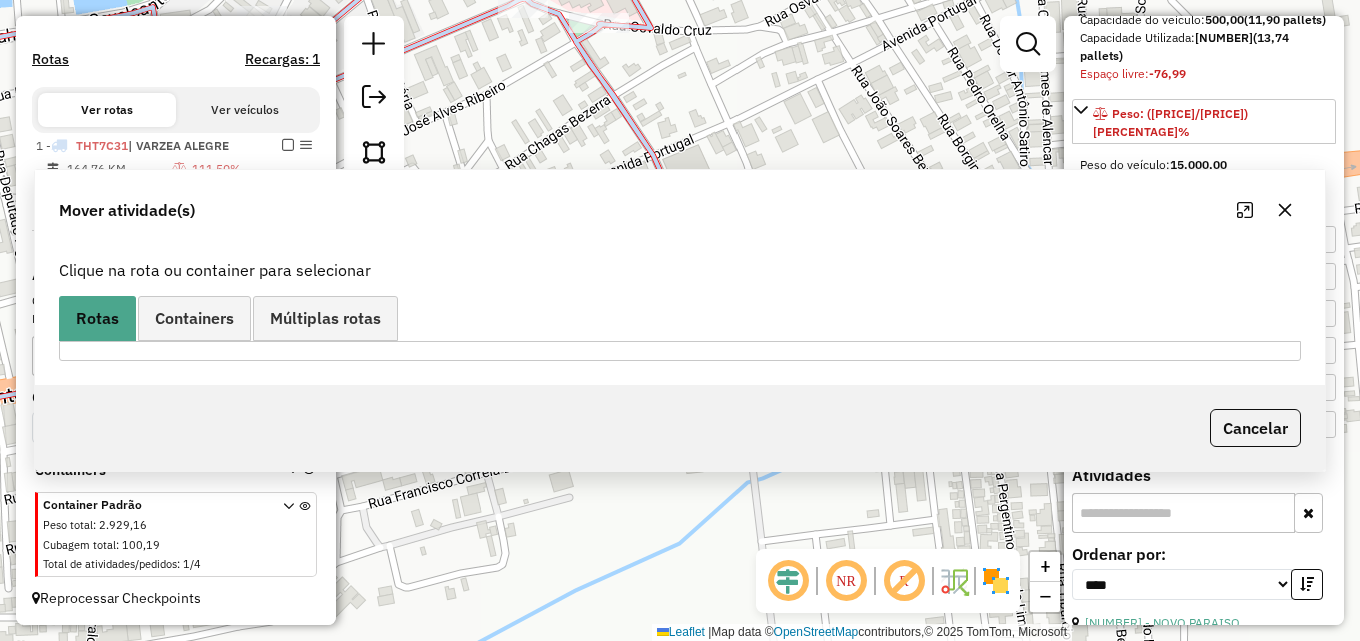 scroll, scrollTop: 282, scrollLeft: 0, axis: vertical 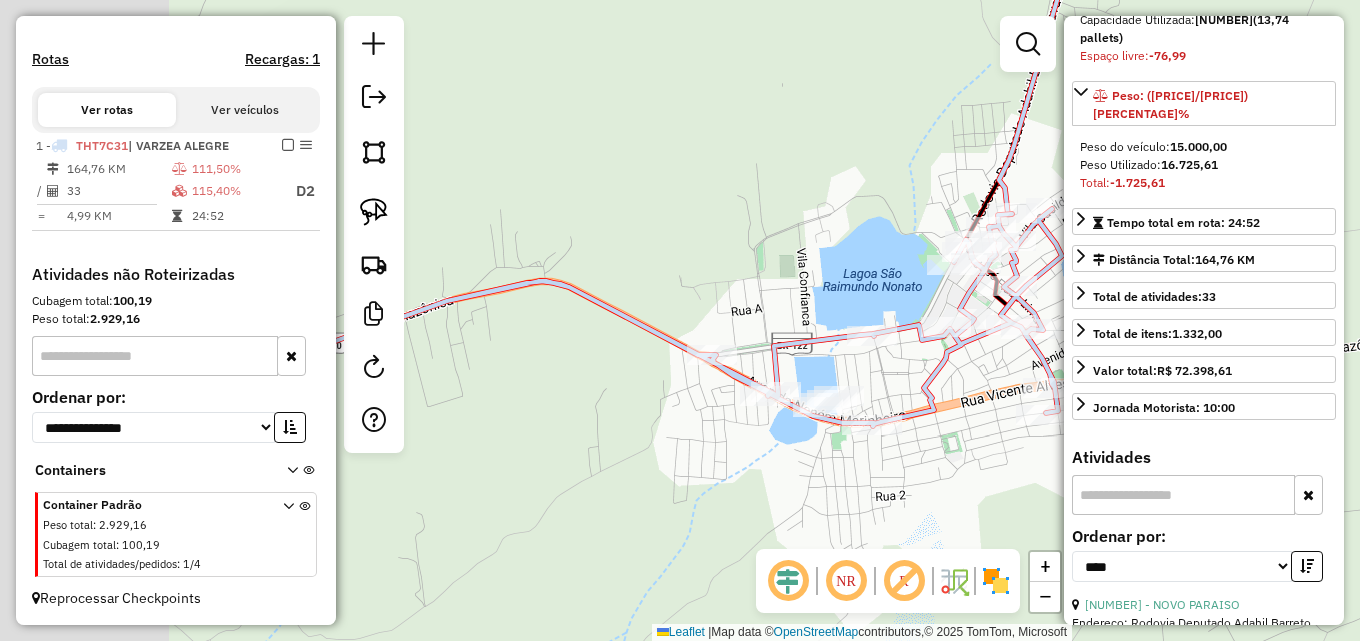 drag, startPoint x: 666, startPoint y: 454, endPoint x: 889, endPoint y: 493, distance: 226.38463 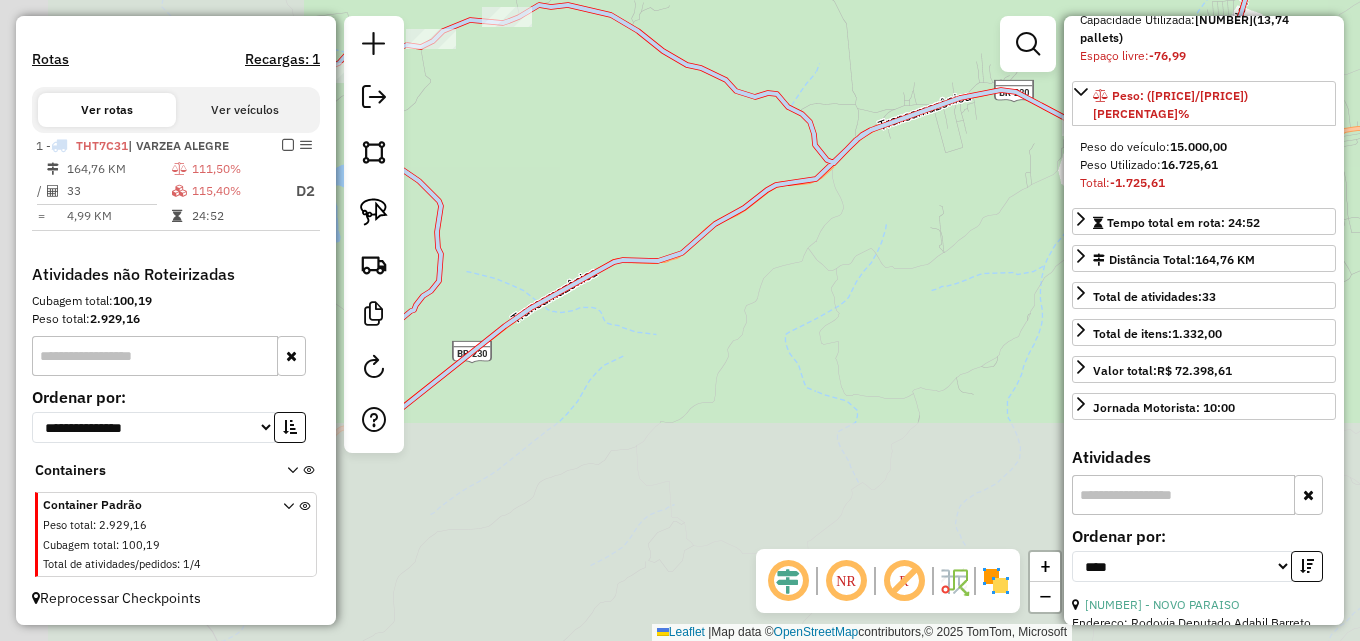 drag, startPoint x: 530, startPoint y: 489, endPoint x: 946, endPoint y: 200, distance: 506.5343 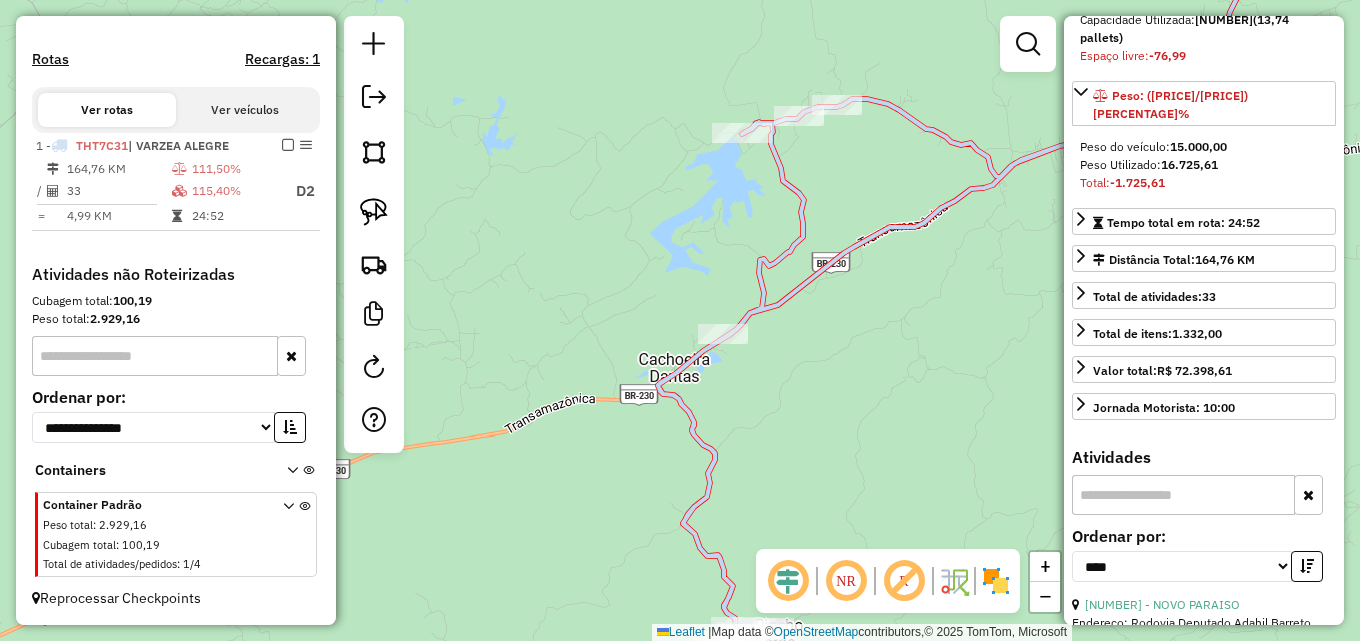 drag, startPoint x: 742, startPoint y: 360, endPoint x: 881, endPoint y: 326, distance: 143.09787 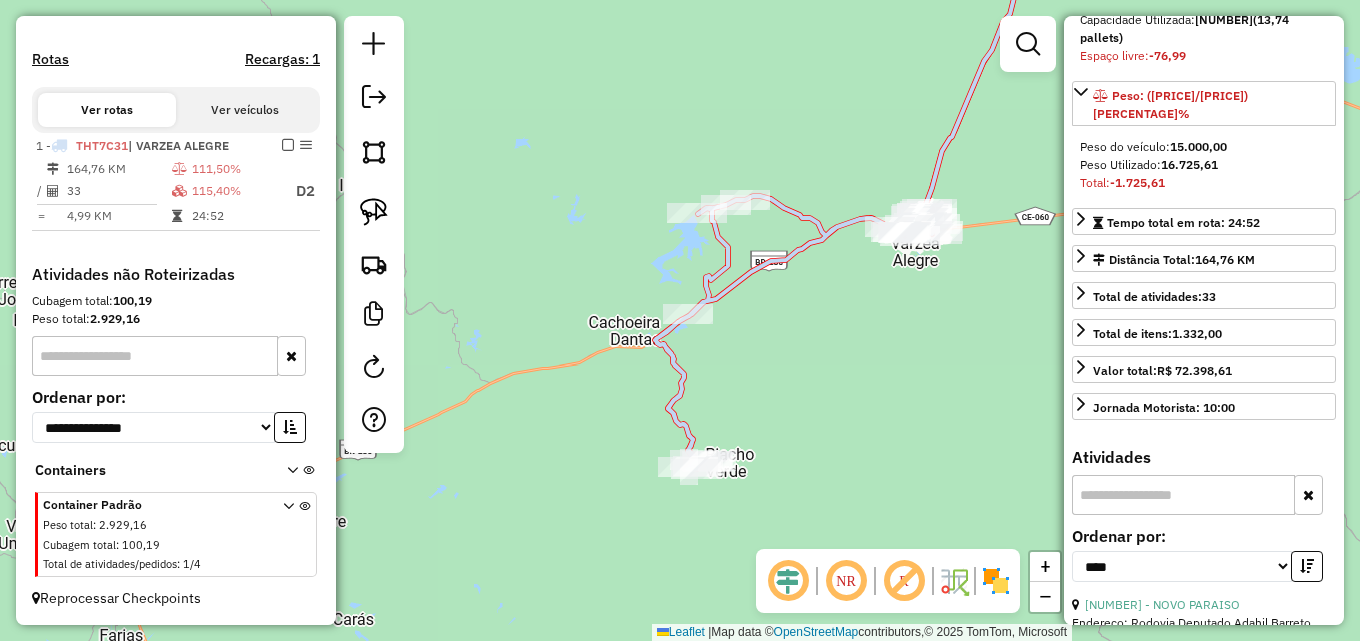drag, startPoint x: 850, startPoint y: 372, endPoint x: 730, endPoint y: 352, distance: 121.65525 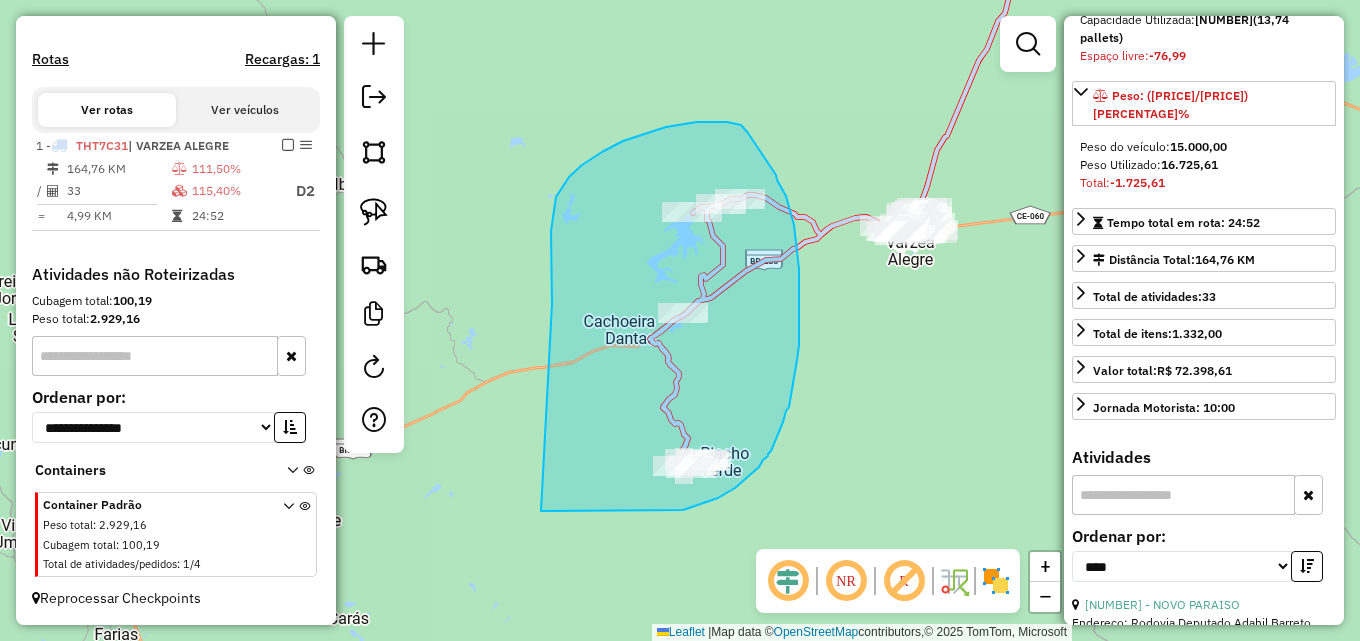 drag, startPoint x: 566, startPoint y: 181, endPoint x: 526, endPoint y: 507, distance: 328.44482 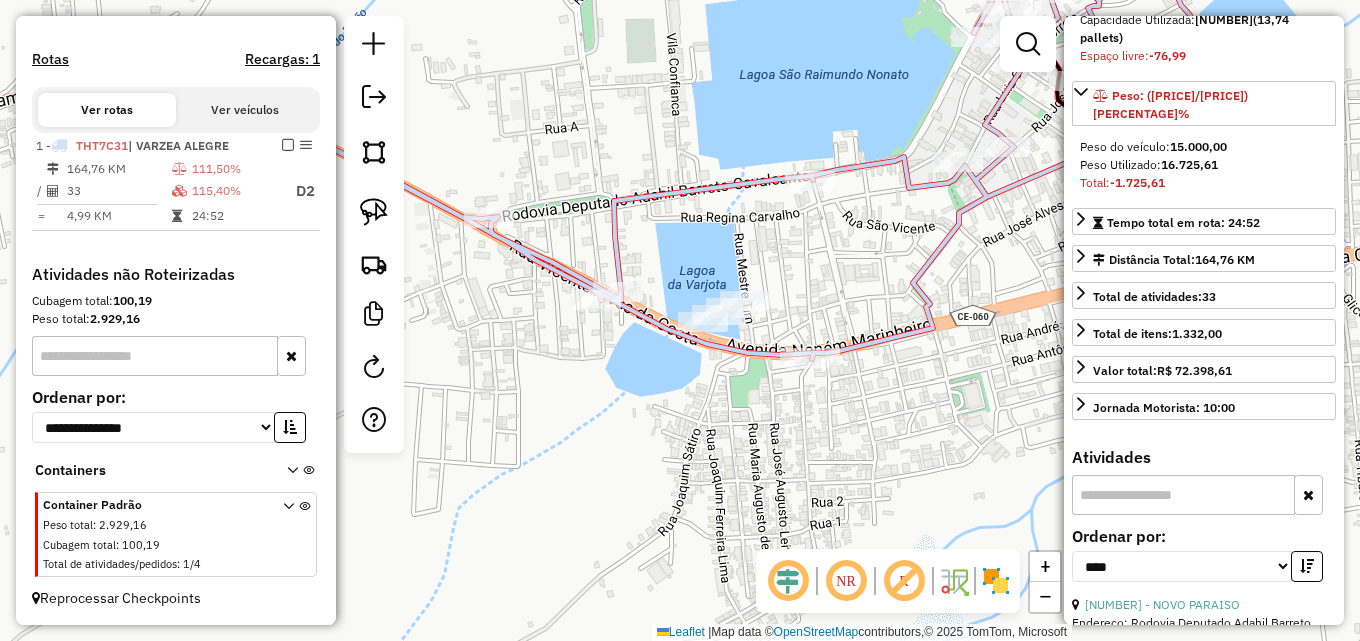 drag, startPoint x: 816, startPoint y: 257, endPoint x: 1008, endPoint y: 311, distance: 199.44925 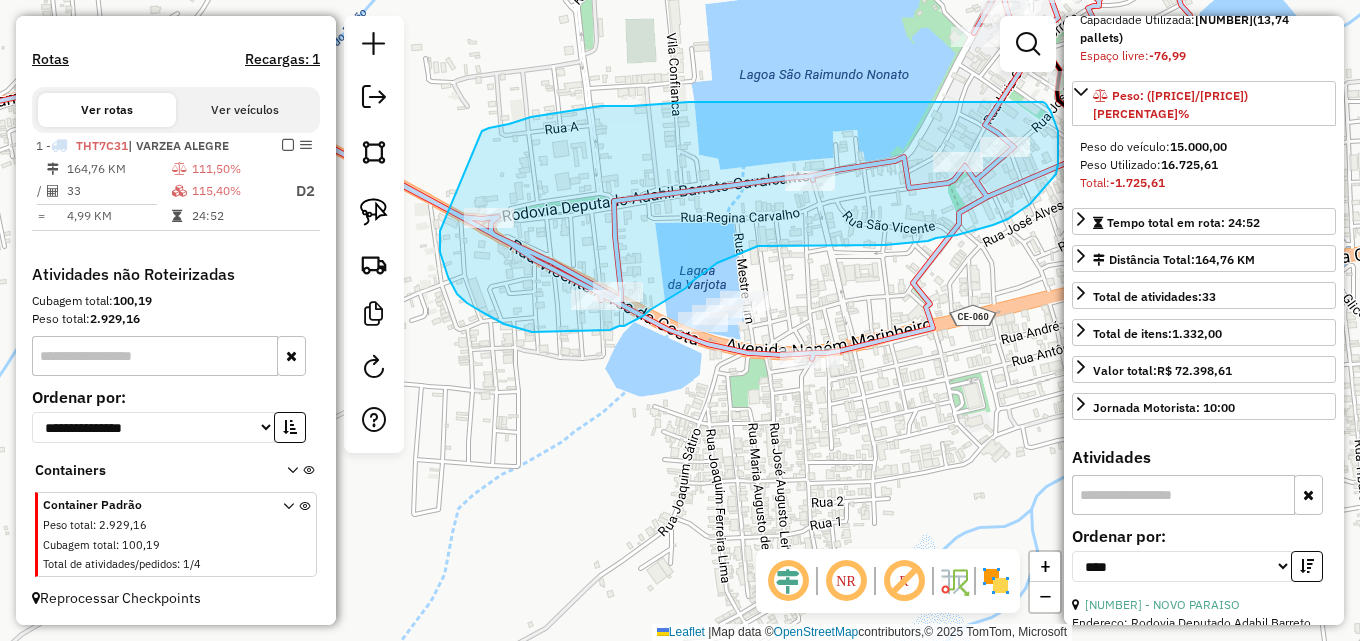 drag, startPoint x: 481, startPoint y: 133, endPoint x: 440, endPoint y: 231, distance: 106.23088 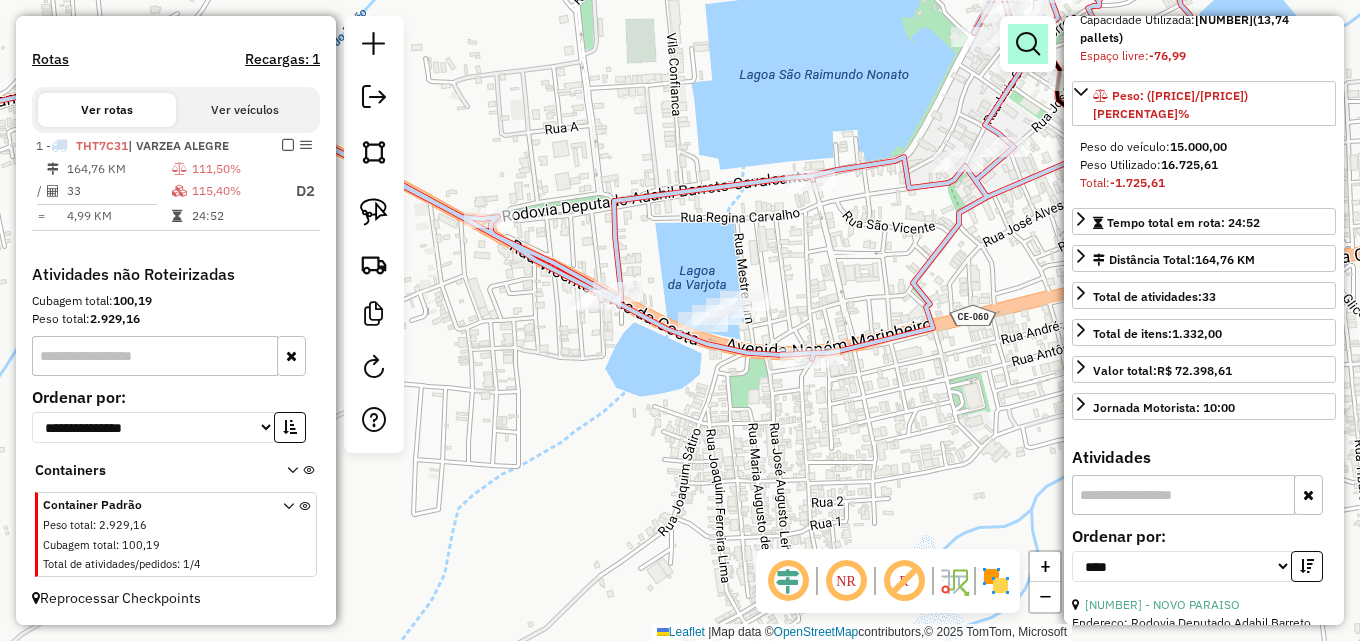 click at bounding box center [1028, 44] 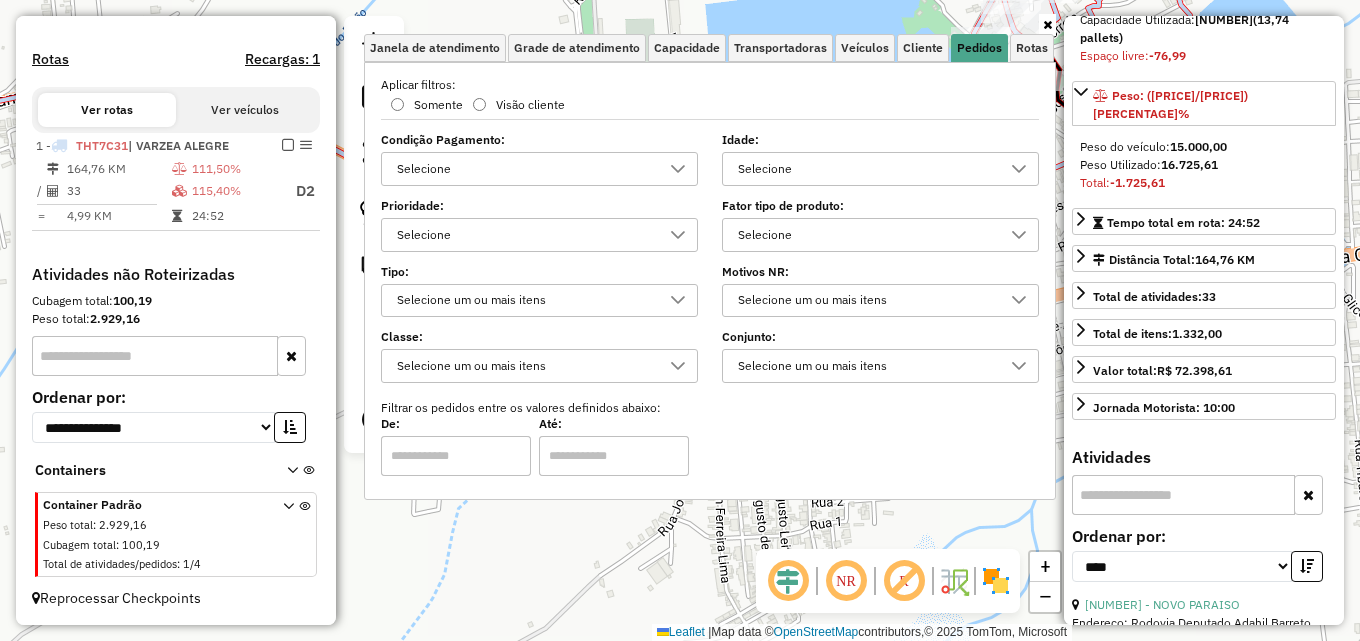 drag, startPoint x: 859, startPoint y: 163, endPoint x: 842, endPoint y: 180, distance: 24.04163 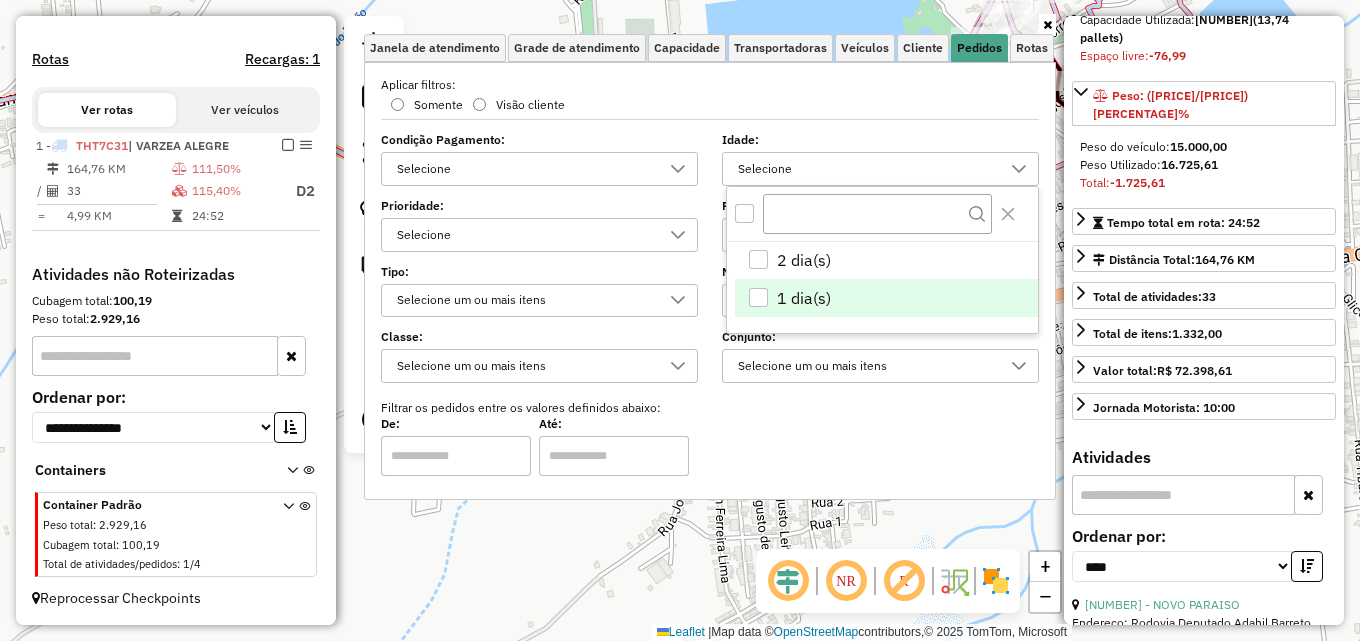 click at bounding box center [758, 297] 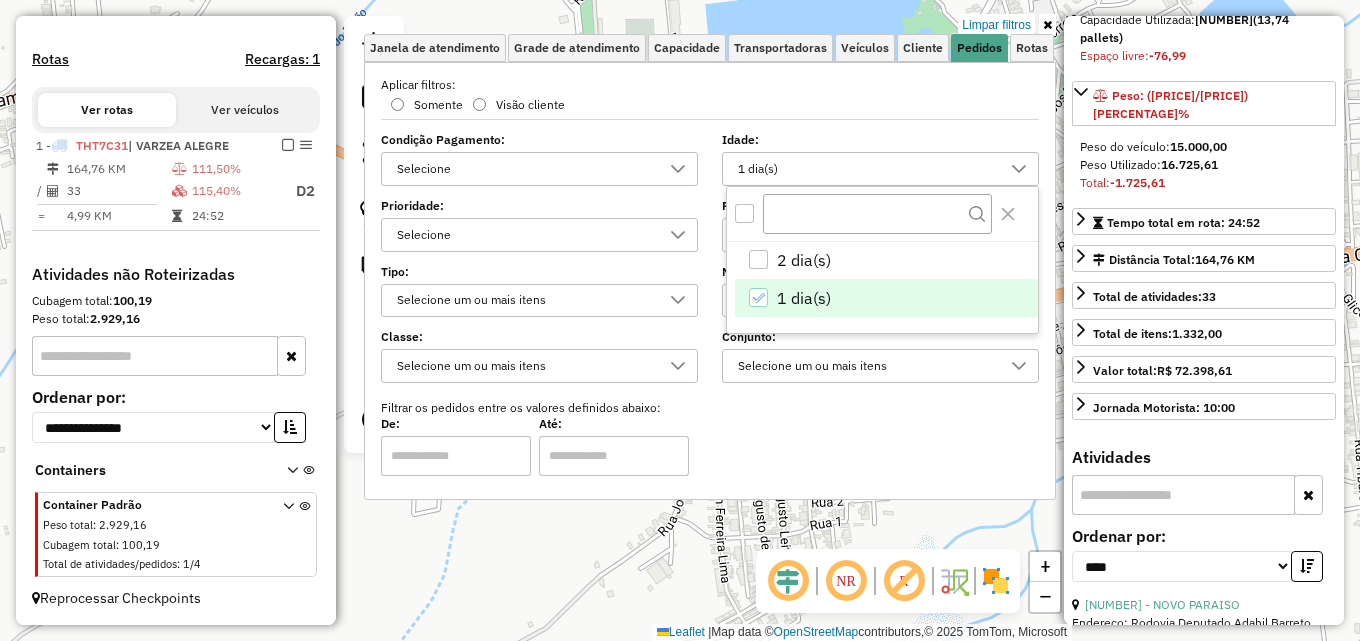 click at bounding box center (1047, 25) 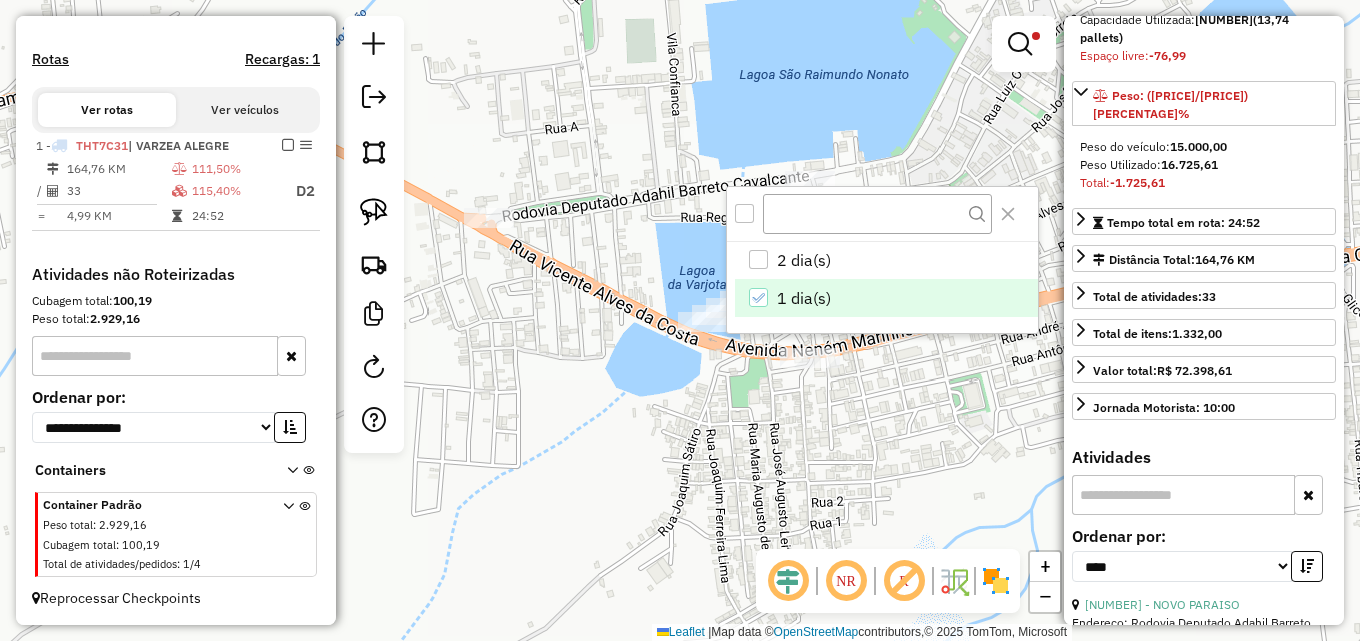 click on "Limpar filtros Janela de atendimento Grade de atendimento Capacidade Transportadoras Veículos Cliente Pedidos  Rotas Selecione os dias de semana para filtrar as janelas de atendimento  Seg   Ter   Qua   Qui   Sex   Sáb   Dom  Informe o período da janela de atendimento: De: Até:  Filtrar exatamente a janela do cliente  Considerar janela de atendimento padrão  Selecione os dias de semana para filtrar as grades de atendimento  Seg   Ter   Qua   Qui   Sex   Sáb   Dom   Considerar clientes sem dia de atendimento cadastrado  Clientes fora do dia de atendimento selecionado Filtrar as atividades entre os valores definidos abaixo:  Peso mínimo:   Peso máximo:   Cubagem mínima:   Cubagem máxima:   De:   Até:  Filtrar as atividades entre o tempo de atendimento definido abaixo:  De:   Até:   Considerar capacidade total dos clientes não roteirizados Transportadora: Selecione um ou mais itens Tipo de veículo: Selecione um ou mais itens Veículo: Selecione um ou mais itens Motorista: Selecione um ou mais itens" 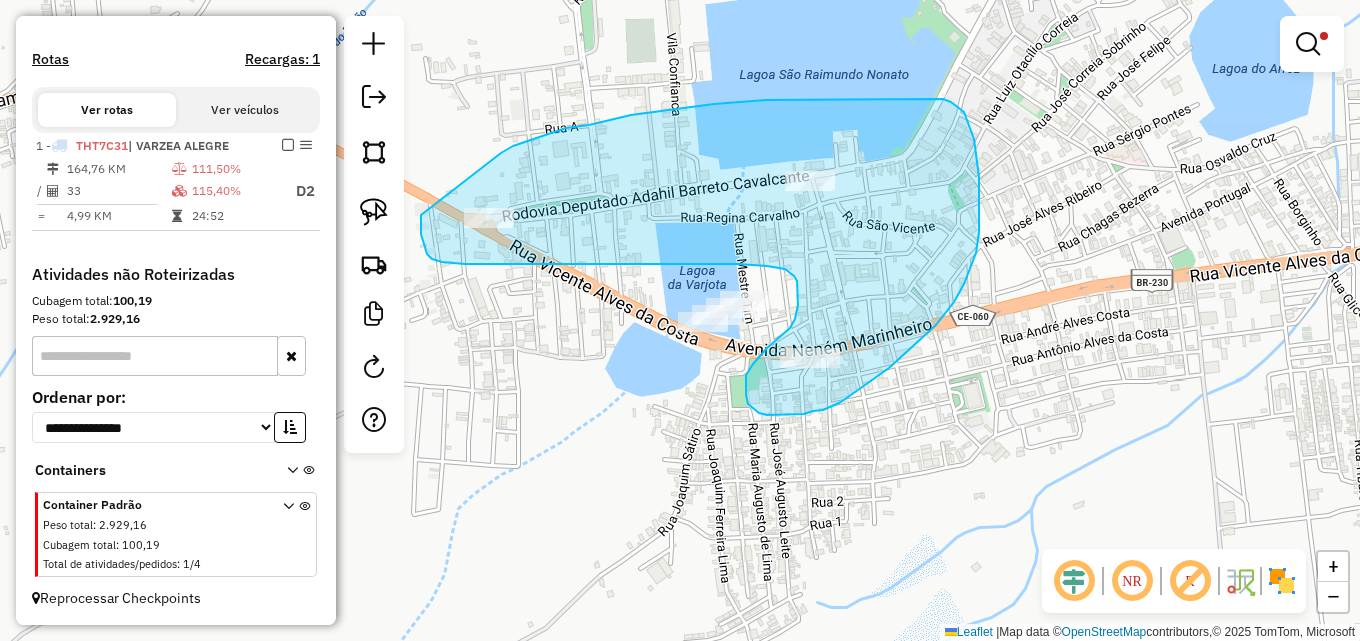 drag, startPoint x: 513, startPoint y: 146, endPoint x: 421, endPoint y: 215, distance: 115 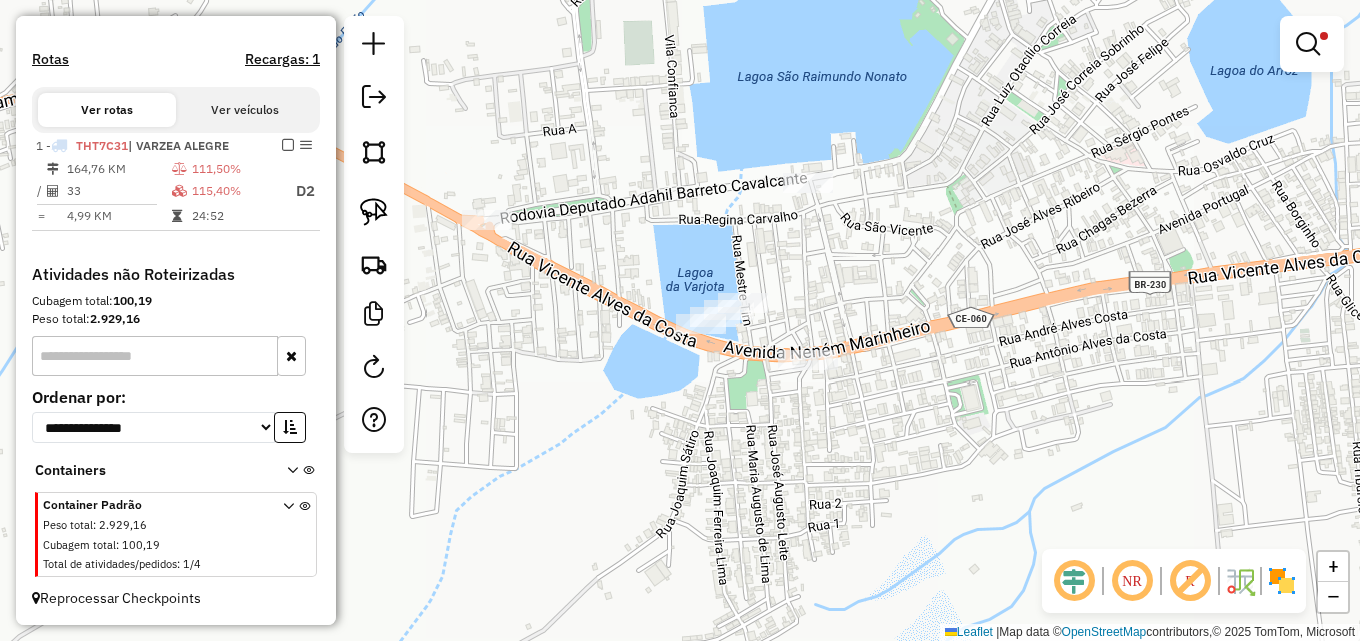 click on "Limpar filtros Janela de atendimento Grade de atendimento Capacidade Transportadoras Veículos Cliente Pedidos  Rotas Selecione os dias de semana para filtrar as janelas de atendimento  Seg   Ter   Qua   Qui   Sex   Sáb   Dom  Informe o período da janela de atendimento: De: Até:  Filtrar exatamente a janela do cliente  Considerar janela de atendimento padrão  Selecione os dias de semana para filtrar as grades de atendimento  Seg   Ter   Qua   Qui   Sex   Sáb   Dom   Considerar clientes sem dia de atendimento cadastrado  Clientes fora do dia de atendimento selecionado Filtrar as atividades entre os valores definidos abaixo:  Peso mínimo:   Peso máximo:   Cubagem mínima:   Cubagem máxima:   De:   Até:  Filtrar as atividades entre o tempo de atendimento definido abaixo:  De:   Até:   Considerar capacidade total dos clientes não roteirizados Transportadora: Selecione um ou mais itens Tipo de veículo: Selecione um ou mais itens Veículo: Selecione um ou mais itens Motorista: Selecione um ou mais itens" 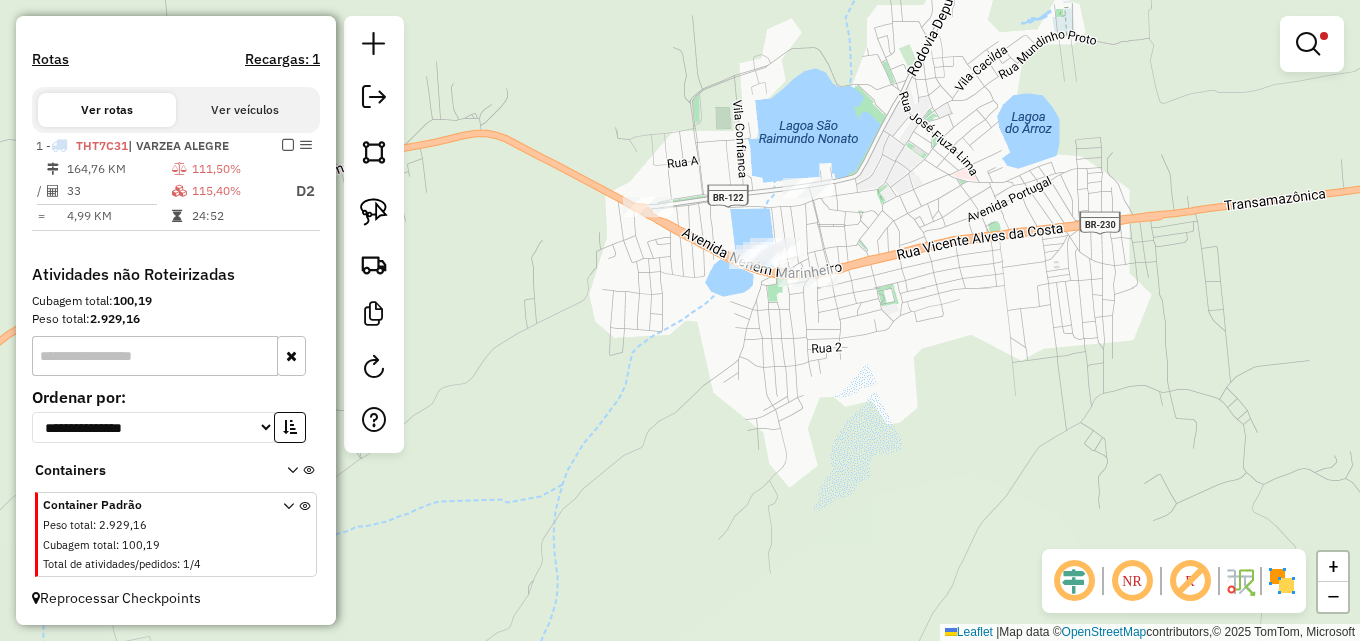 drag, startPoint x: 1237, startPoint y: 223, endPoint x: 1011, endPoint y: 240, distance: 226.63847 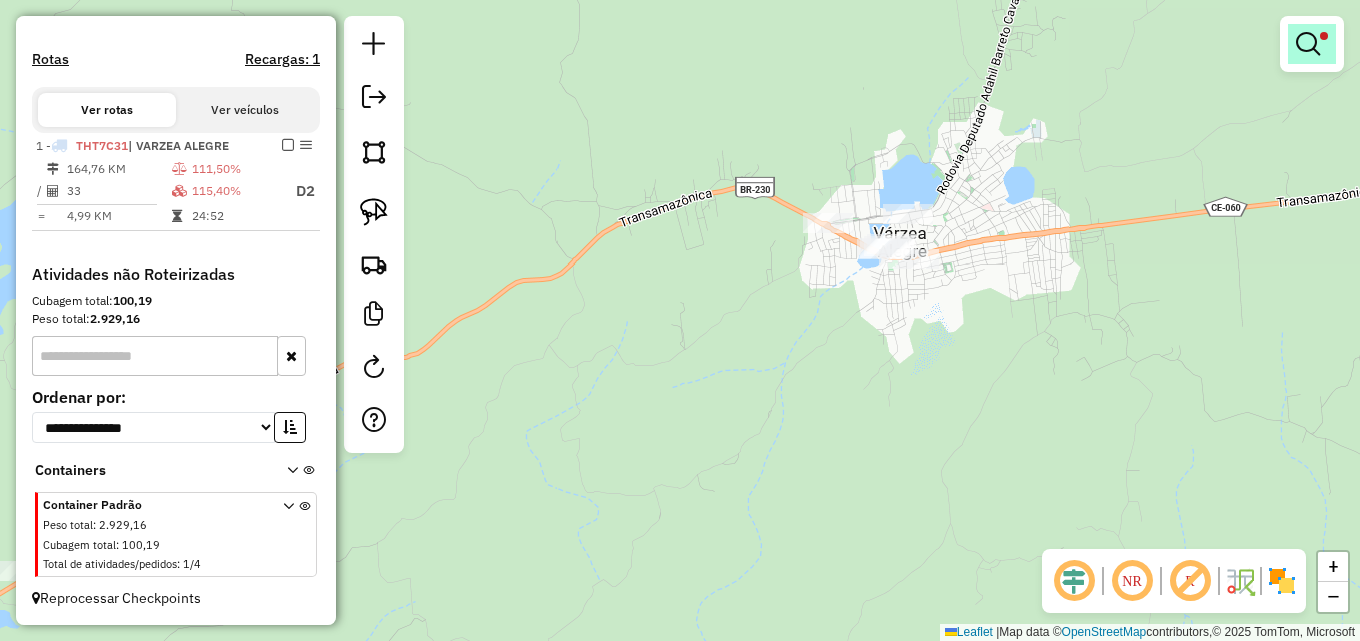 click at bounding box center (1312, 44) 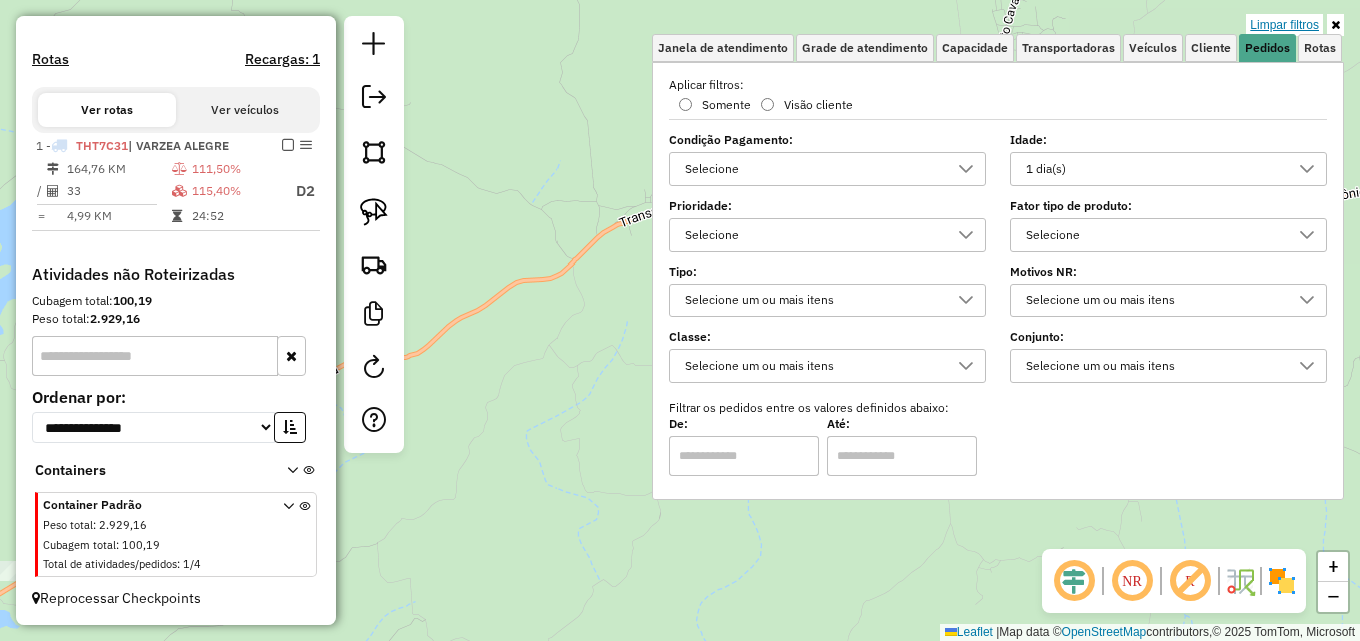 click on "Limpar filtros" at bounding box center (1284, 25) 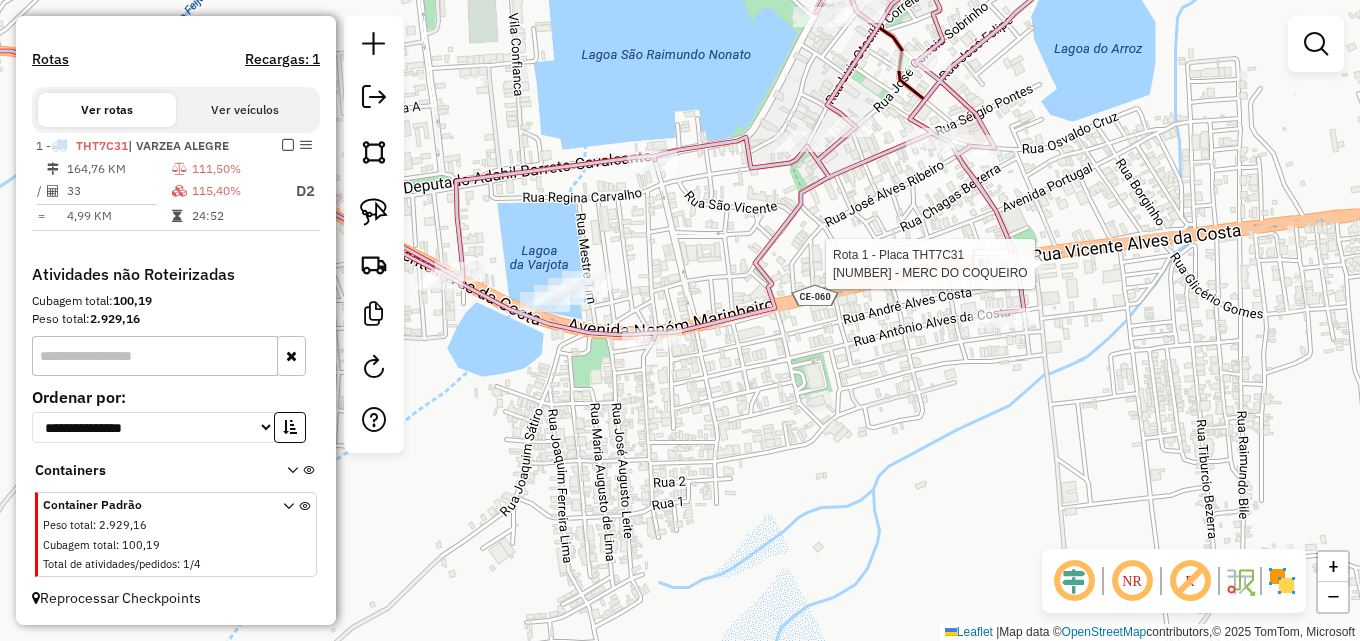 select on "*********" 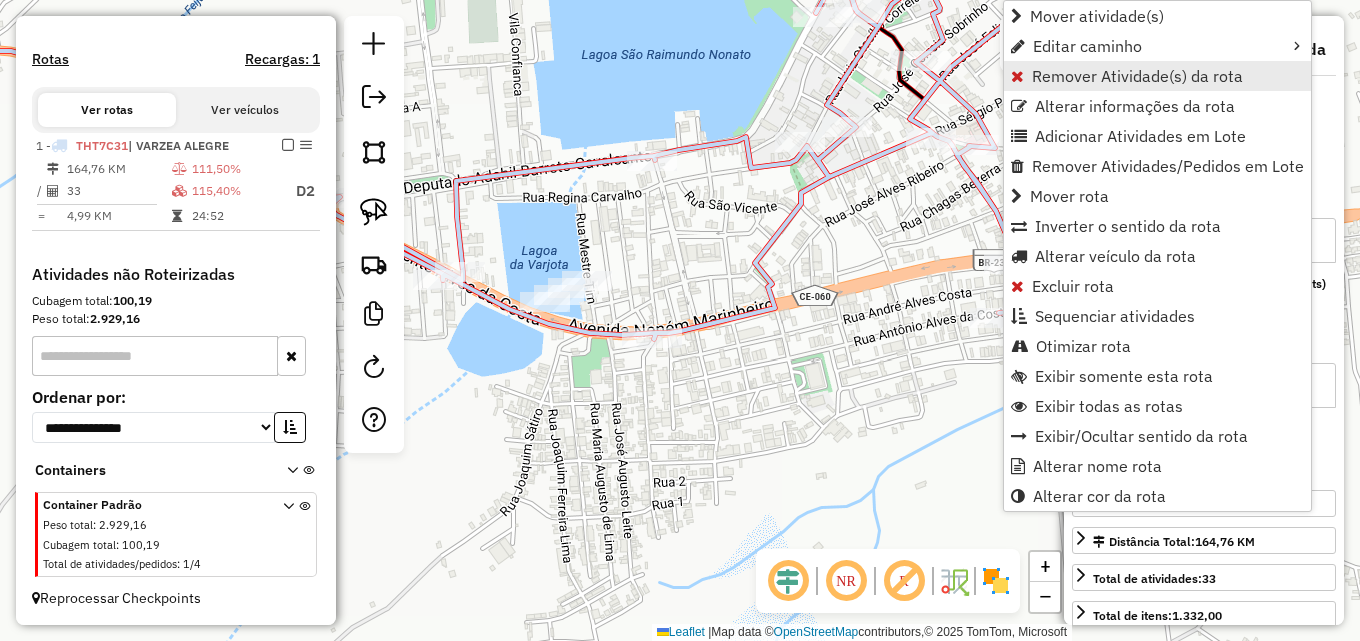 click on "Remover Atividade(s) da rota" at bounding box center [1137, 76] 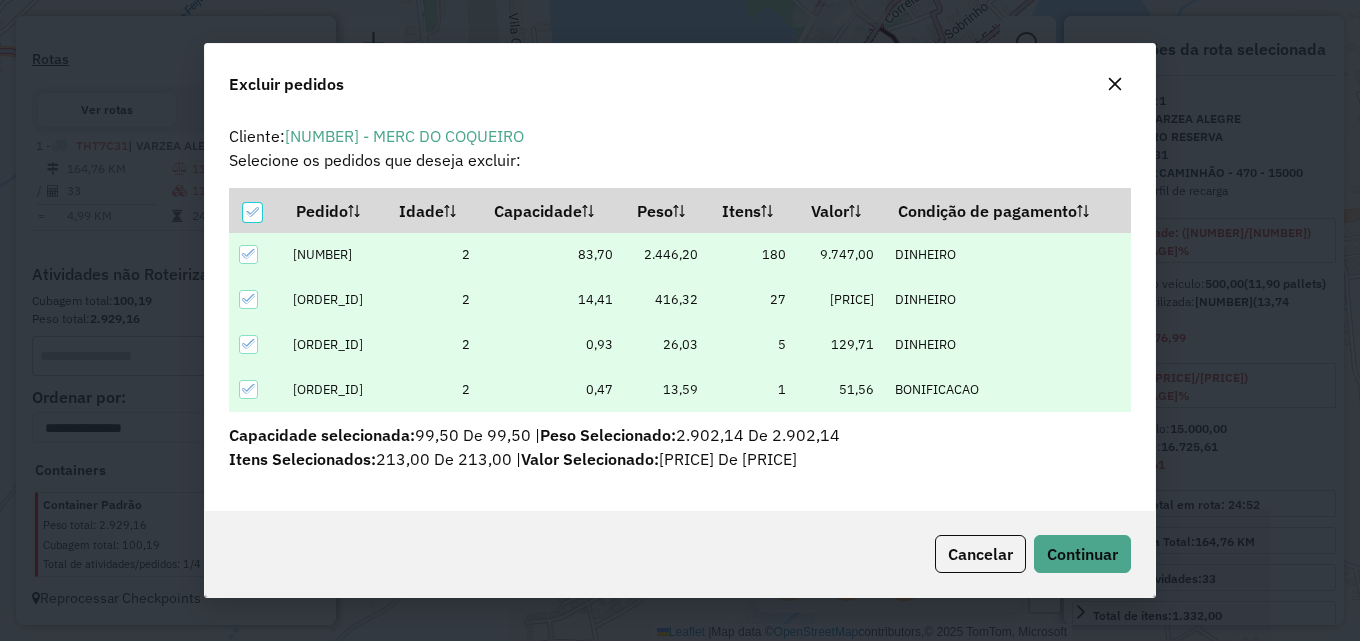 scroll, scrollTop: 0, scrollLeft: 0, axis: both 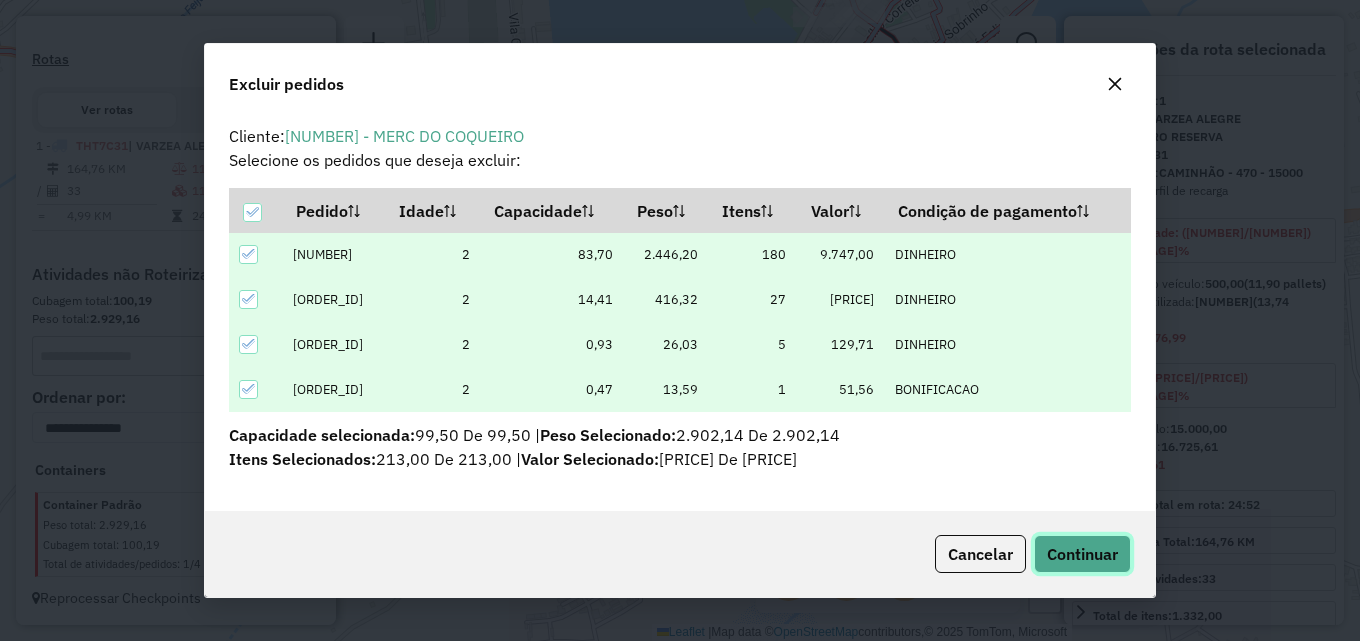 click on "Continuar" 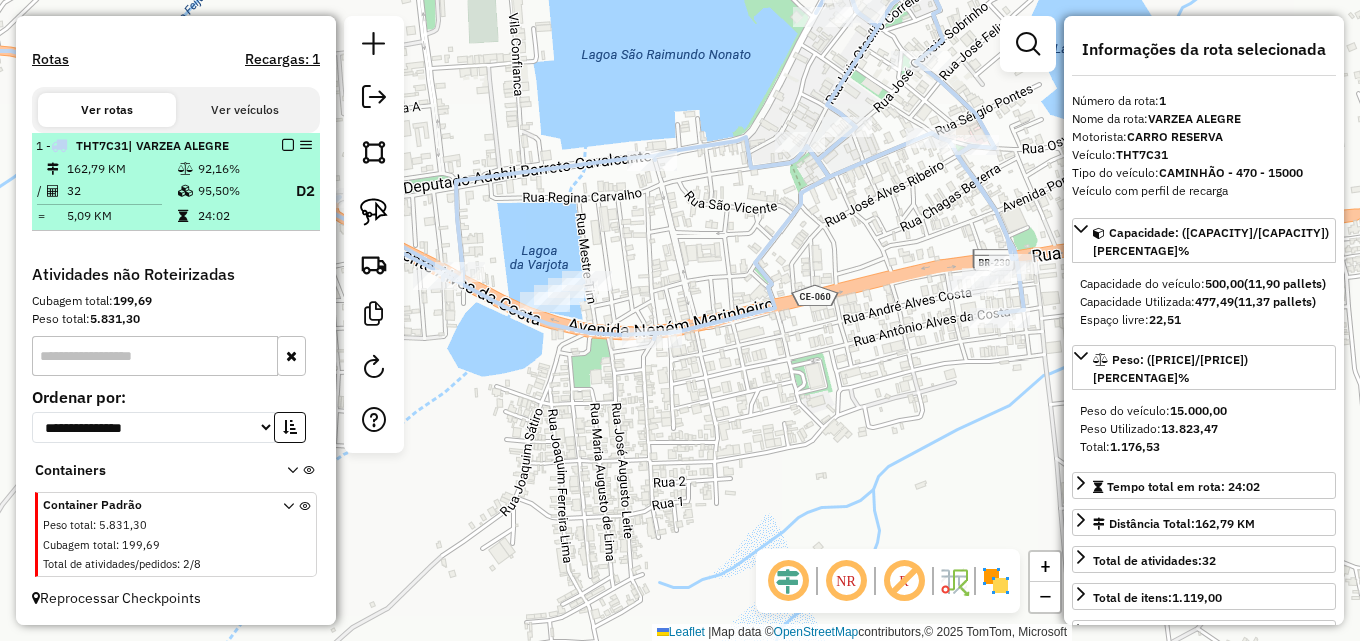 click on "[NUMBER] - [CODE] | [NEIGHBORHOOD]" at bounding box center (142, 146) 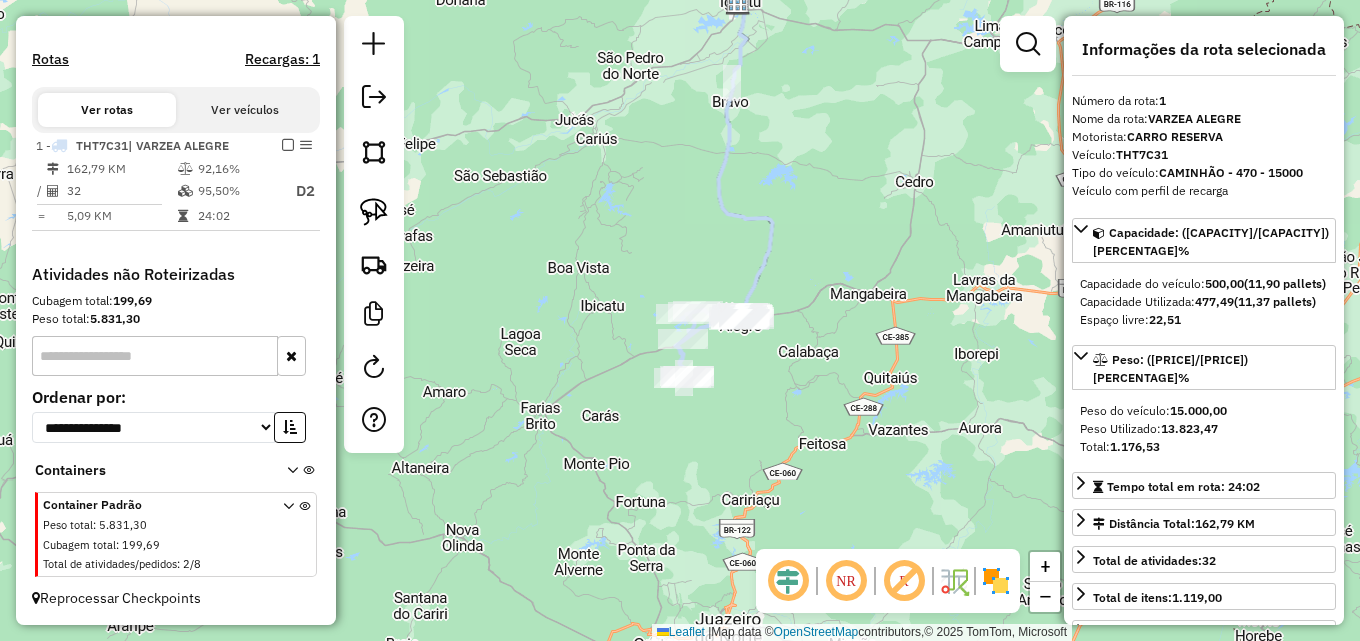 drag, startPoint x: 815, startPoint y: 284, endPoint x: 825, endPoint y: 249, distance: 36.40055 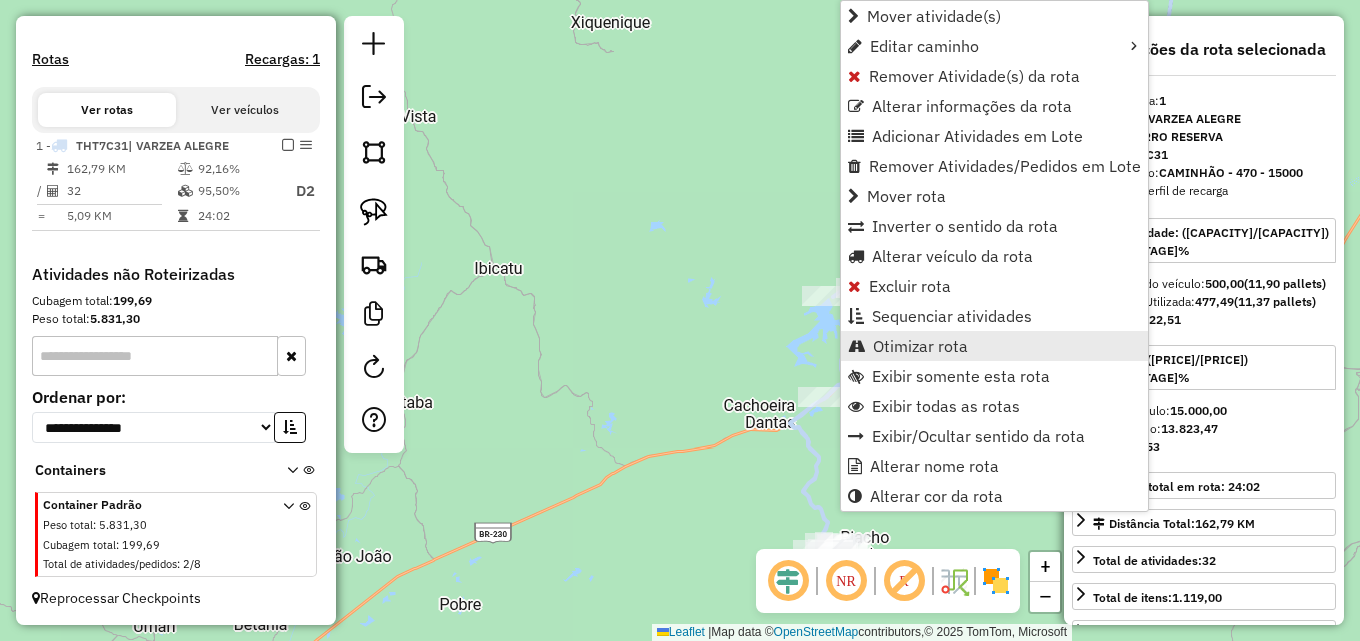 click on "Otimizar rota" at bounding box center [994, 346] 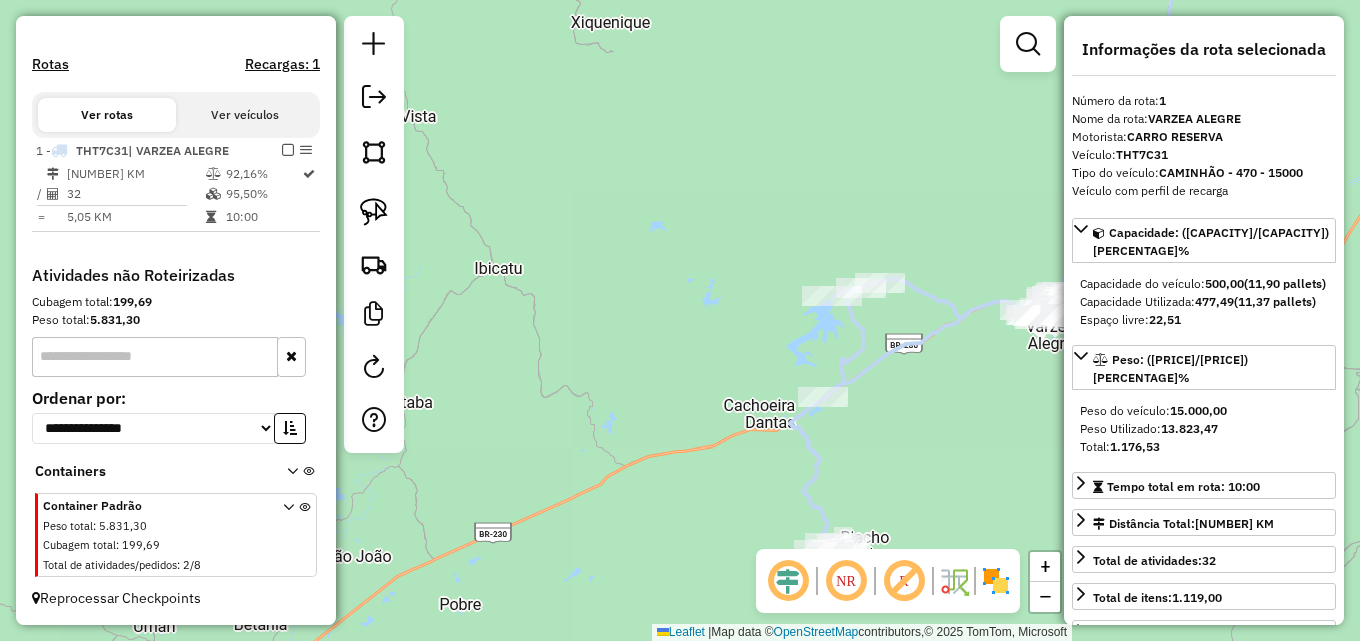 scroll, scrollTop: 588, scrollLeft: 0, axis: vertical 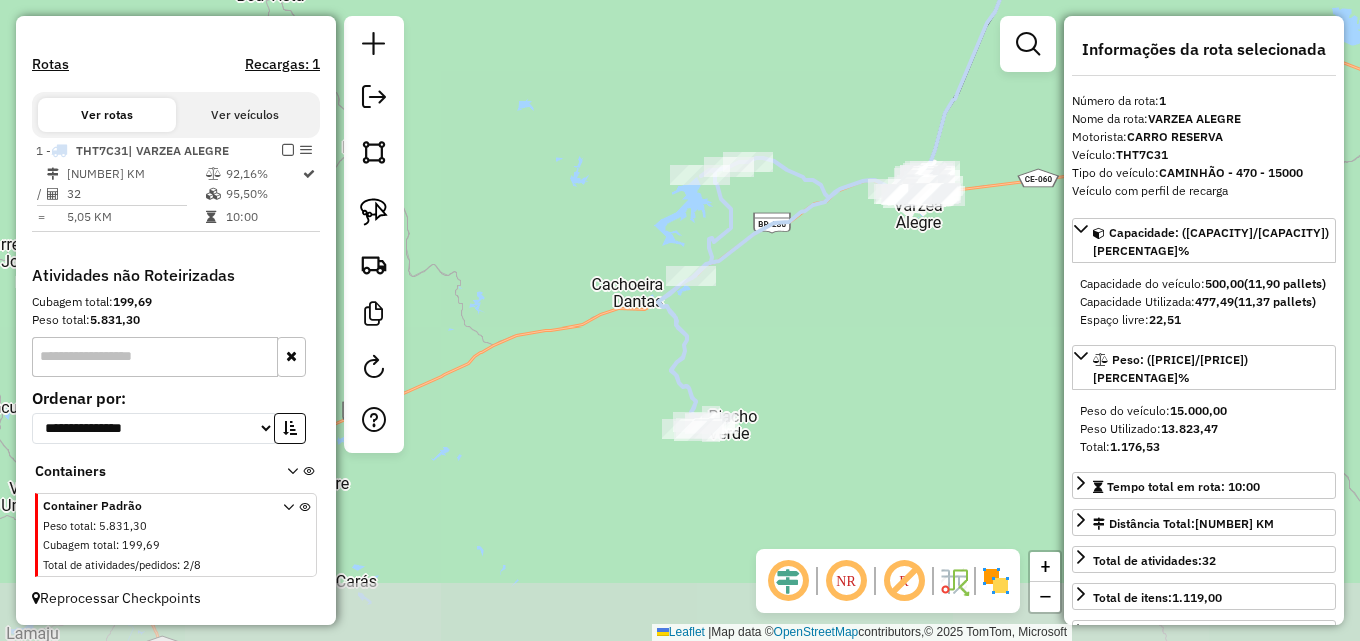 drag, startPoint x: 927, startPoint y: 354, endPoint x: 761, endPoint y: 229, distance: 207.80038 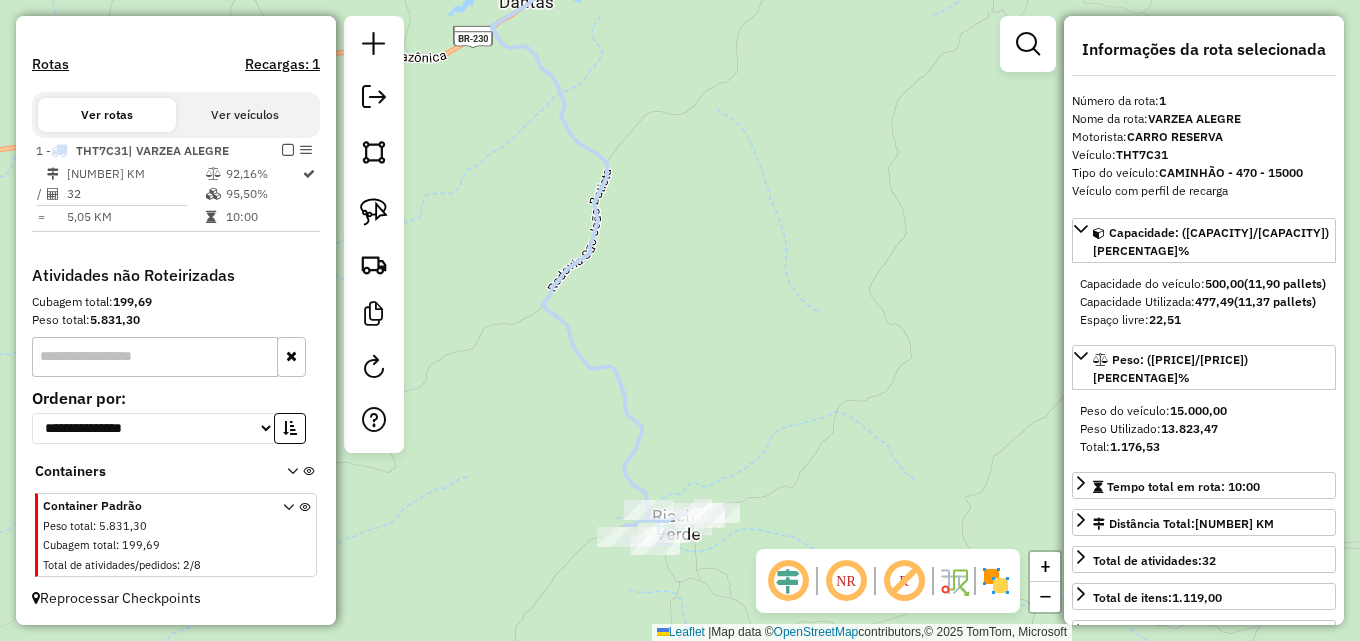 drag, startPoint x: 647, startPoint y: 473, endPoint x: 596, endPoint y: 176, distance: 301.347 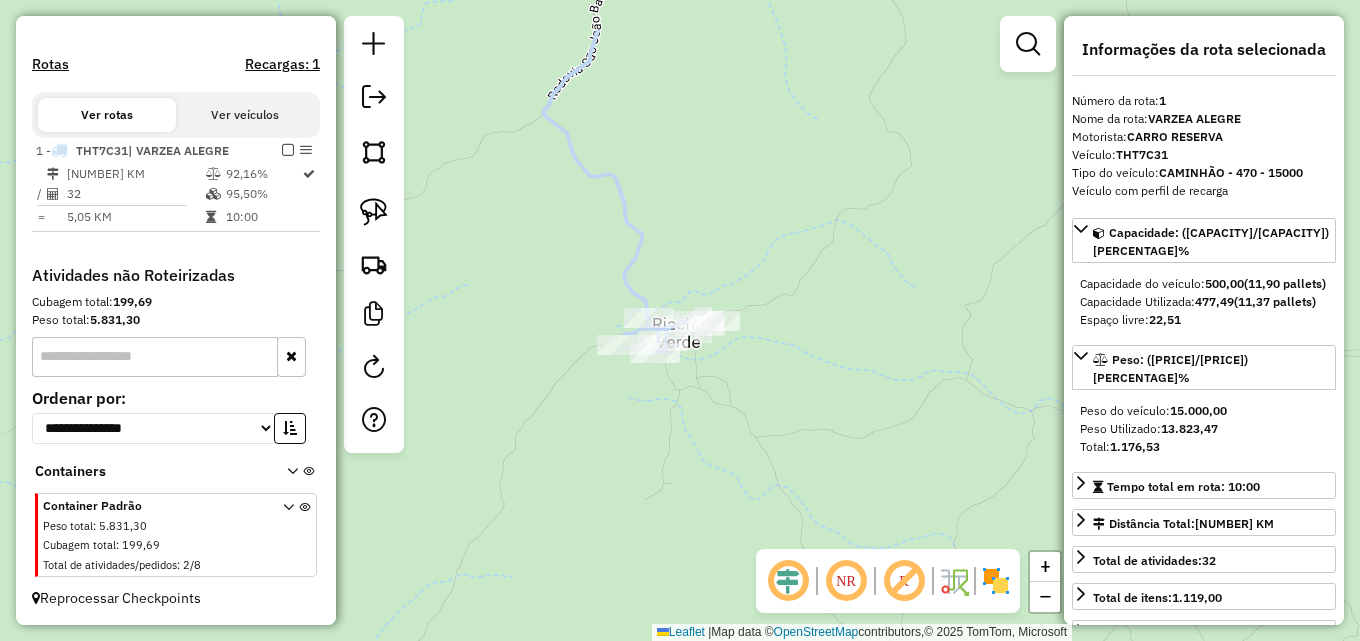 drag, startPoint x: 852, startPoint y: 117, endPoint x: 718, endPoint y: 234, distance: 177.89041 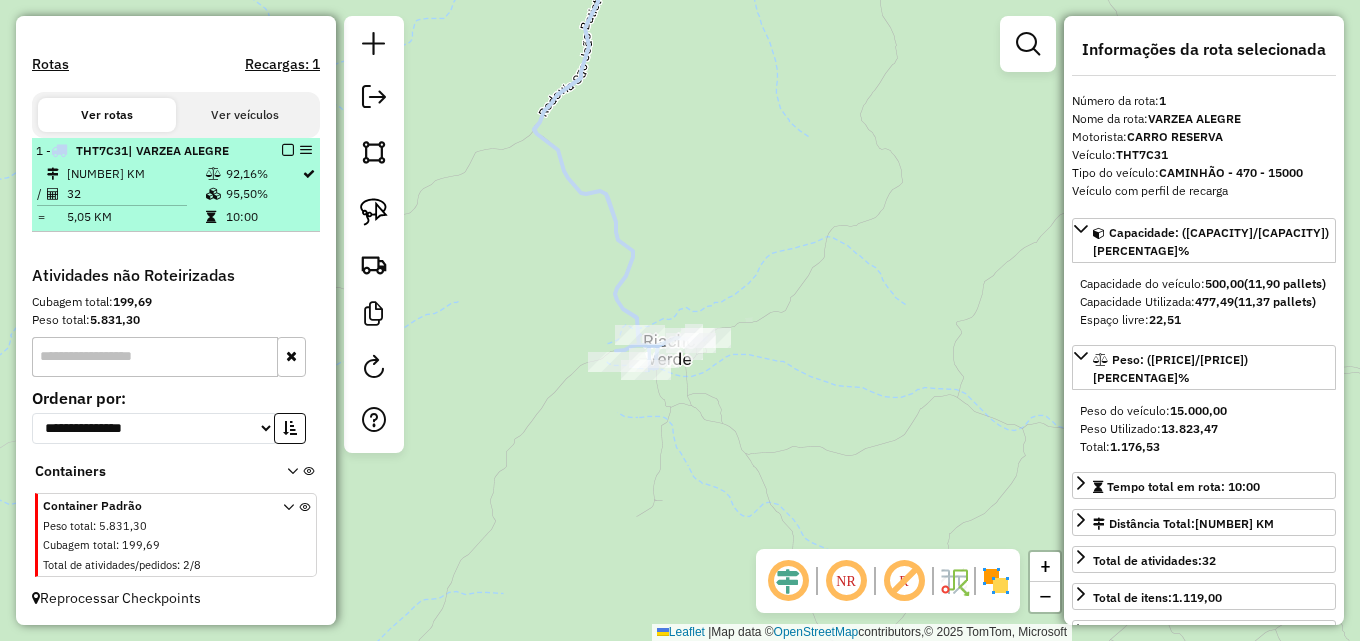 click on "[NUMBER] - [CODE] | [NEIGHBORHOOD]" at bounding box center (176, 151) 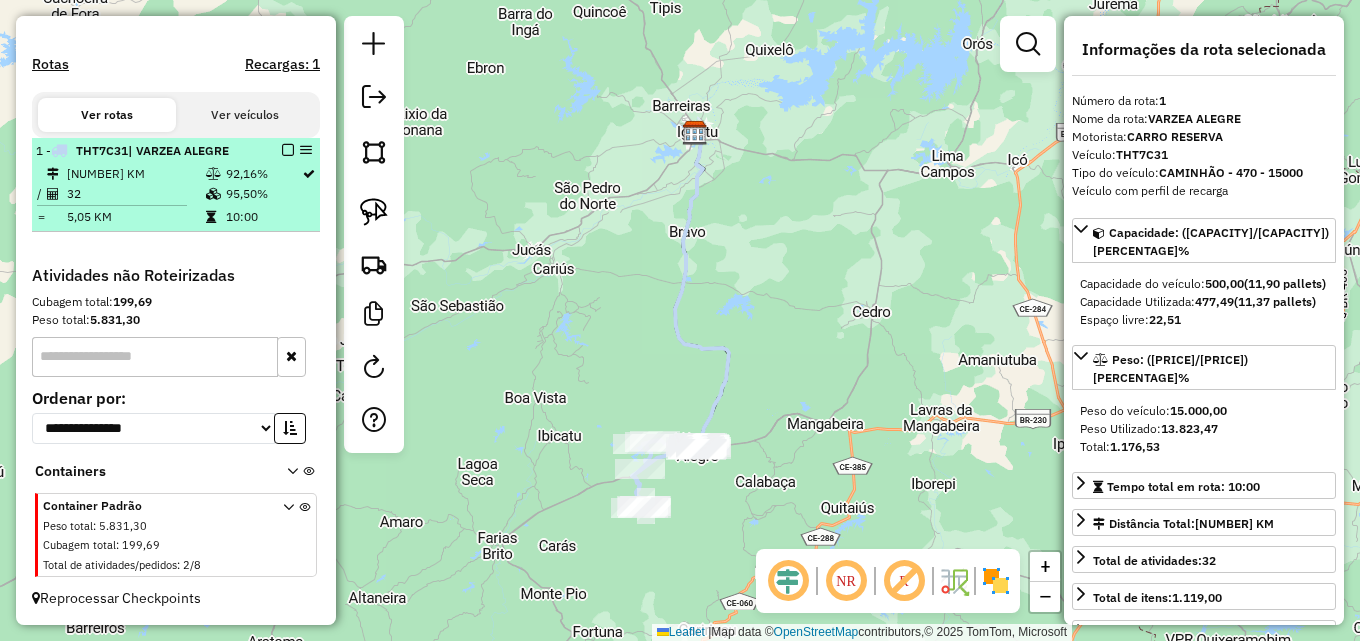 click at bounding box center (288, 150) 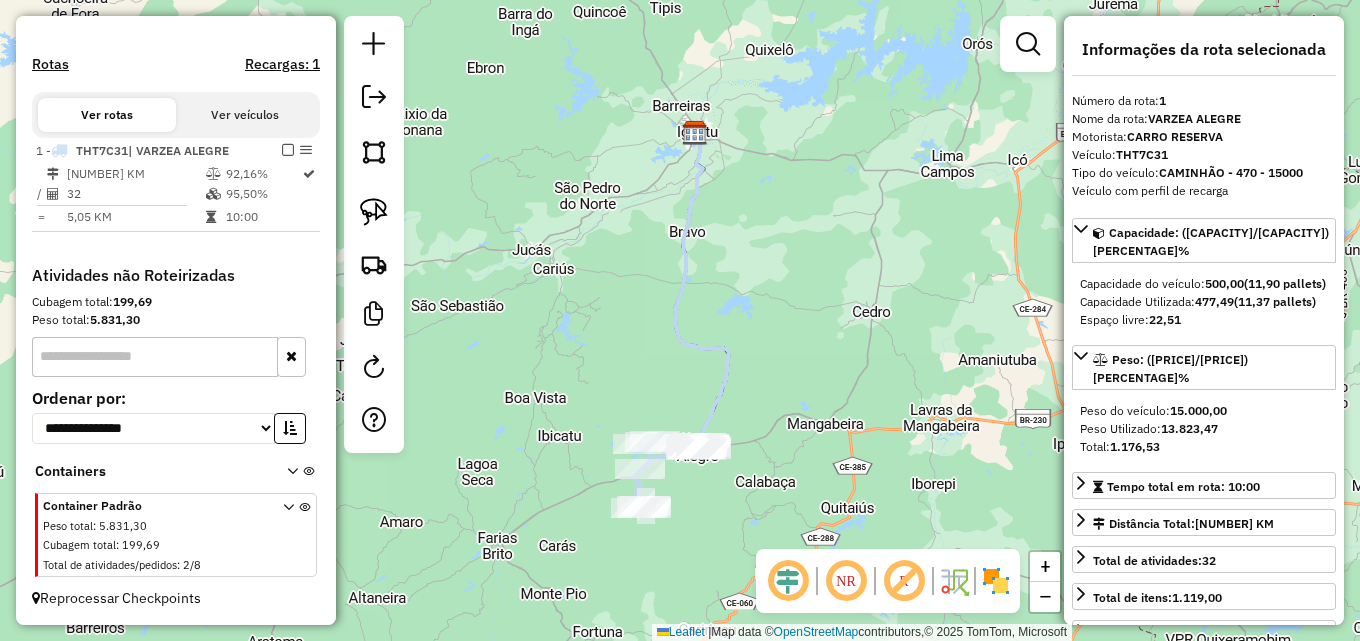 scroll, scrollTop: 521, scrollLeft: 0, axis: vertical 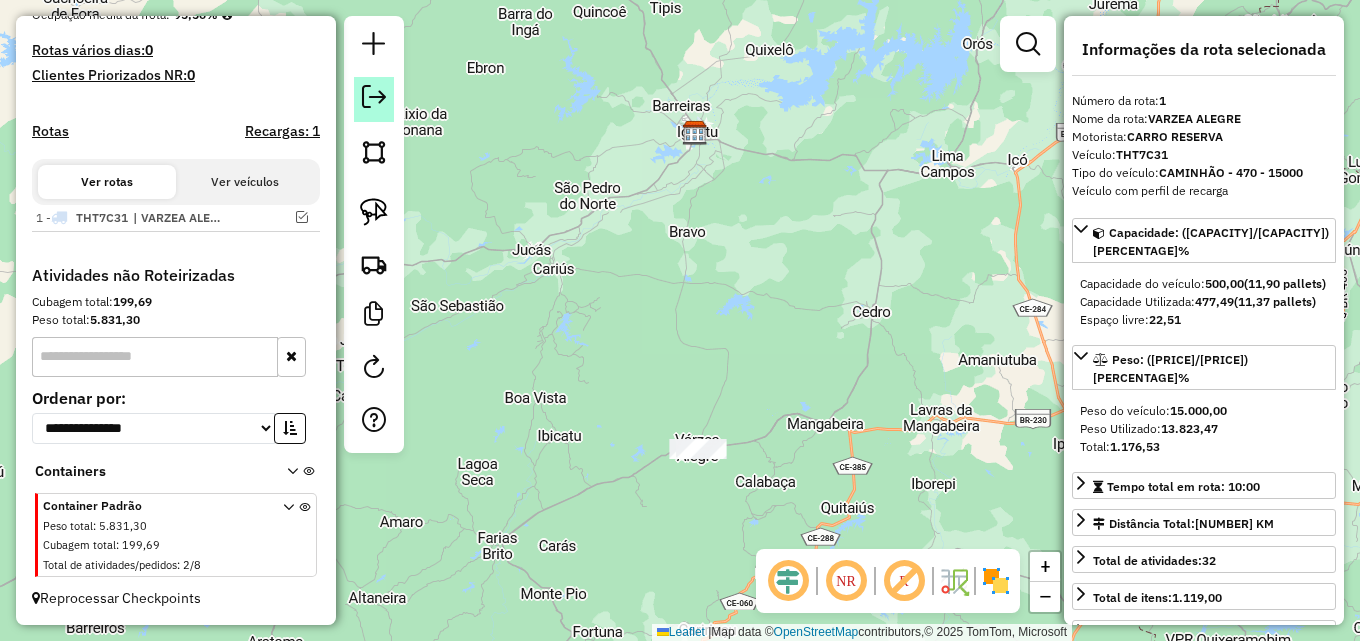 click 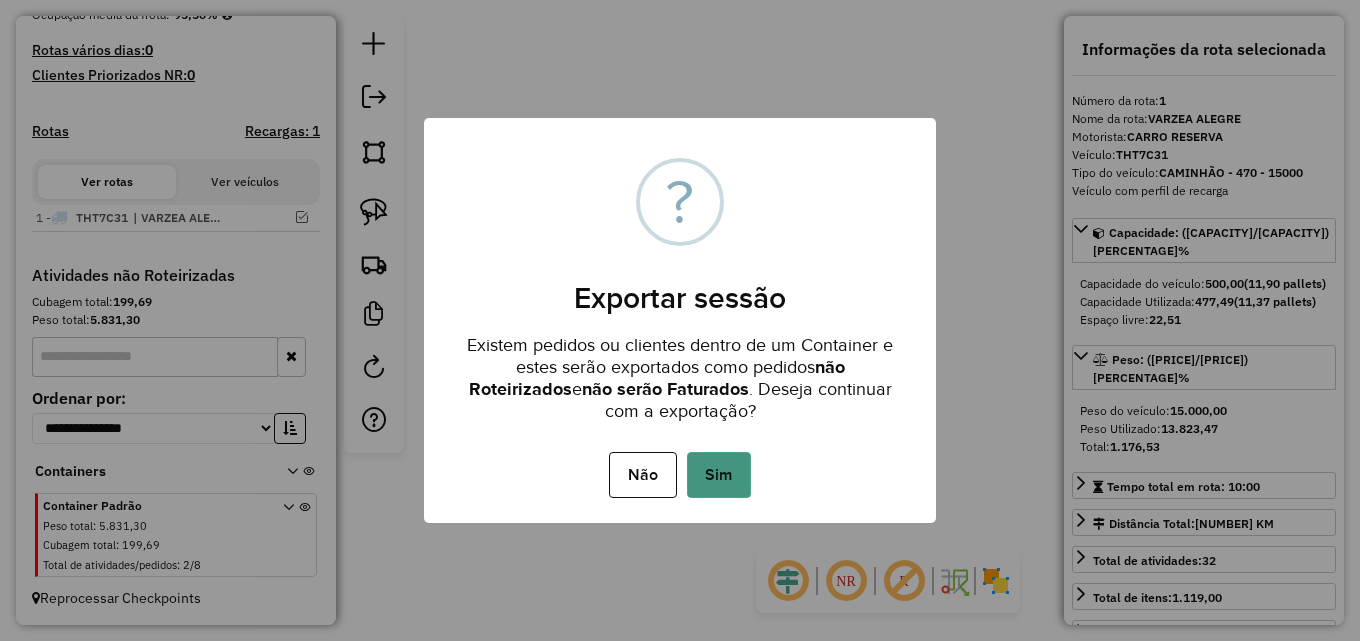 click on "Sim" at bounding box center [719, 475] 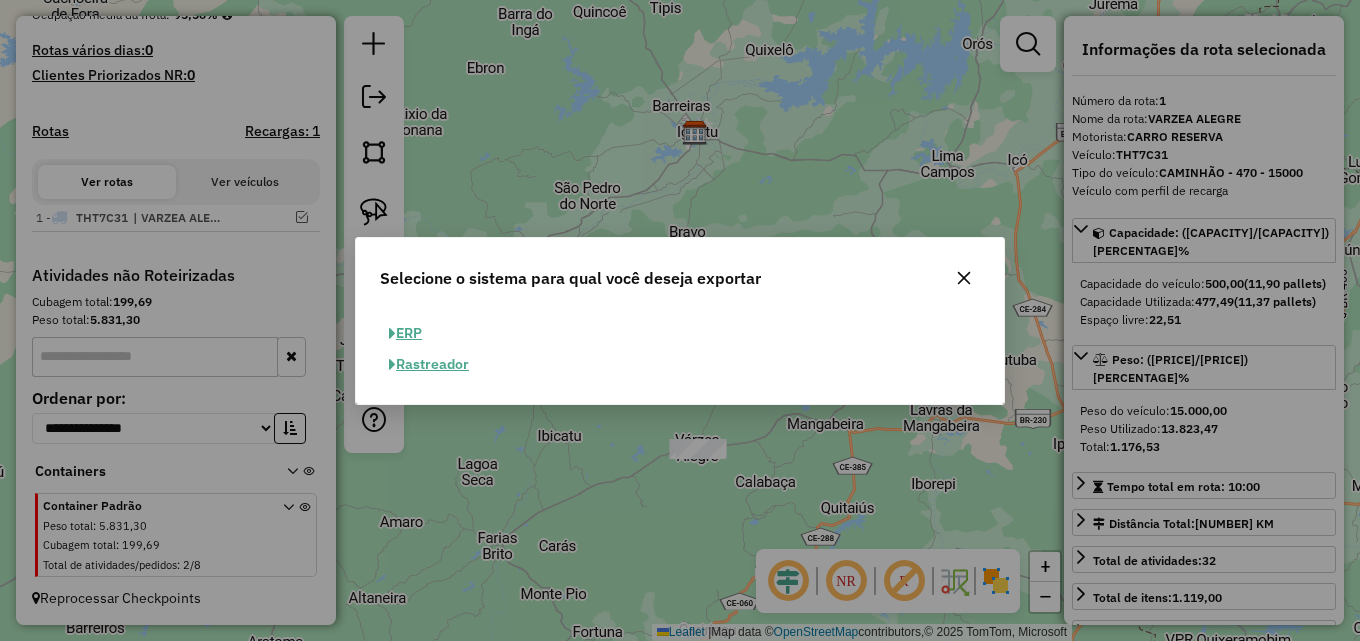 click on "ERP" 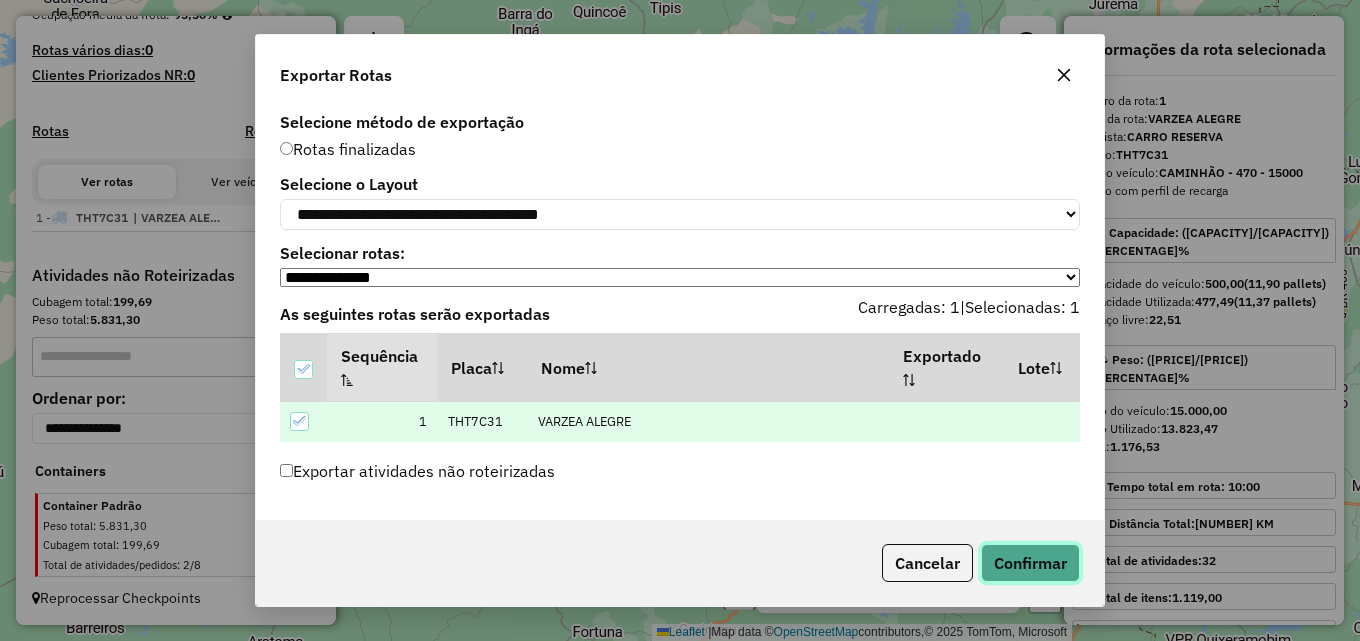click on "Confirmar" 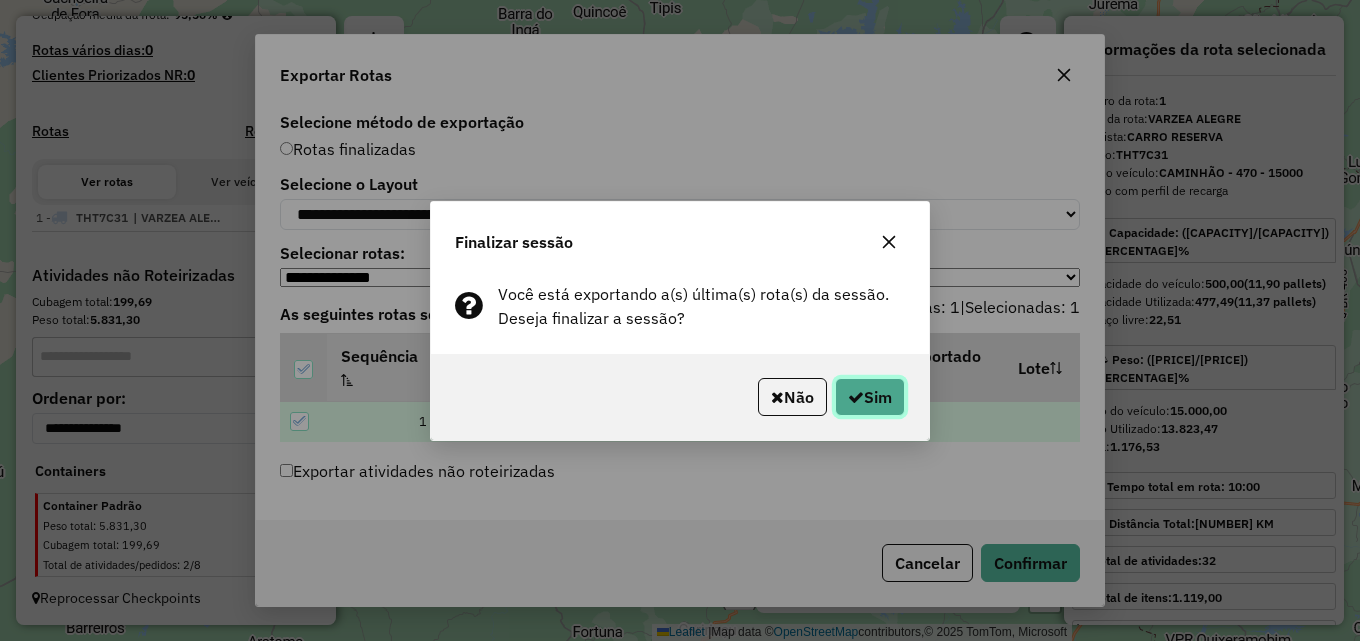 click on "Sim" 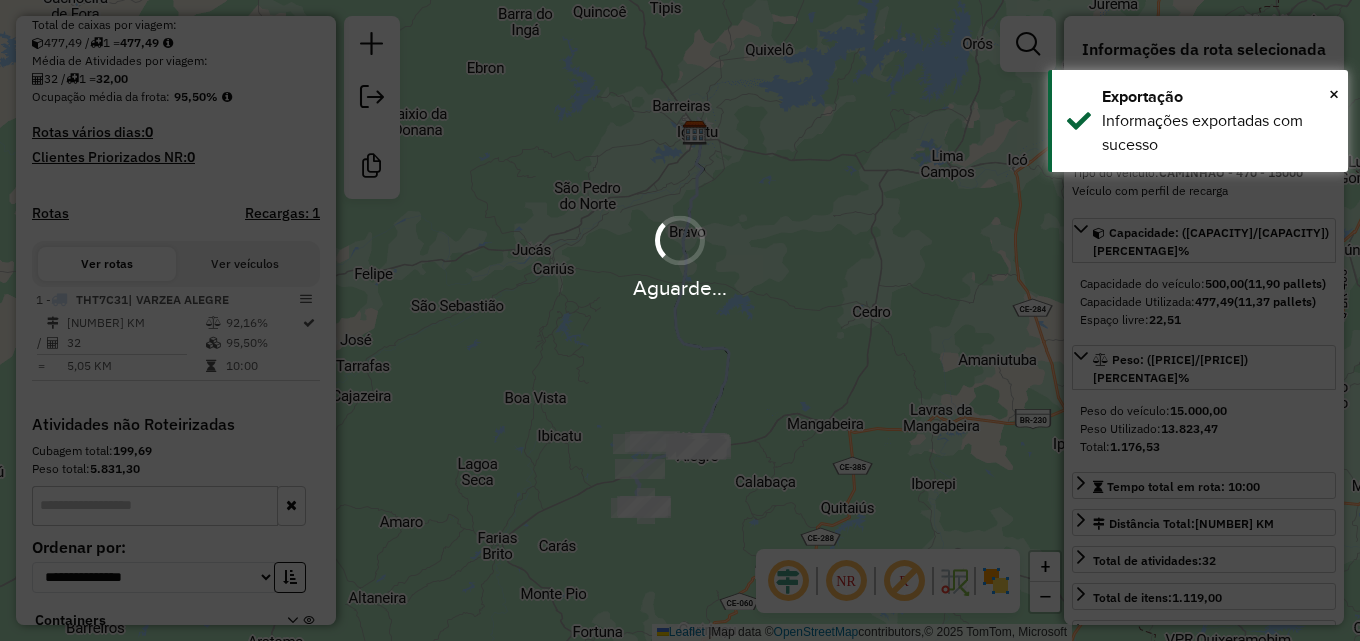 scroll, scrollTop: 597, scrollLeft: 0, axis: vertical 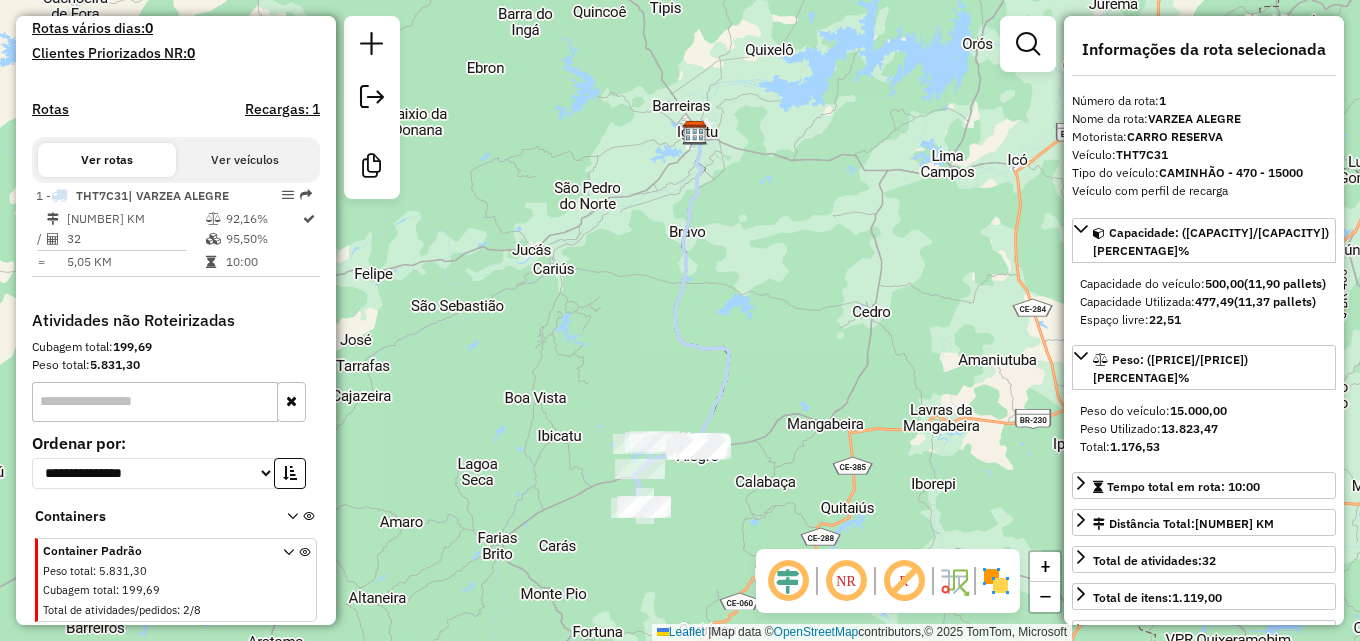 click on "Janela de atendimento Grade de atendimento Capacidade Transportadoras Veículos Cliente Pedidos  Rotas Selecione os dias de semana para filtrar as janelas de atendimento  Seg   Ter   Qua   Qui   Sex   Sáb   Dom  Informe o período da janela de atendimento: De: Até:  Filtrar exatamente a janela do cliente  Considerar janela de atendimento padrão  Selecione os dias de semana para filtrar as grades de atendimento  Seg   Ter   Qua   Qui   Sex   Sáb   Dom   Considerar clientes sem dia de atendimento cadastrado  Clientes fora do dia de atendimento selecionado Filtrar as atividades entre os valores definidos abaixo:  Peso mínimo:   Peso máximo:   Cubagem mínima:   Cubagem máxima:   De:   Até:  Filtrar as atividades entre o tempo de atendimento definido abaixo:  De:   Até:   Considerar capacidade total dos clientes não roteirizados Transportadora: Selecione um ou mais itens Tipo de veículo: Selecione um ou mais itens Veículo: Selecione um ou mais itens Motorista: Selecione um ou mais itens Nome: Rótulo:" 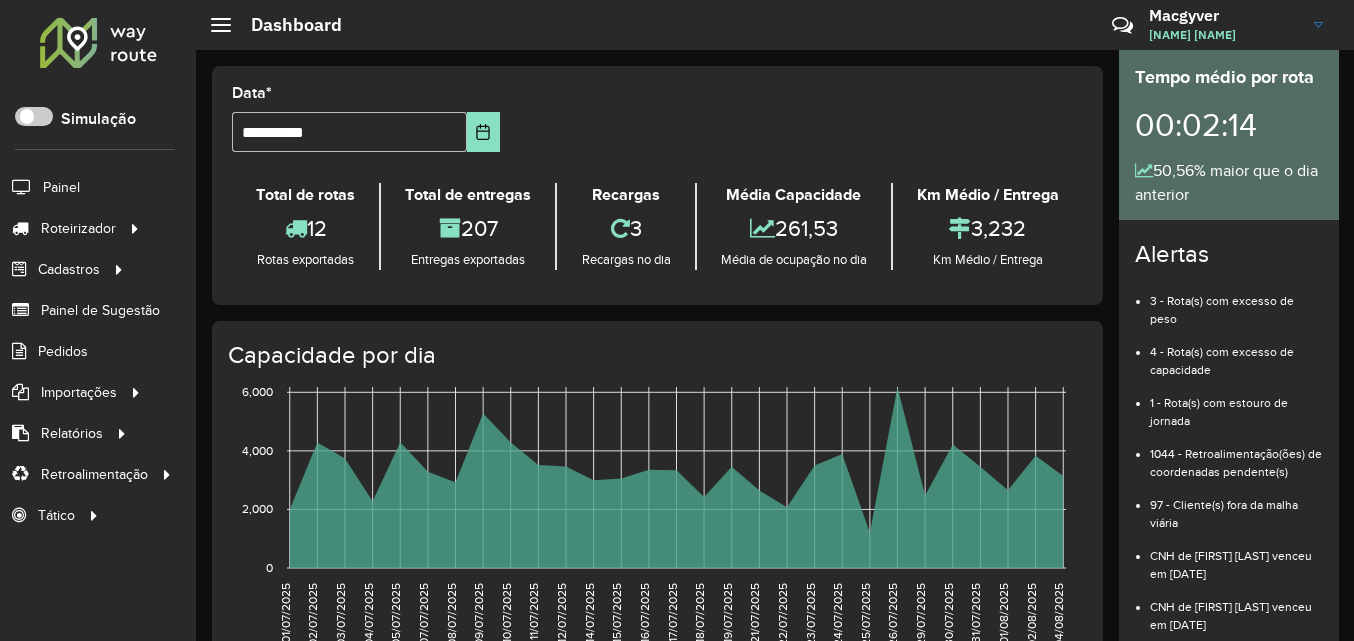 scroll, scrollTop: 0, scrollLeft: 0, axis: both 